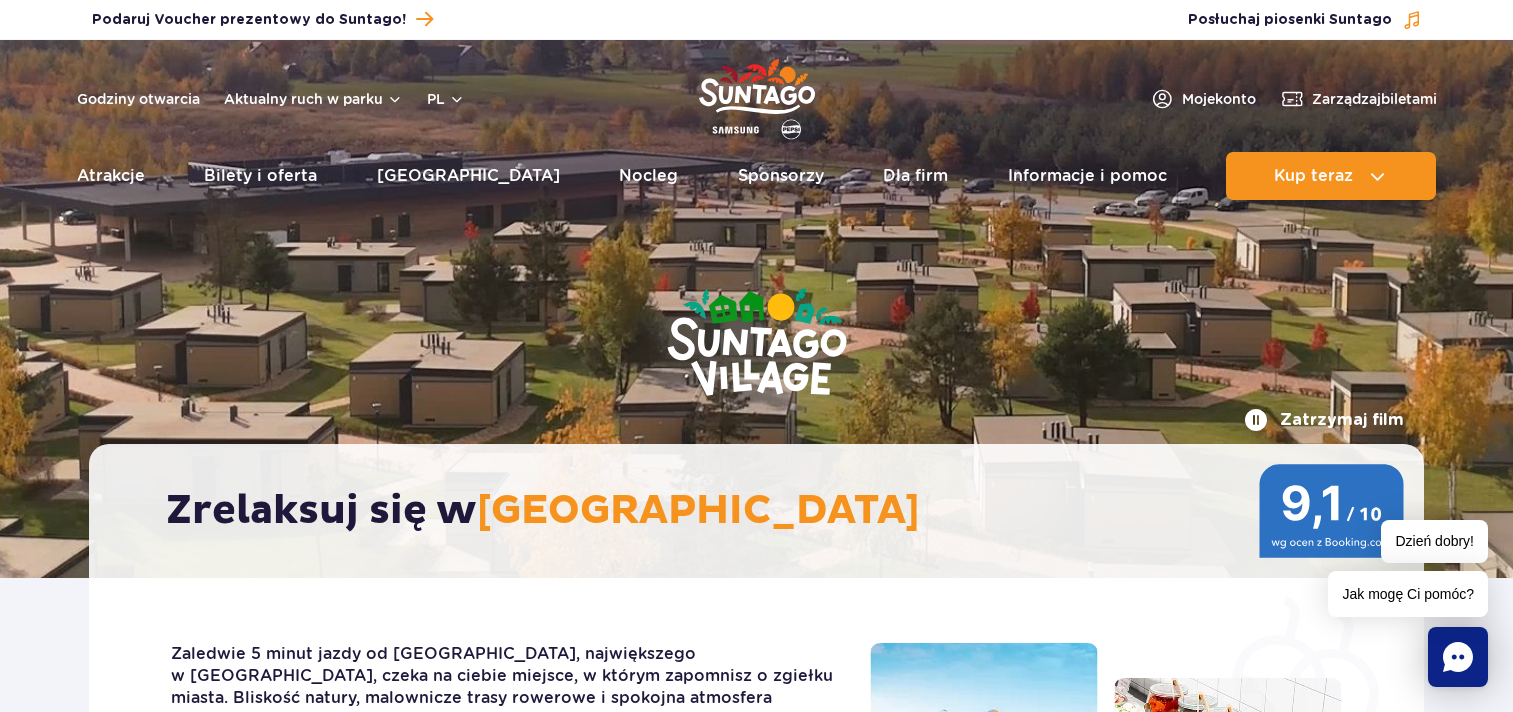 scroll, scrollTop: 0, scrollLeft: 0, axis: both 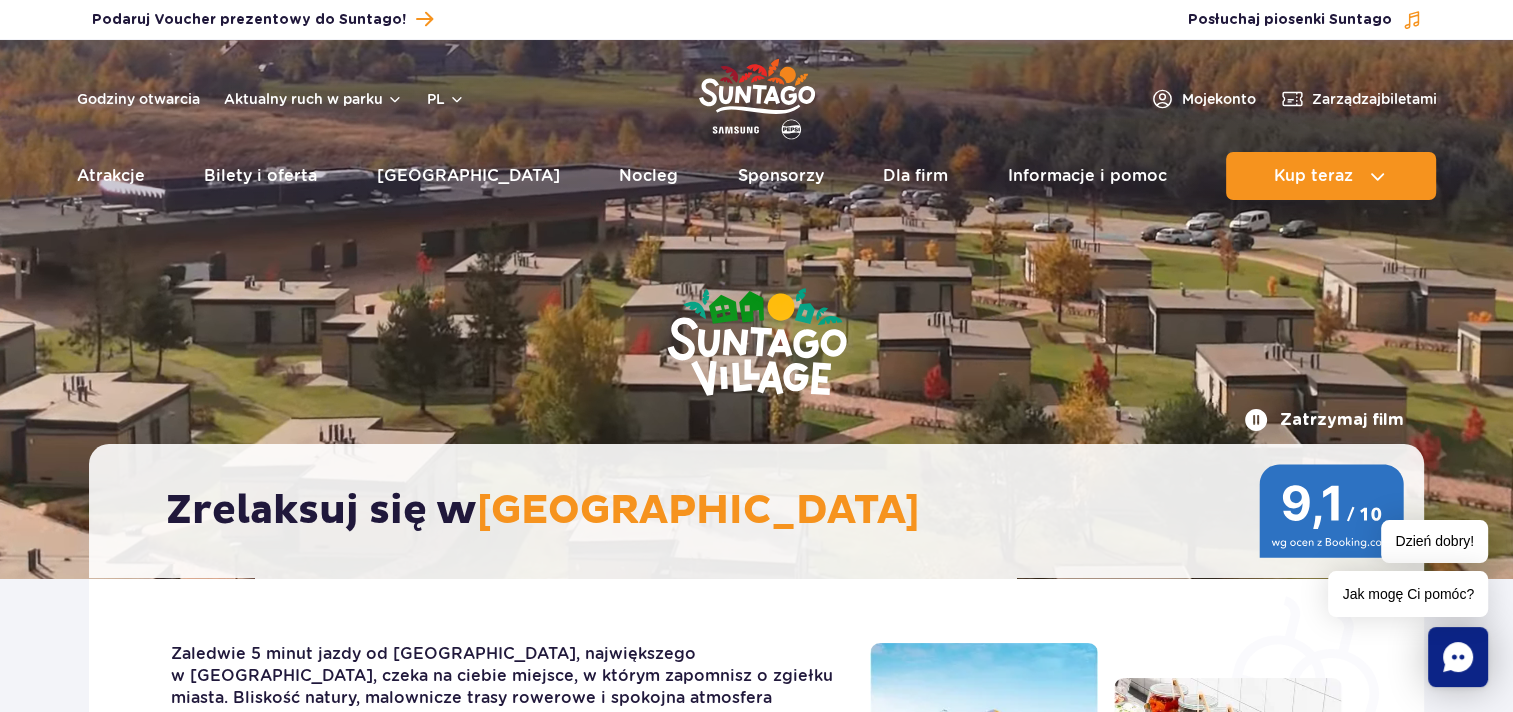 click on "Bilety i oferta" at bounding box center [260, 176] 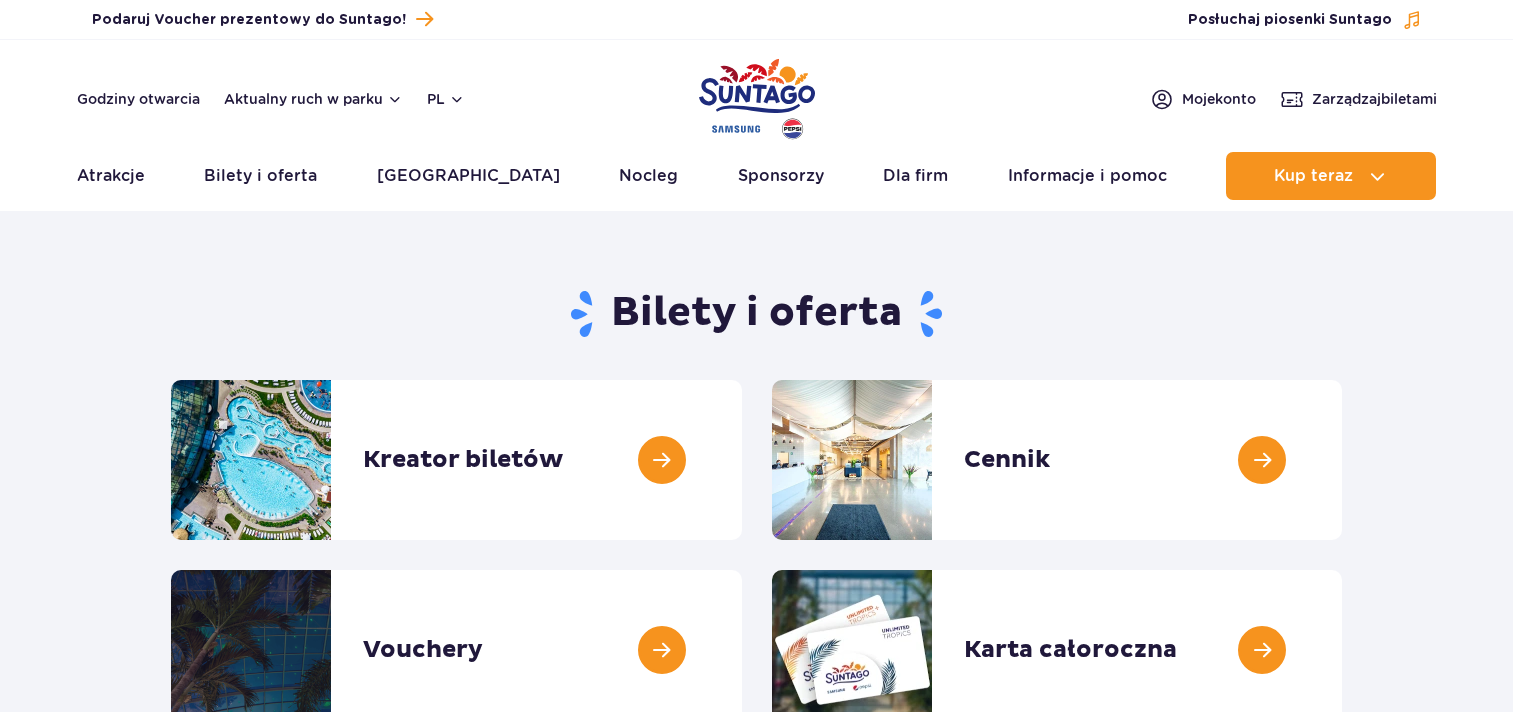 scroll, scrollTop: 0, scrollLeft: 0, axis: both 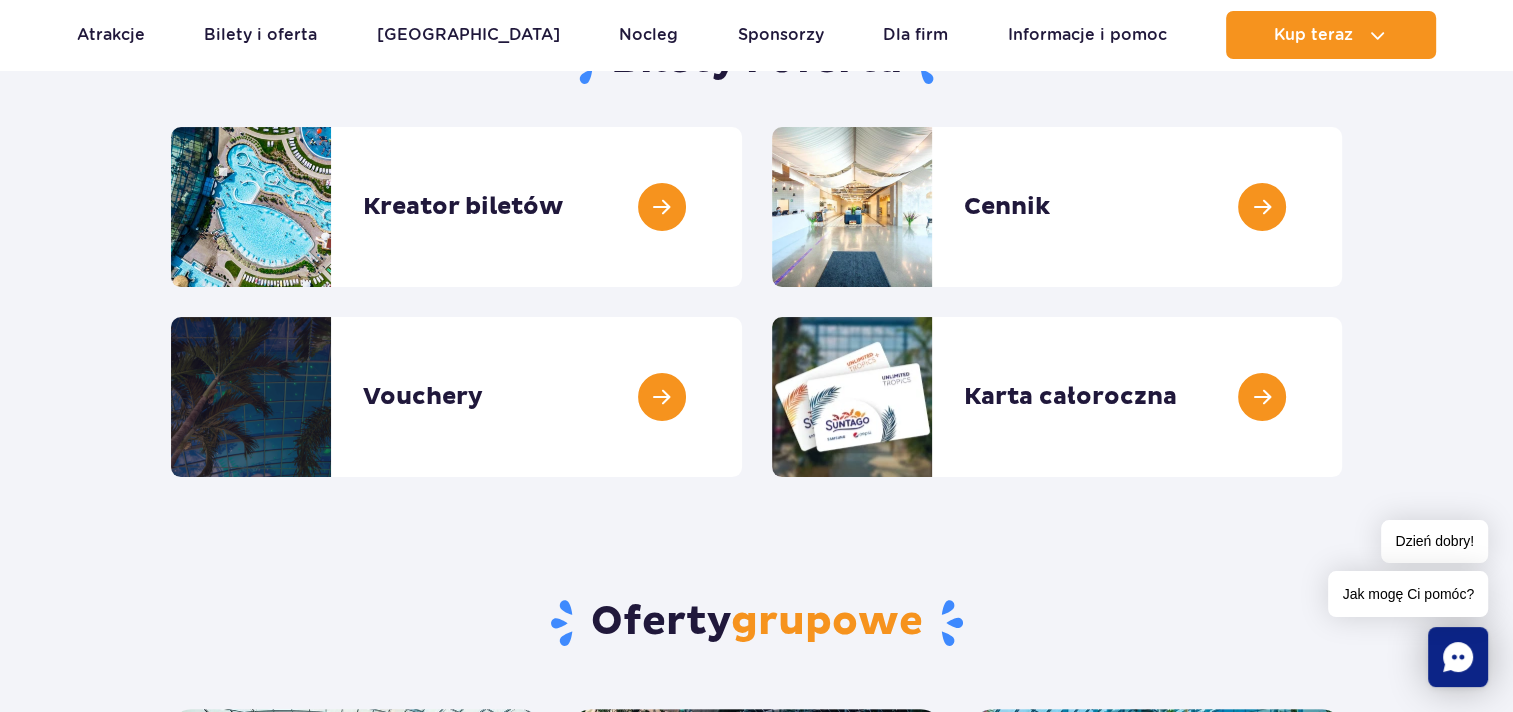 click at bounding box center (1342, 207) 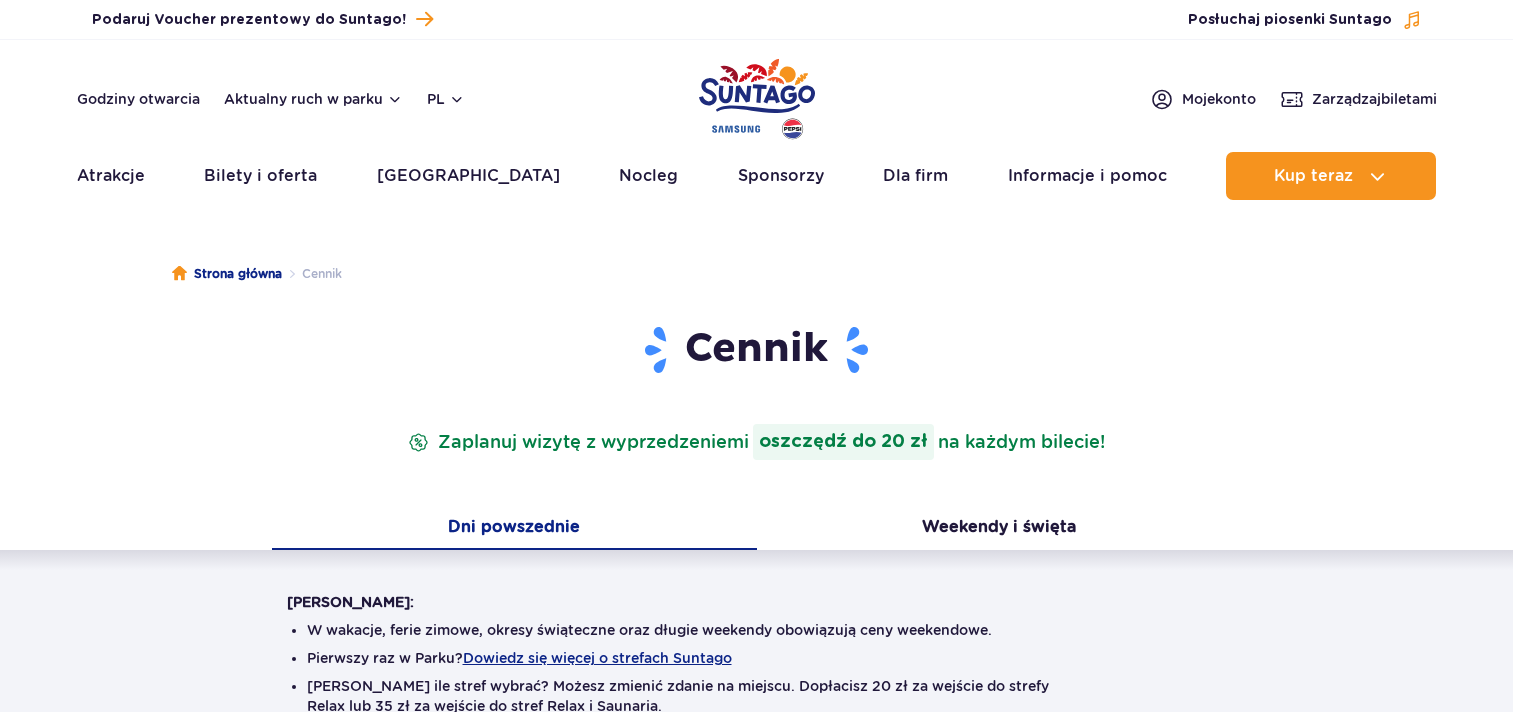 scroll, scrollTop: 0, scrollLeft: 0, axis: both 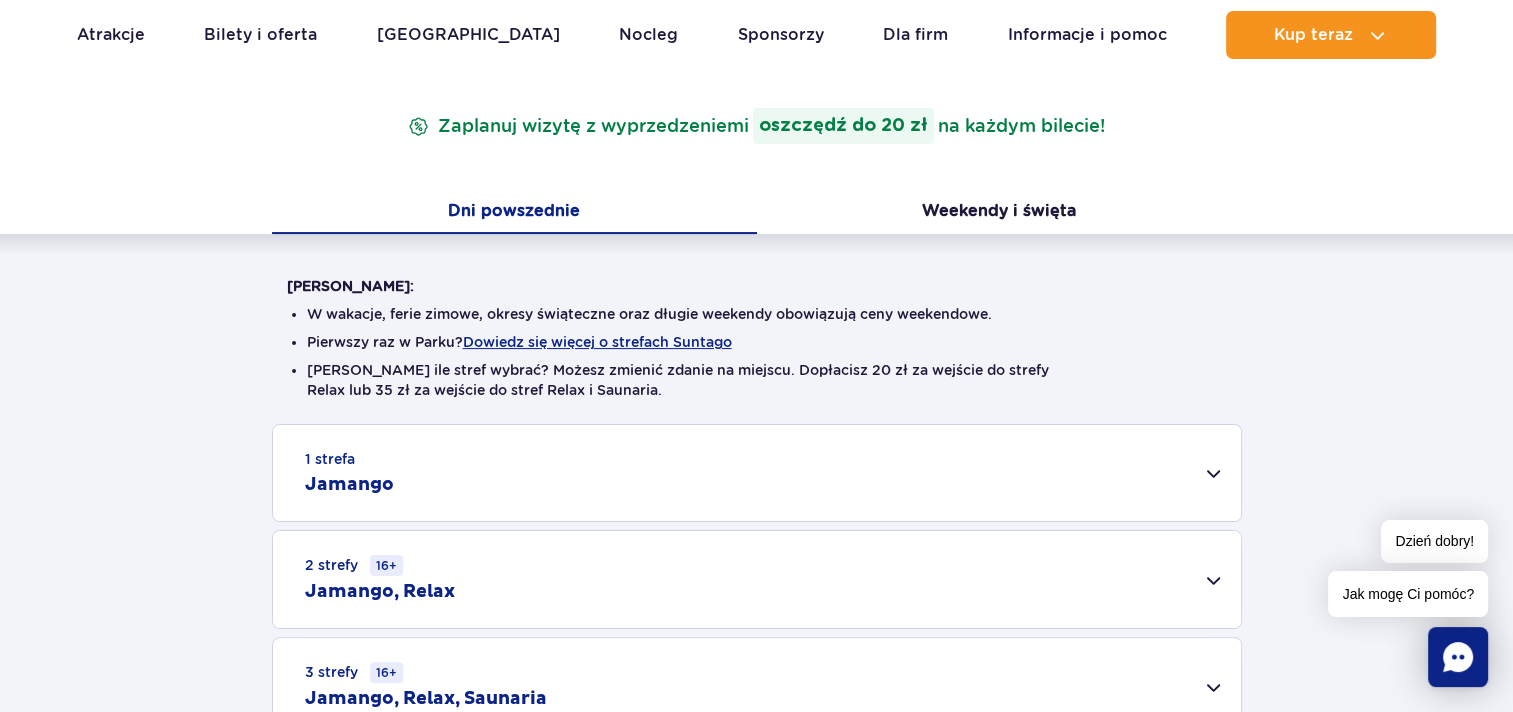 click on "Weekendy i święta" at bounding box center [999, 213] 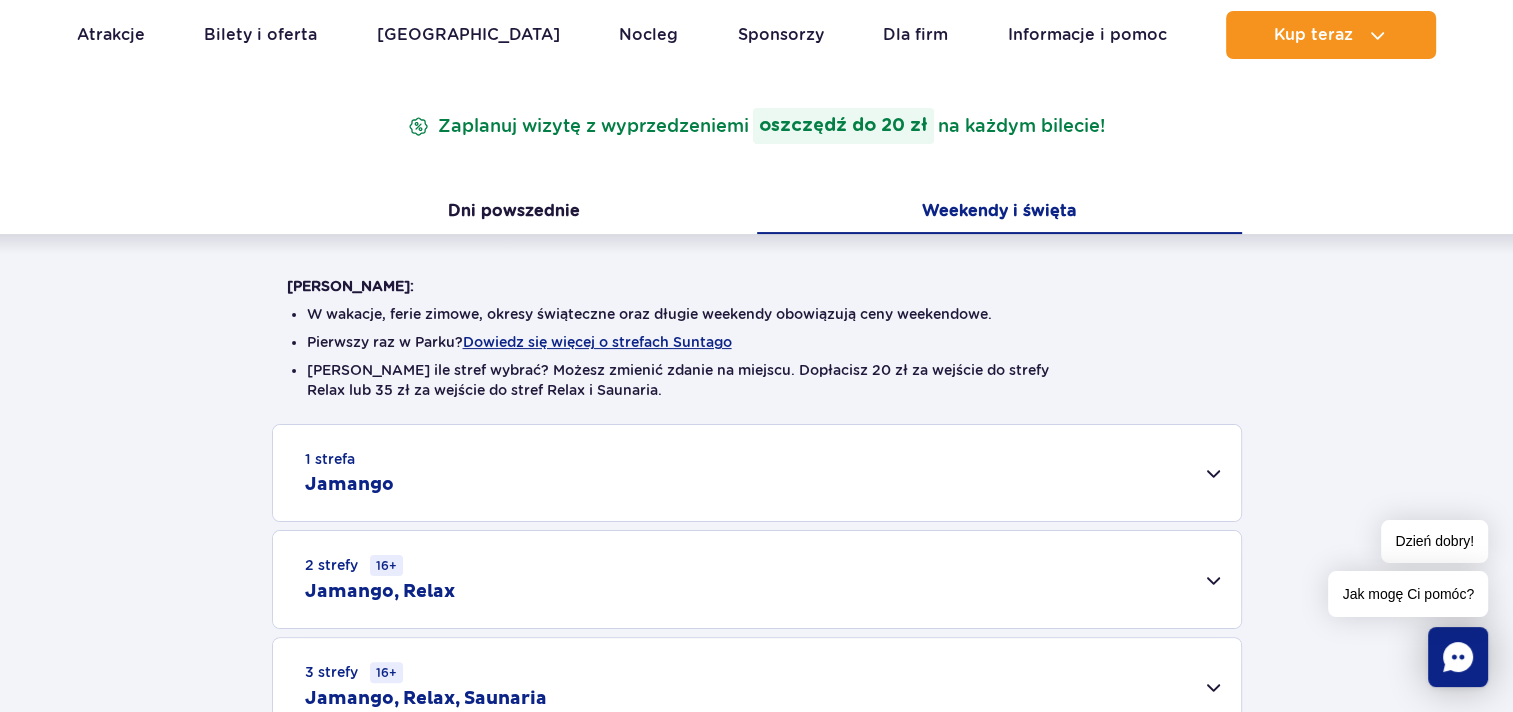 click on "1 strefa
Jamango" at bounding box center (757, 473) 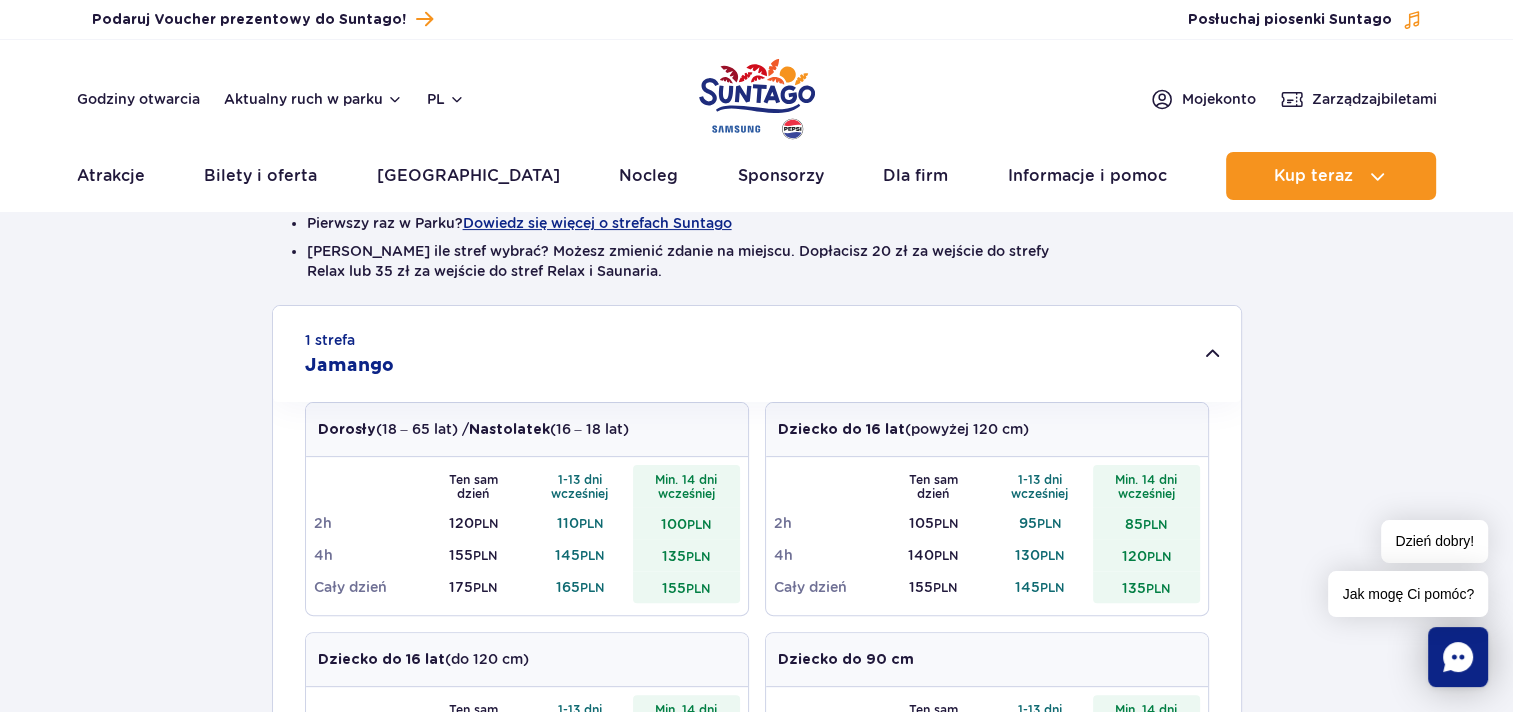 scroll, scrollTop: 0, scrollLeft: 0, axis: both 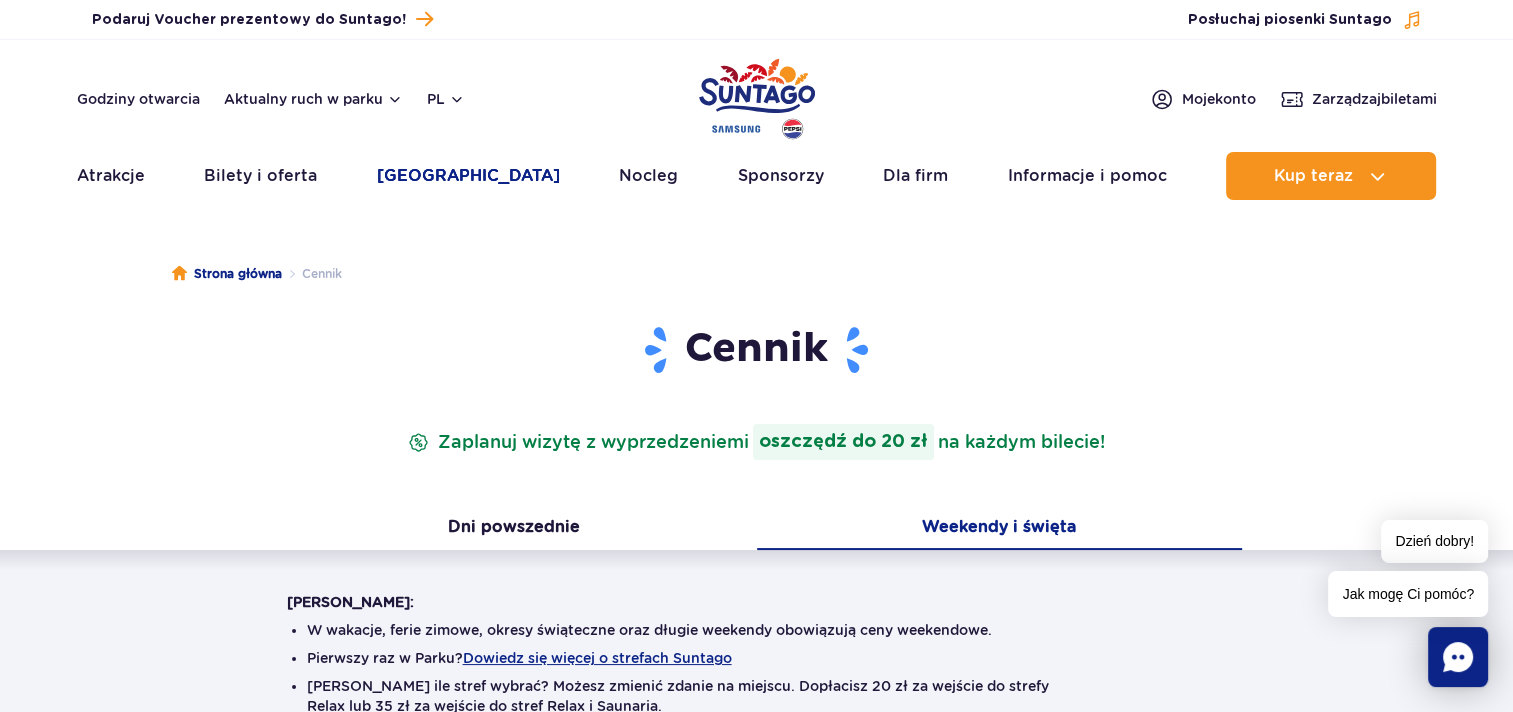 click on "[GEOGRAPHIC_DATA]" at bounding box center [468, 176] 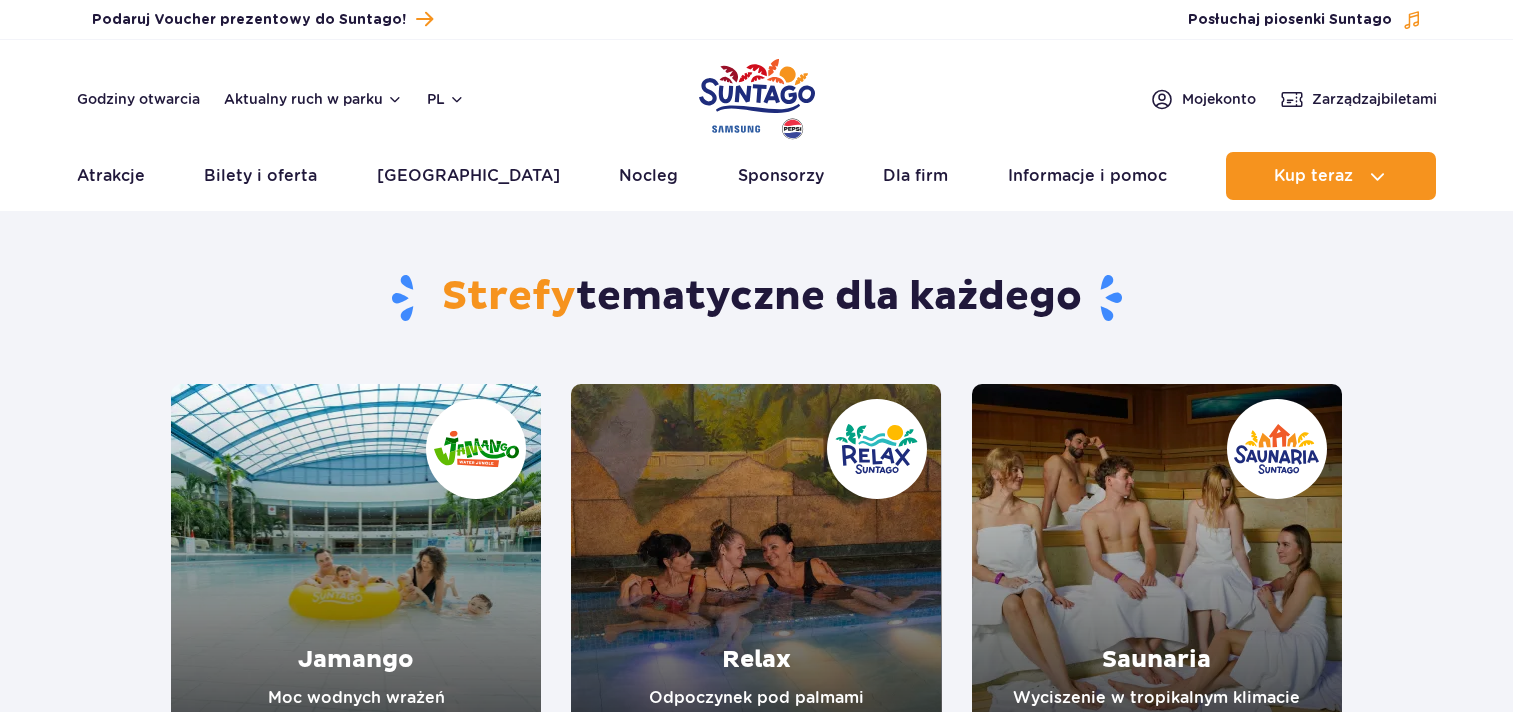 scroll, scrollTop: 0, scrollLeft: 0, axis: both 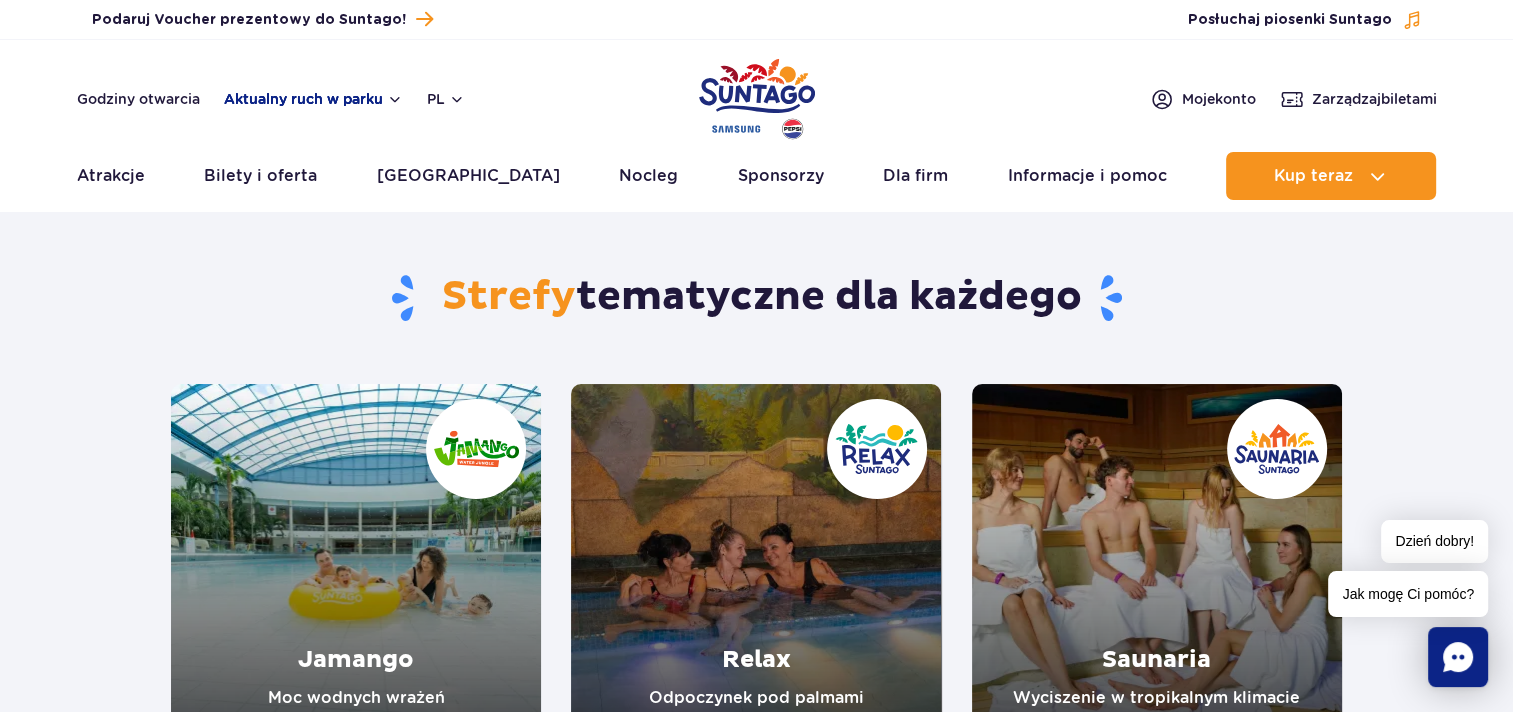 click on "Aktualny ruch w parku" at bounding box center (313, 99) 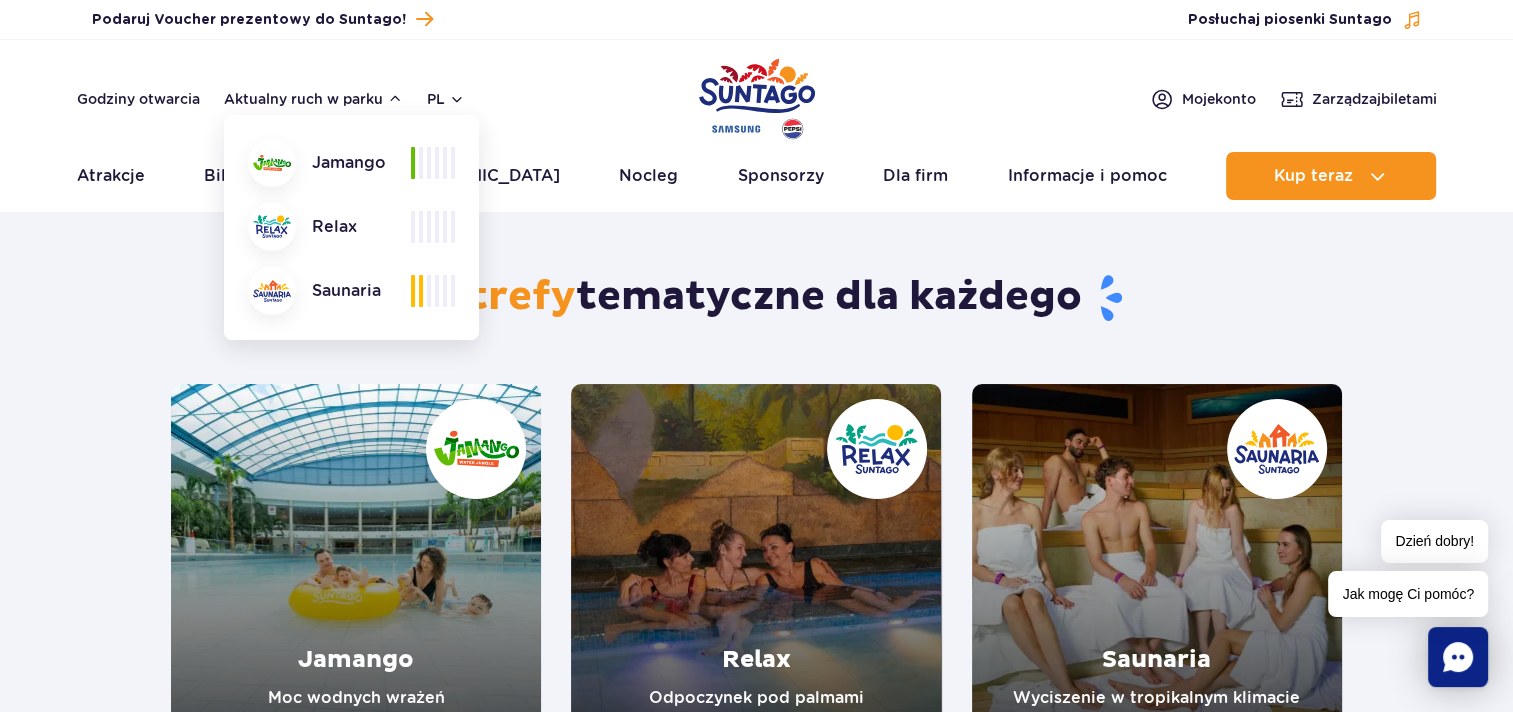 click 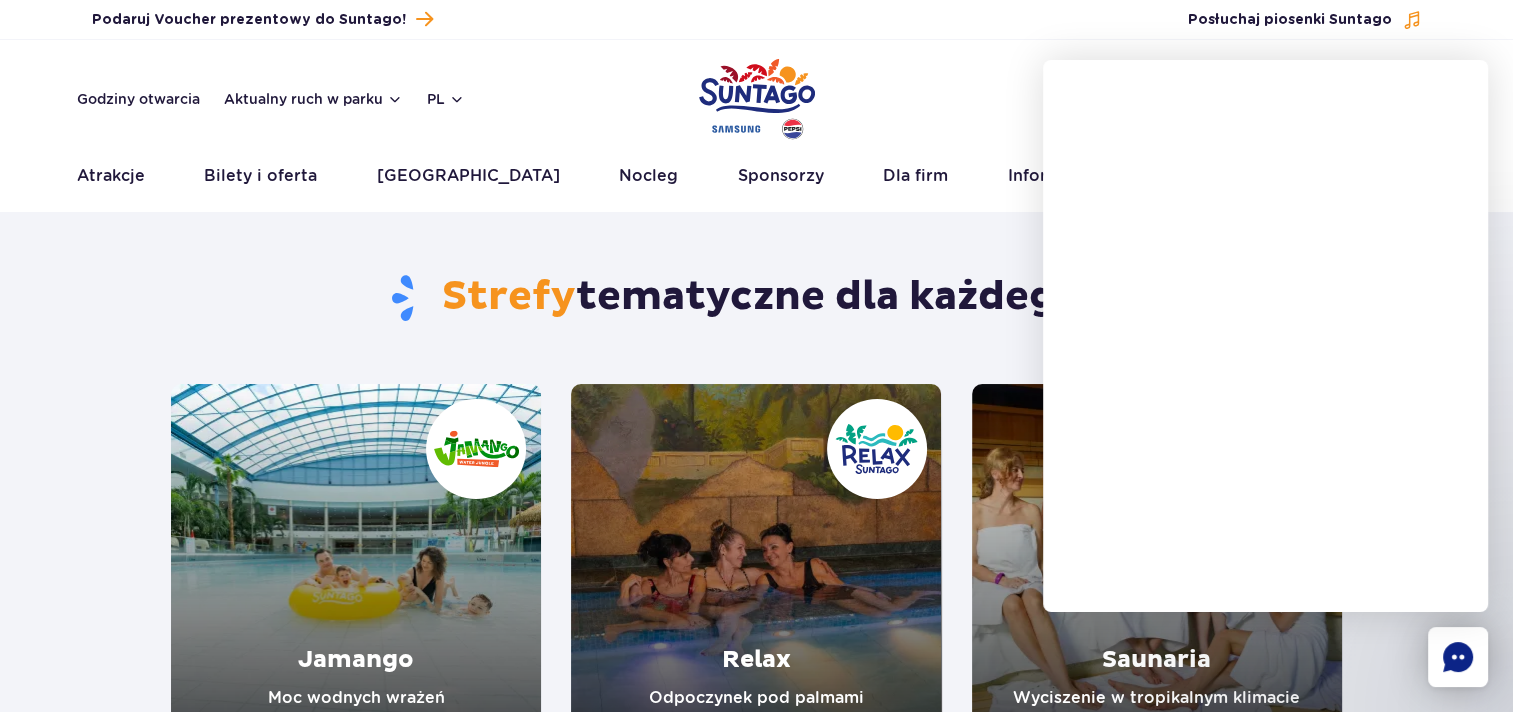 click on "Nocleg" at bounding box center (648, 176) 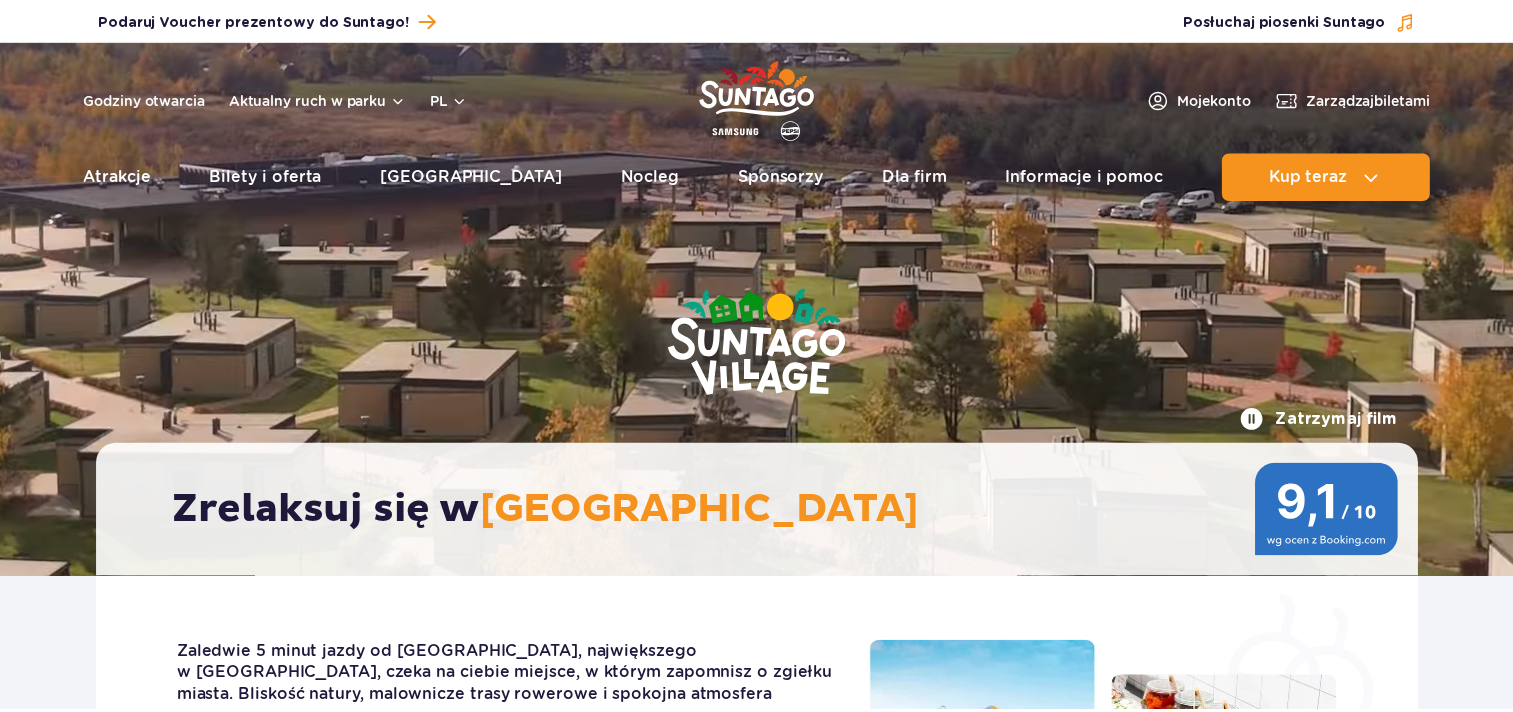 scroll, scrollTop: 0, scrollLeft: 0, axis: both 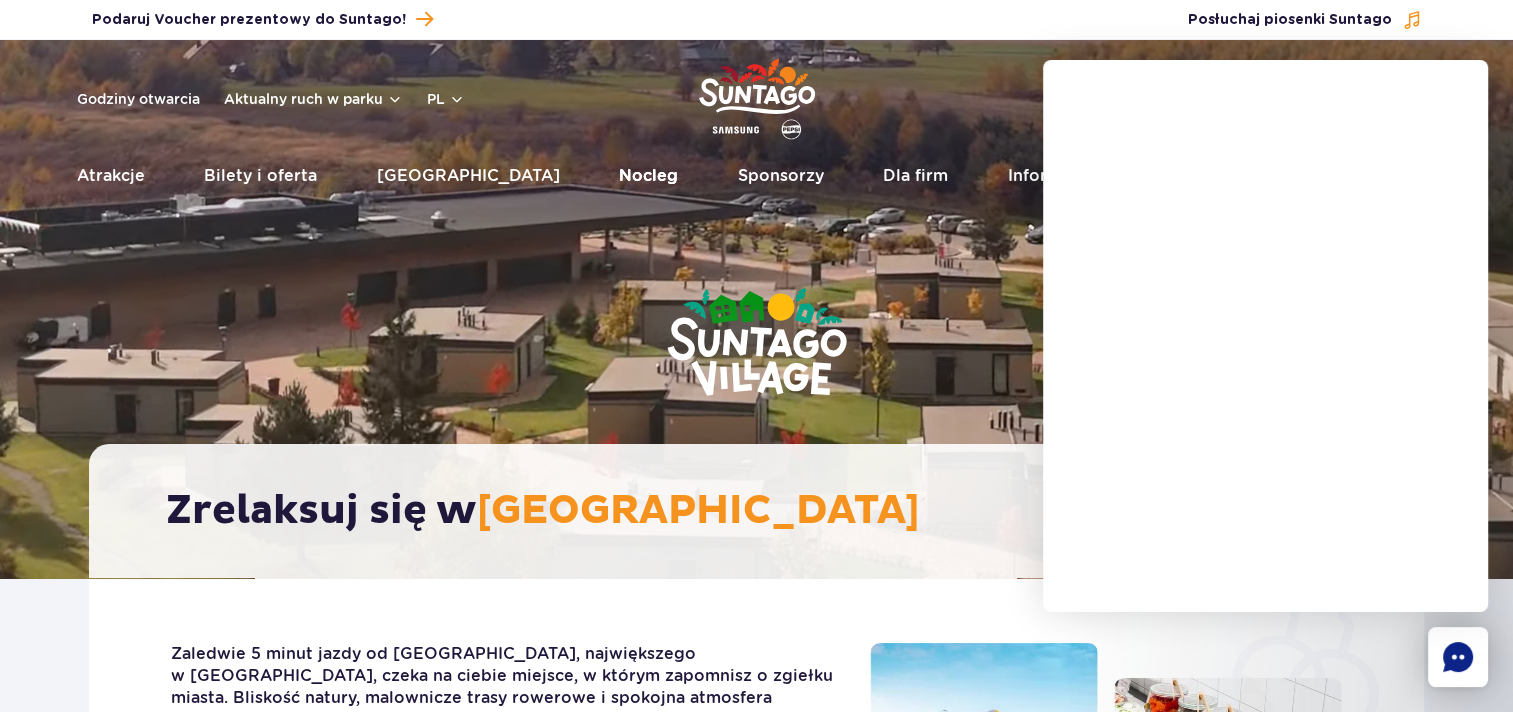 click on "Nocleg" at bounding box center (648, 176) 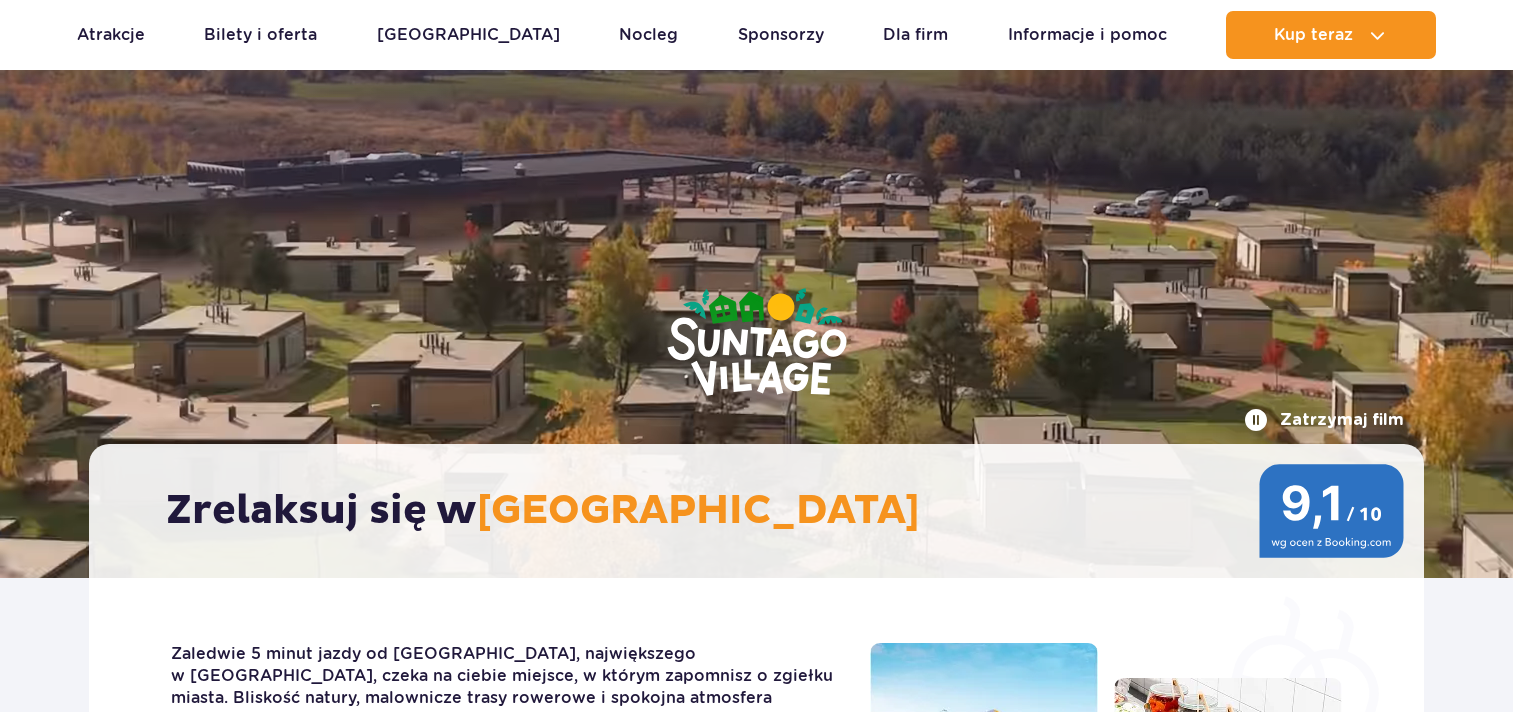 scroll, scrollTop: 252, scrollLeft: 0, axis: vertical 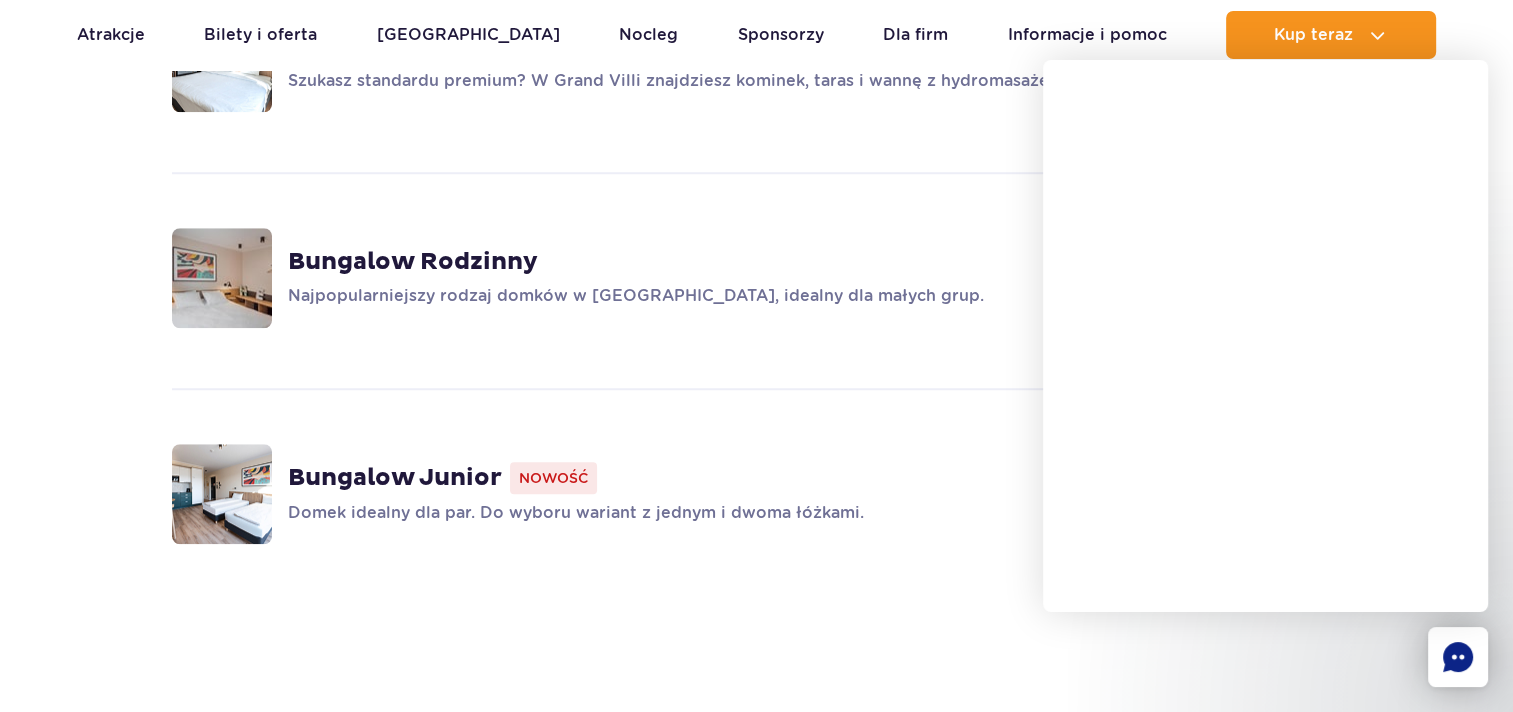click at bounding box center [222, 278] 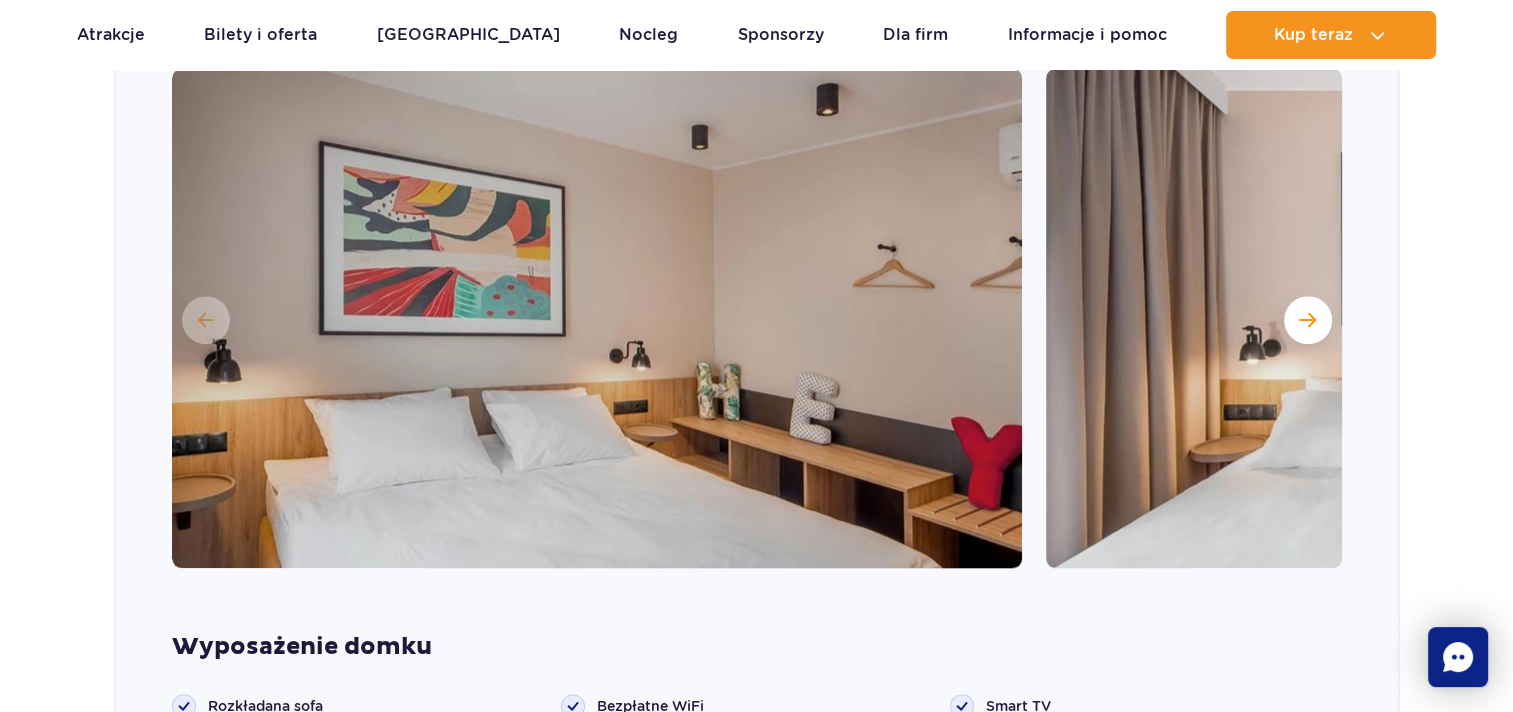 scroll, scrollTop: 1954, scrollLeft: 0, axis: vertical 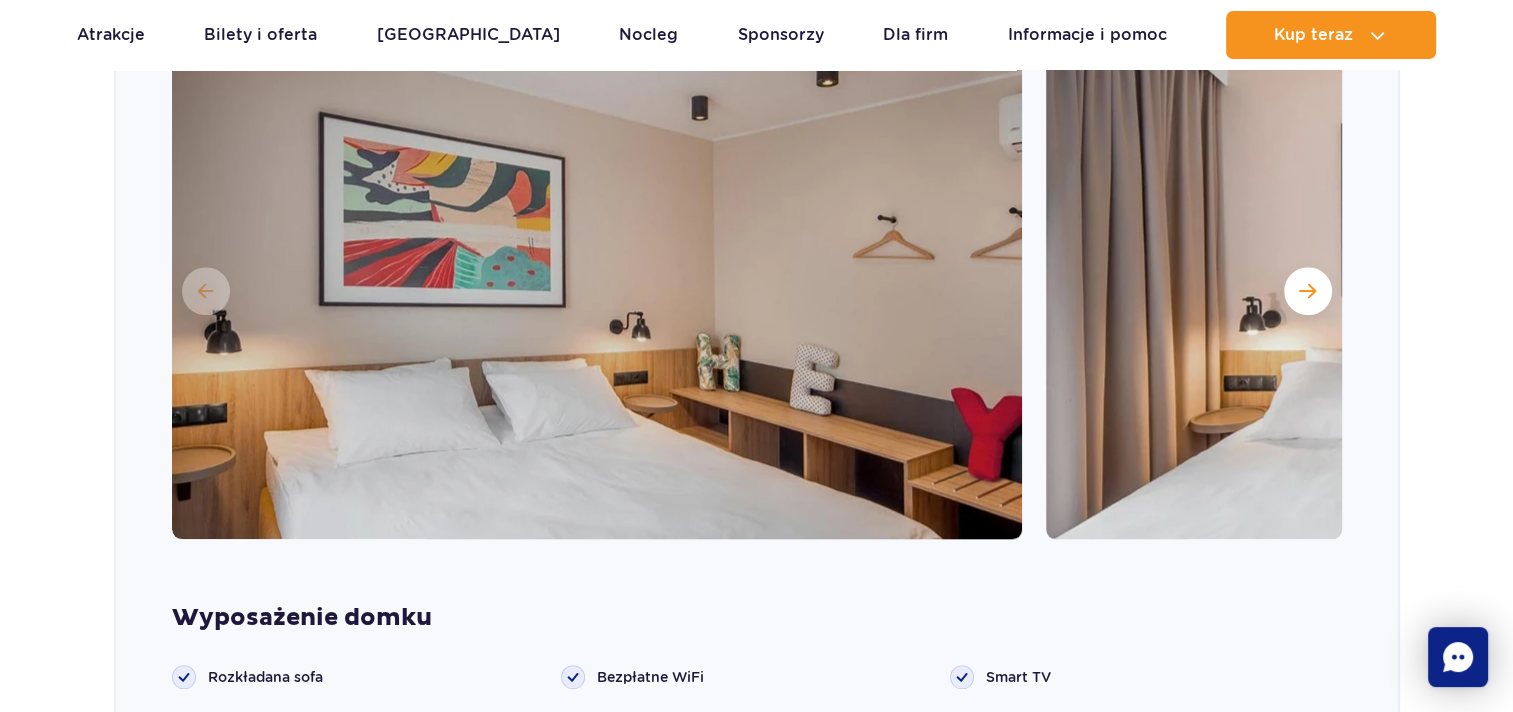 click at bounding box center (1308, 291) 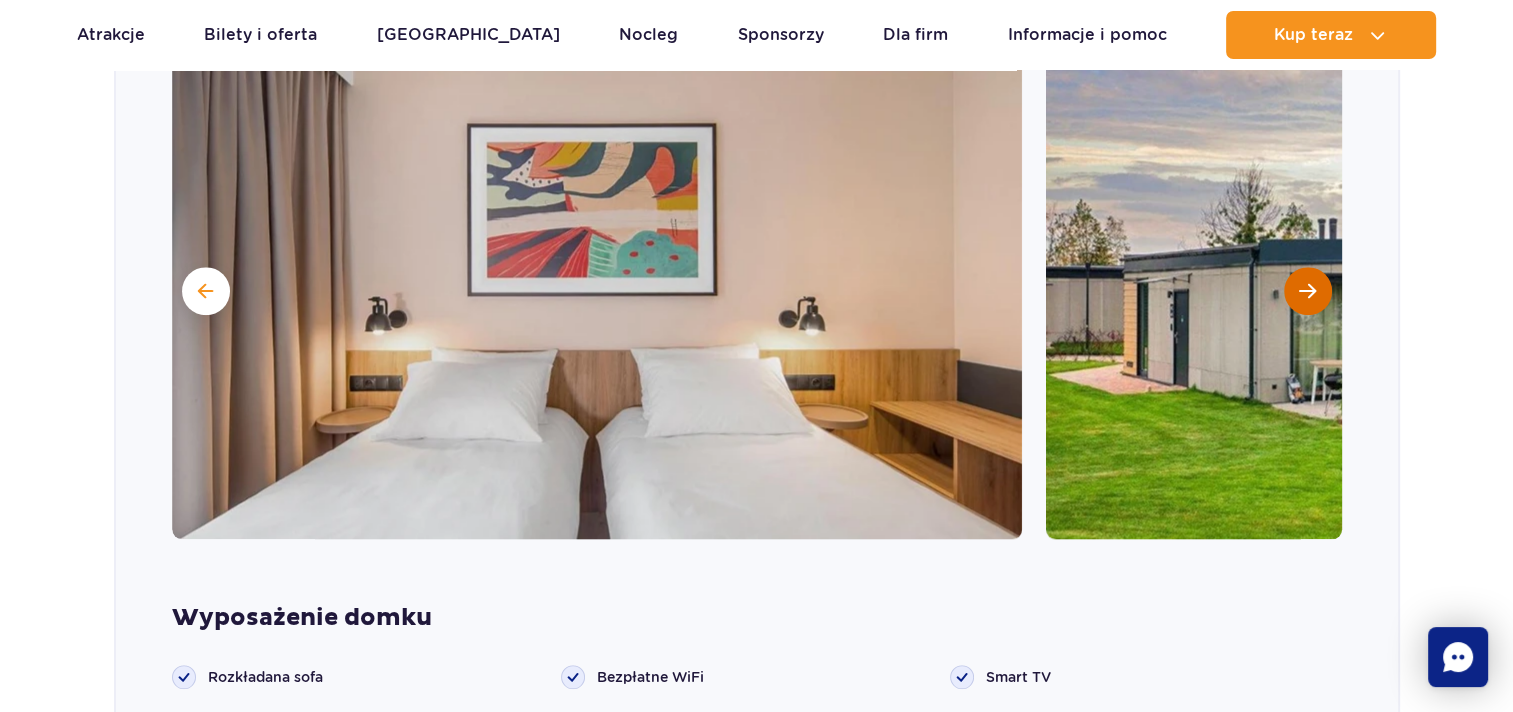 click at bounding box center (1308, 291) 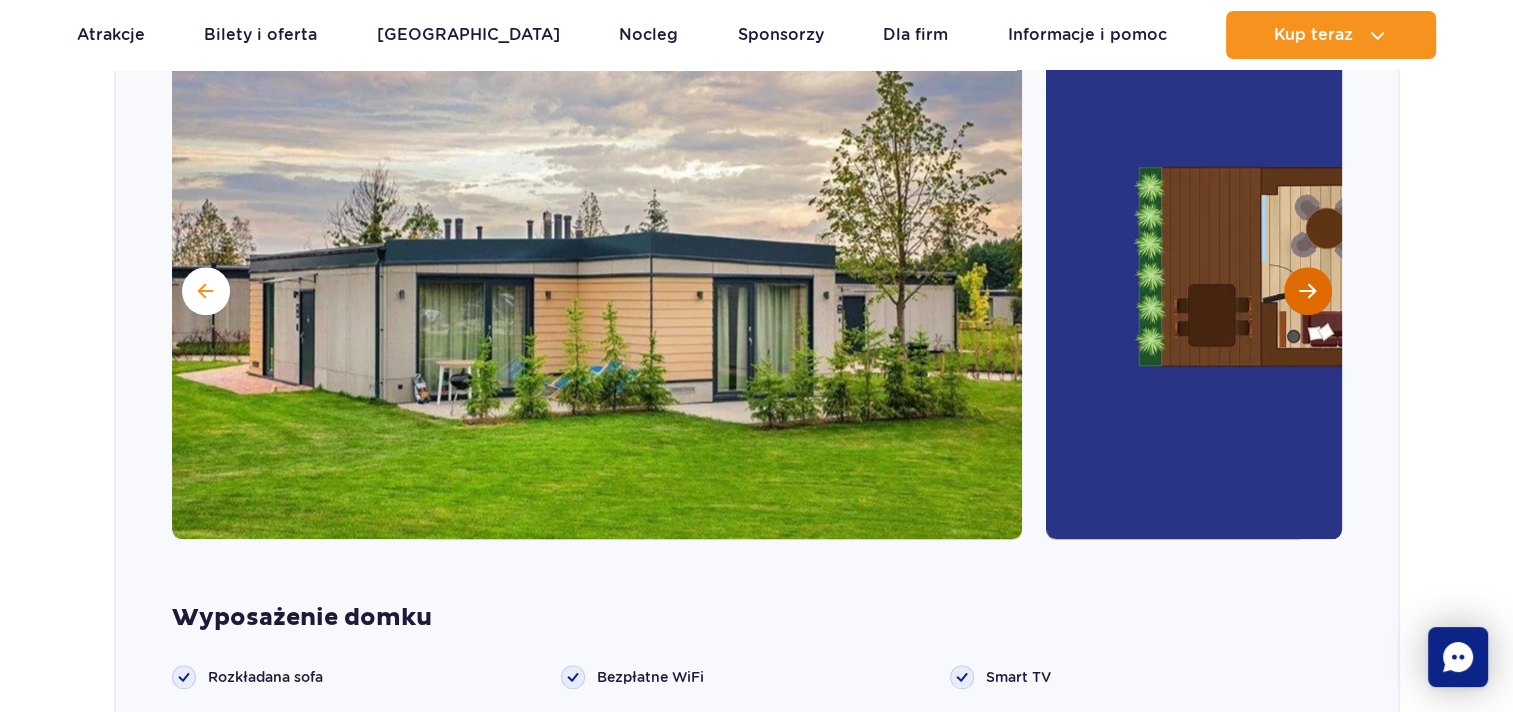 click at bounding box center [1307, 291] 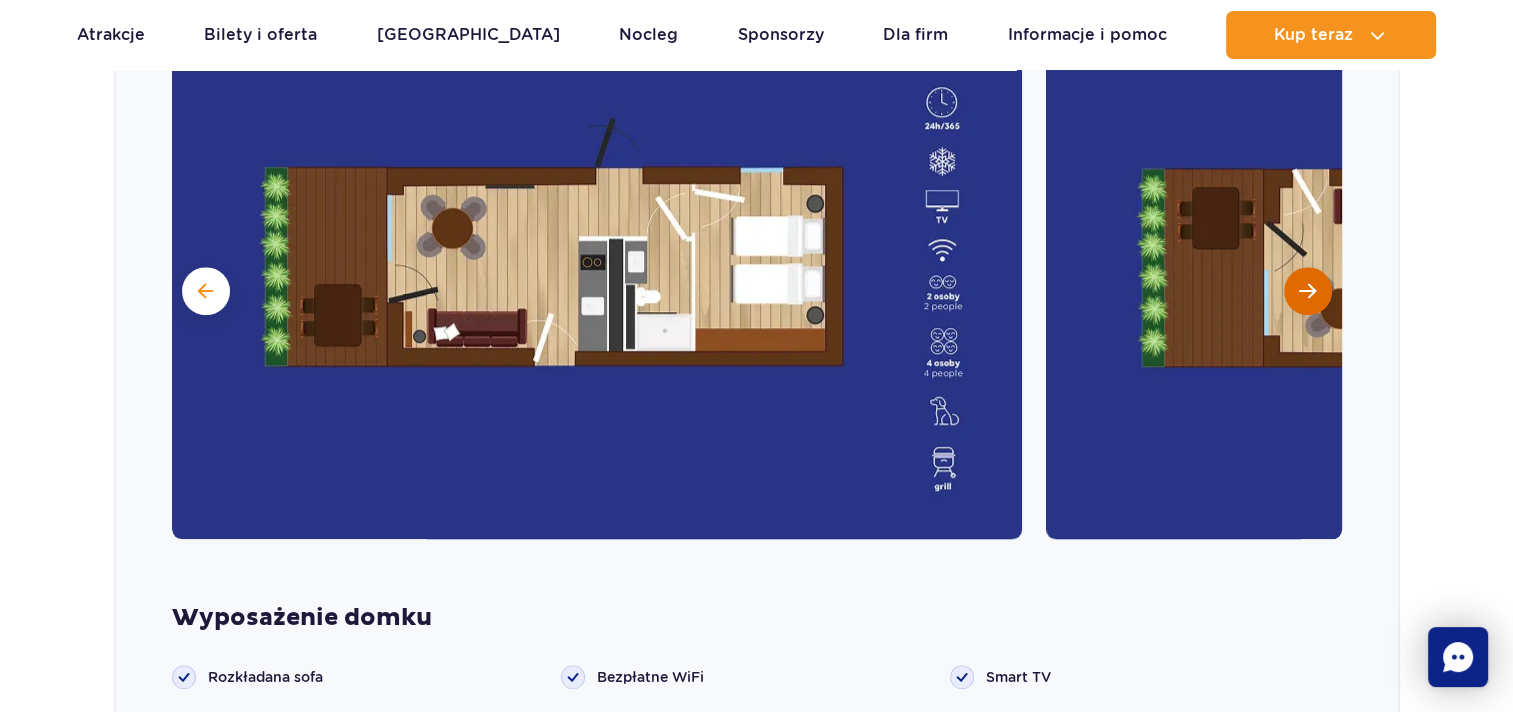 click at bounding box center [1308, 291] 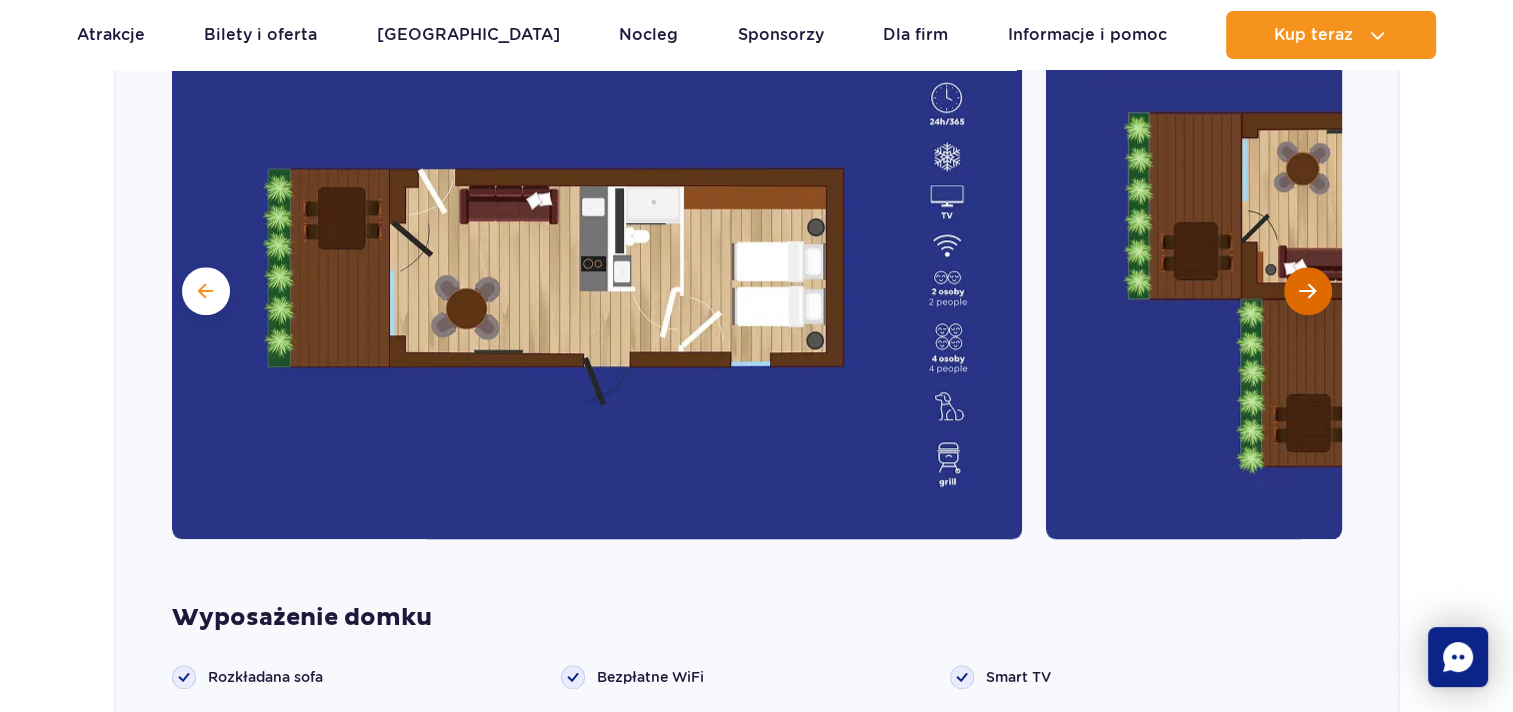 click at bounding box center (1307, 291) 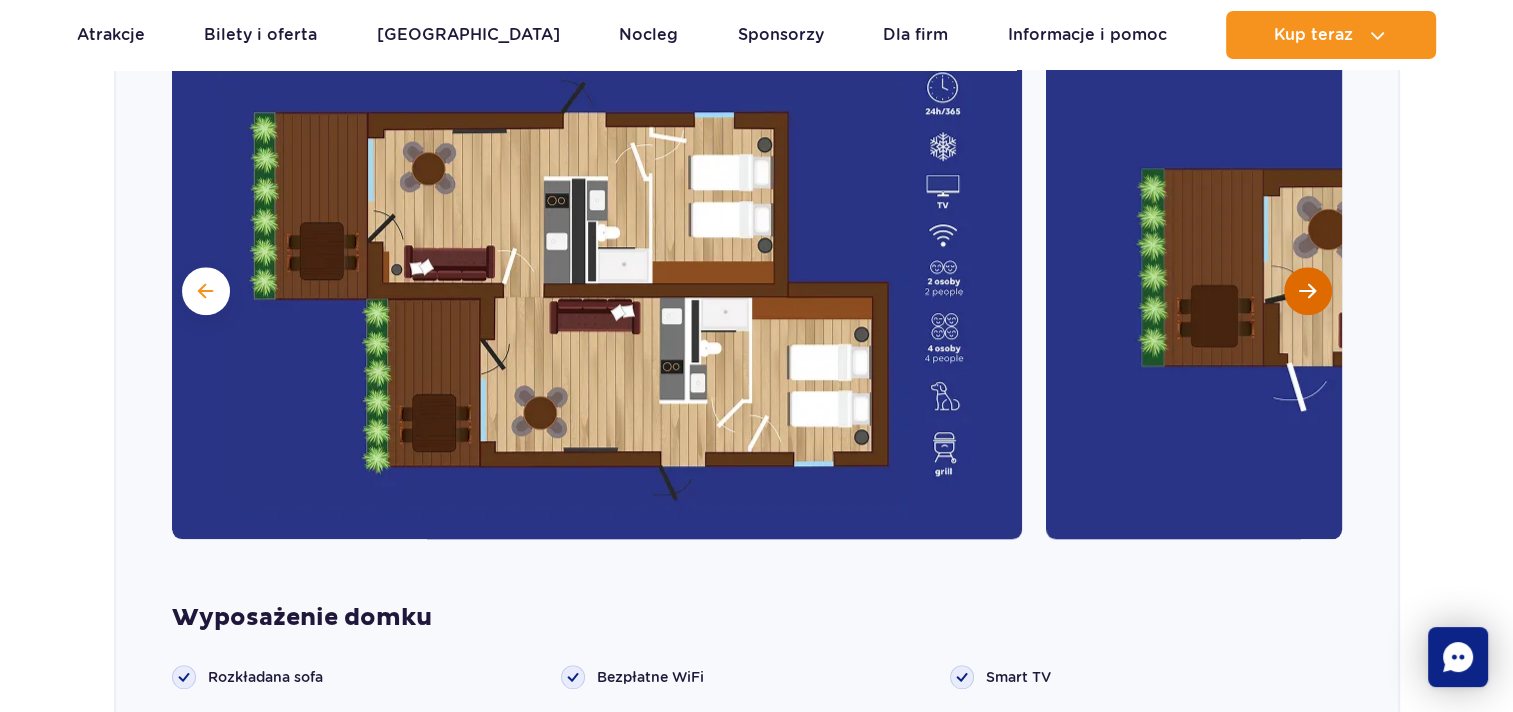 click at bounding box center [1308, 291] 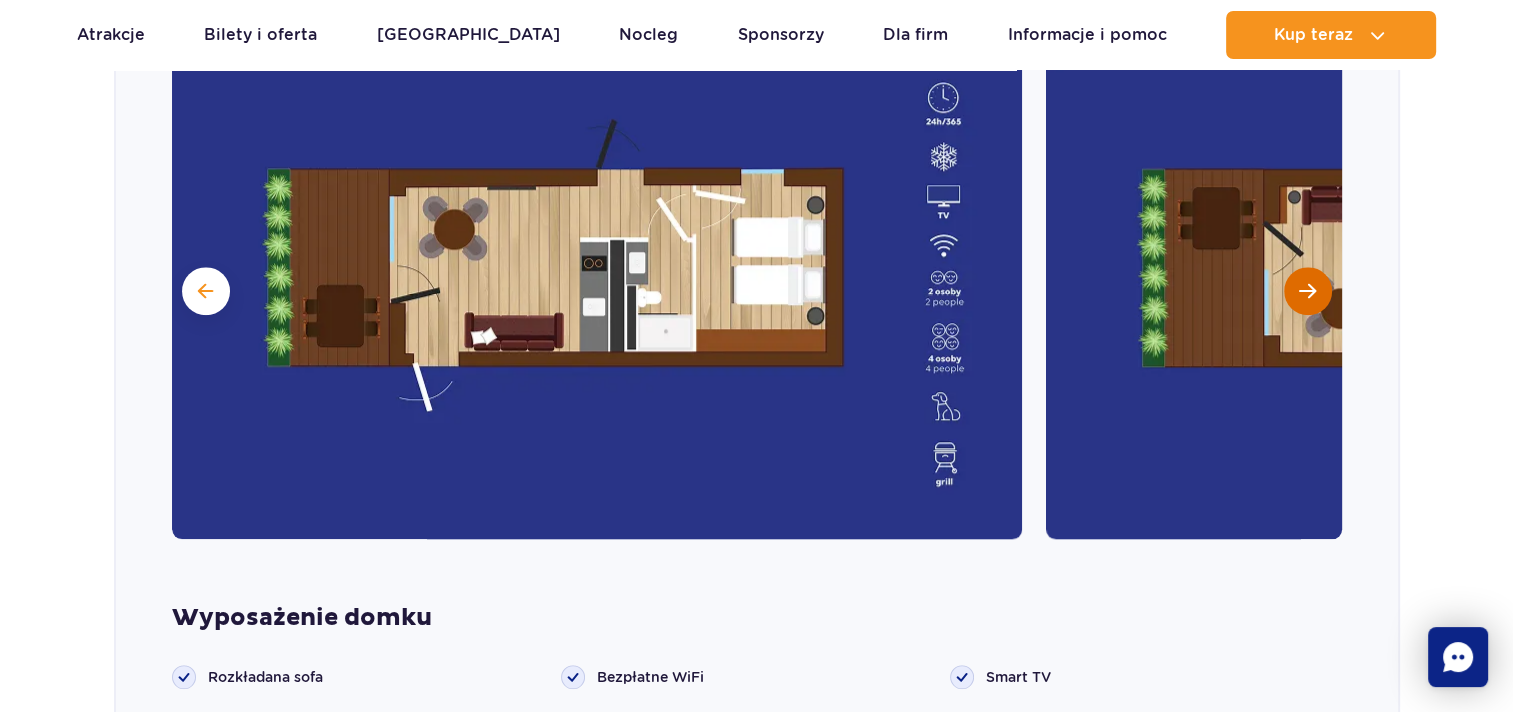 click at bounding box center [1307, 291] 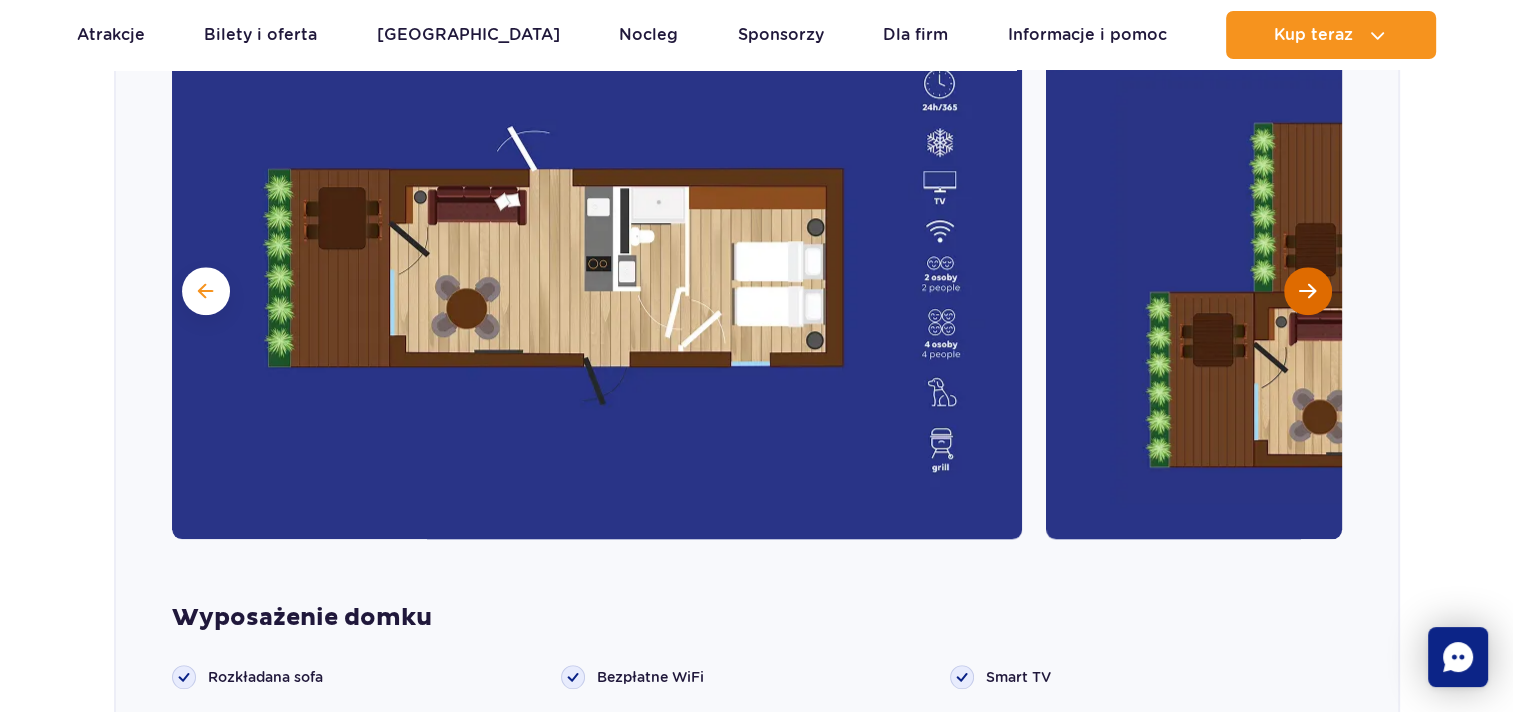 click at bounding box center (1308, 291) 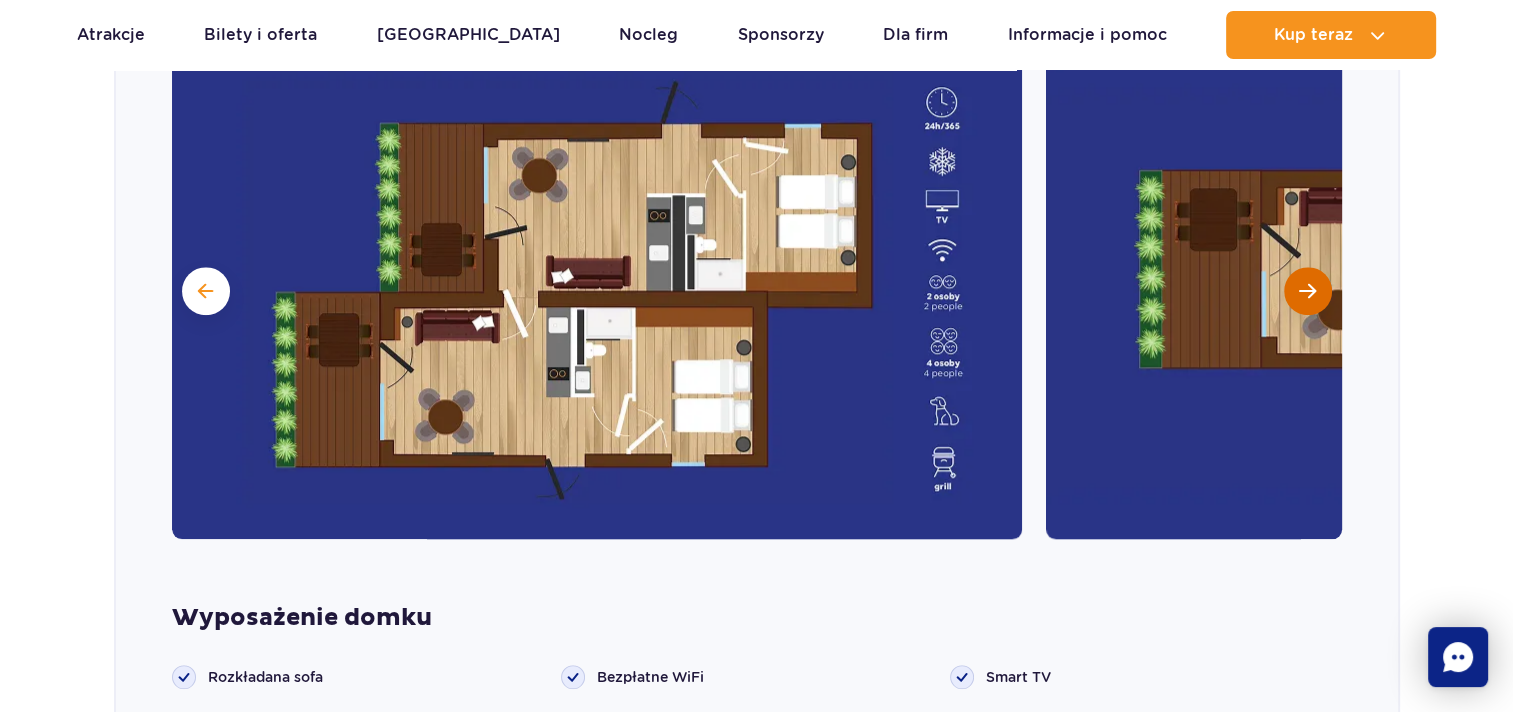 click at bounding box center (1308, 291) 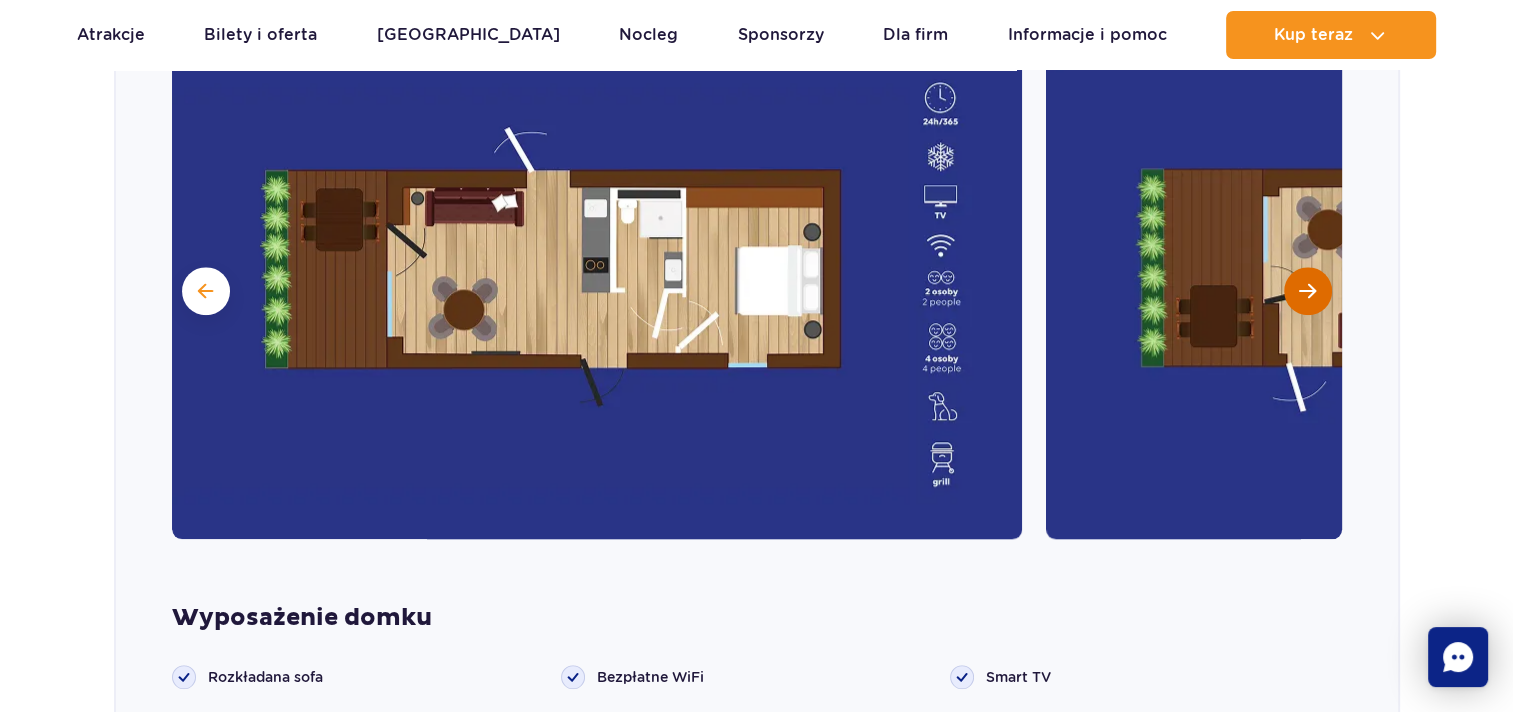click at bounding box center [1308, 291] 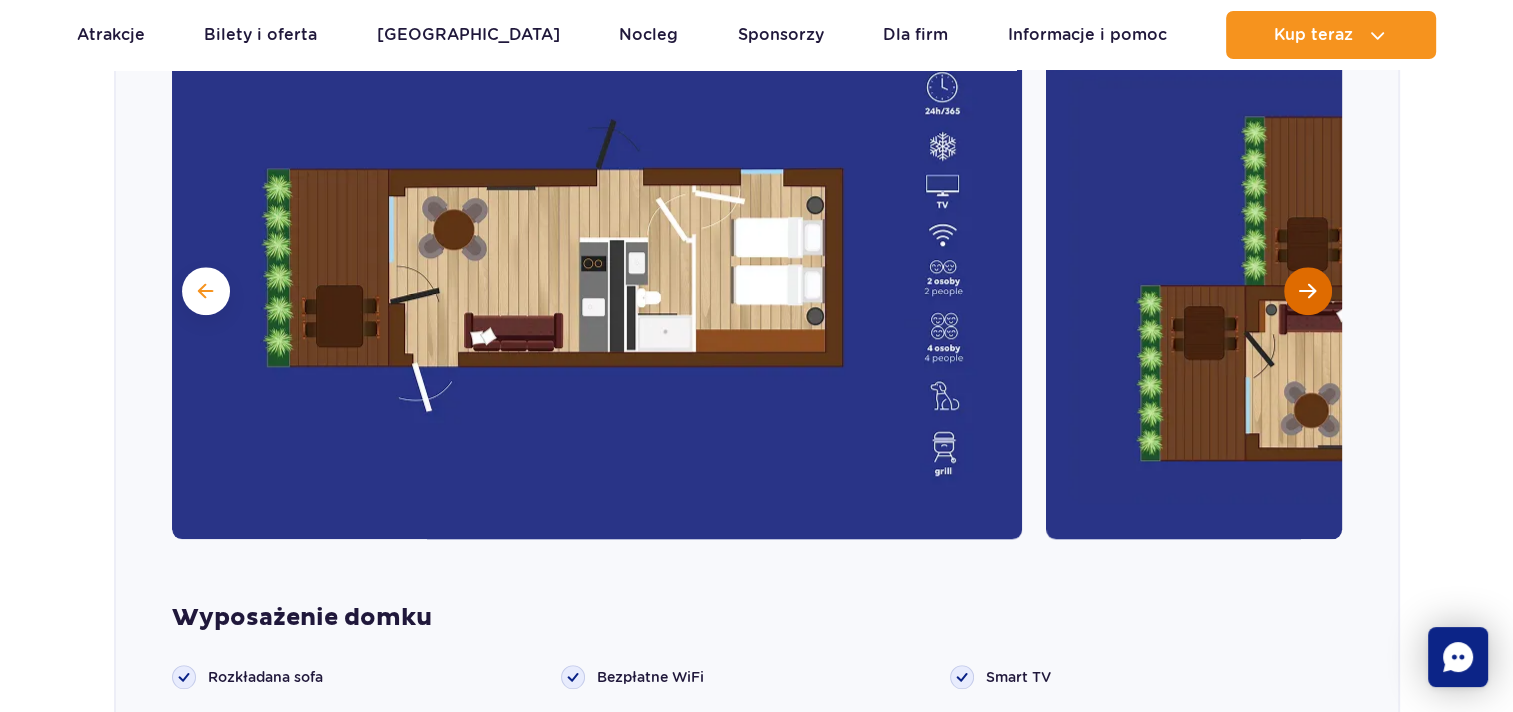 click at bounding box center (1308, 291) 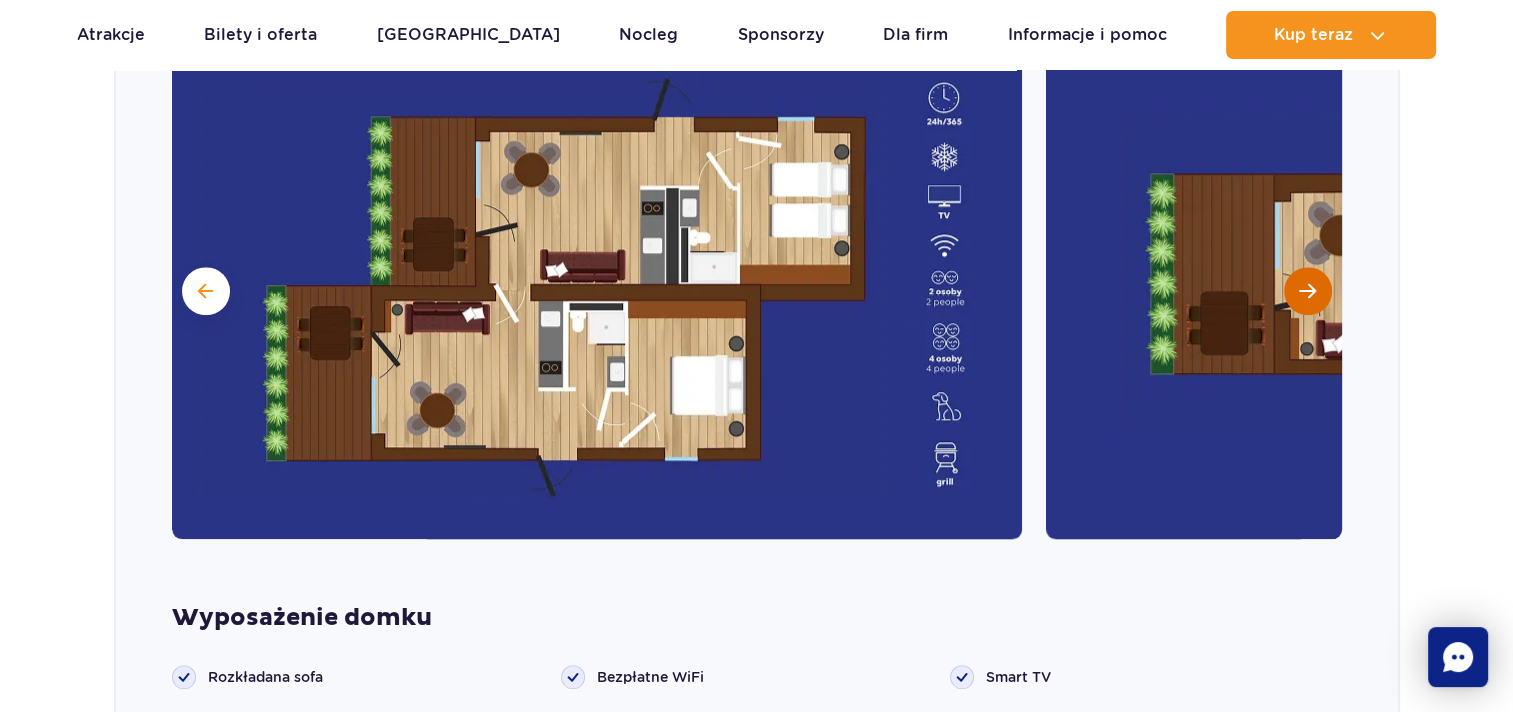 click at bounding box center [1308, 291] 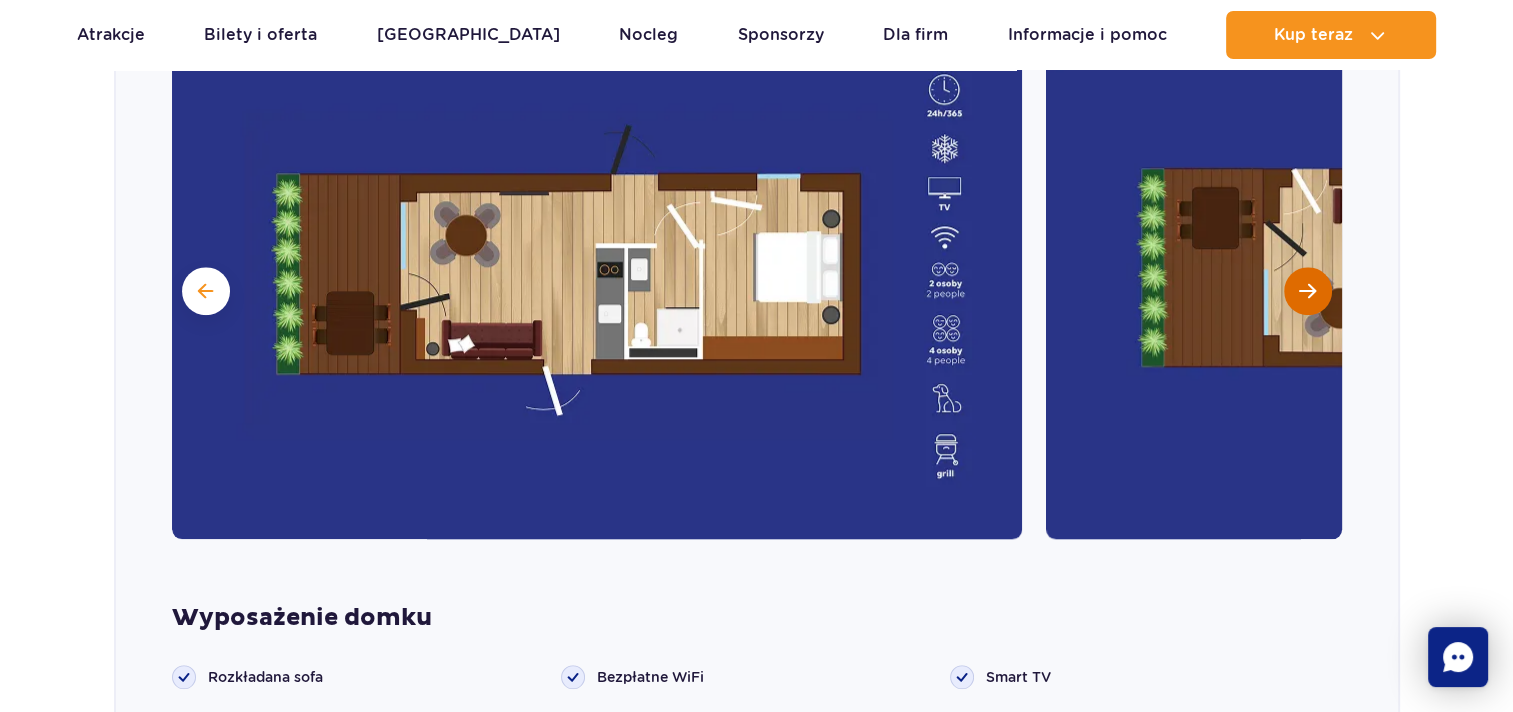 click at bounding box center [1308, 291] 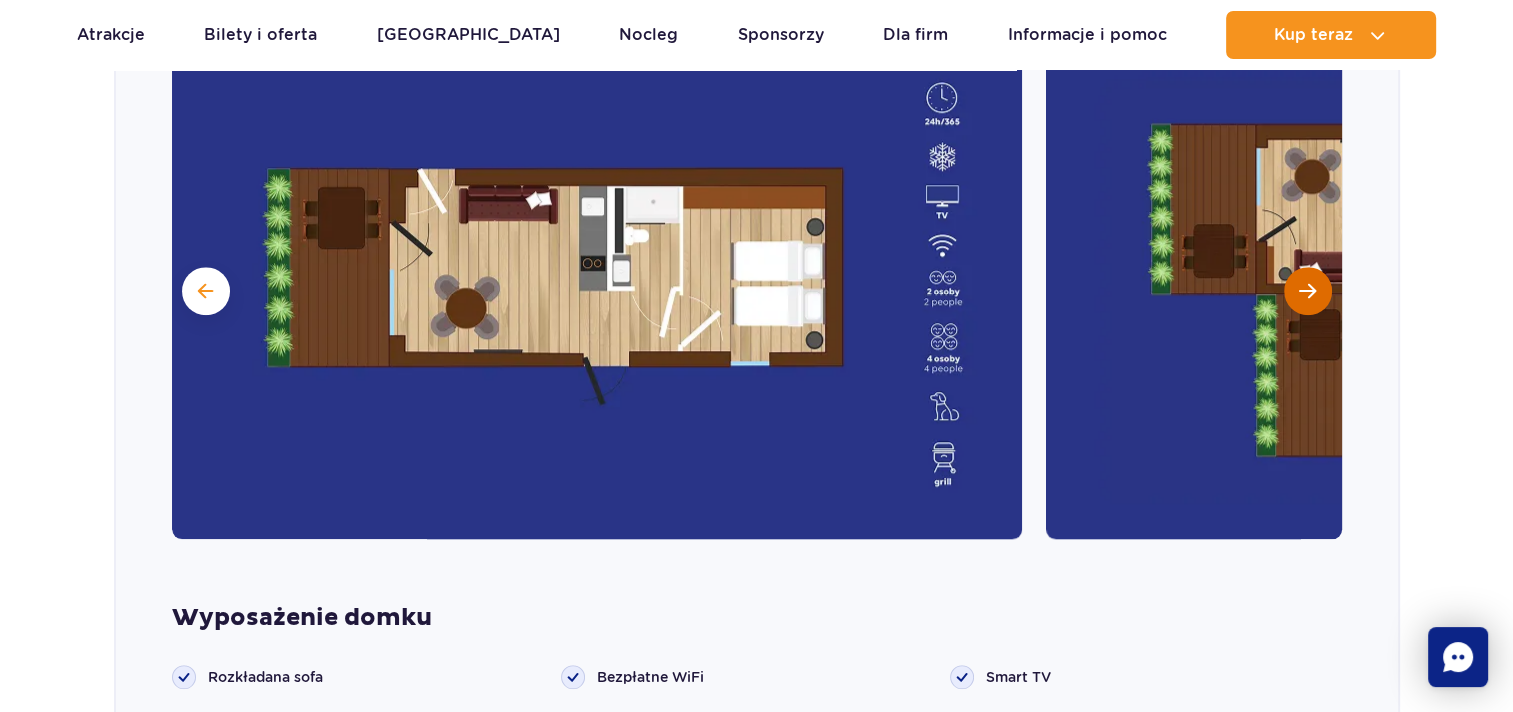 click at bounding box center (1308, 291) 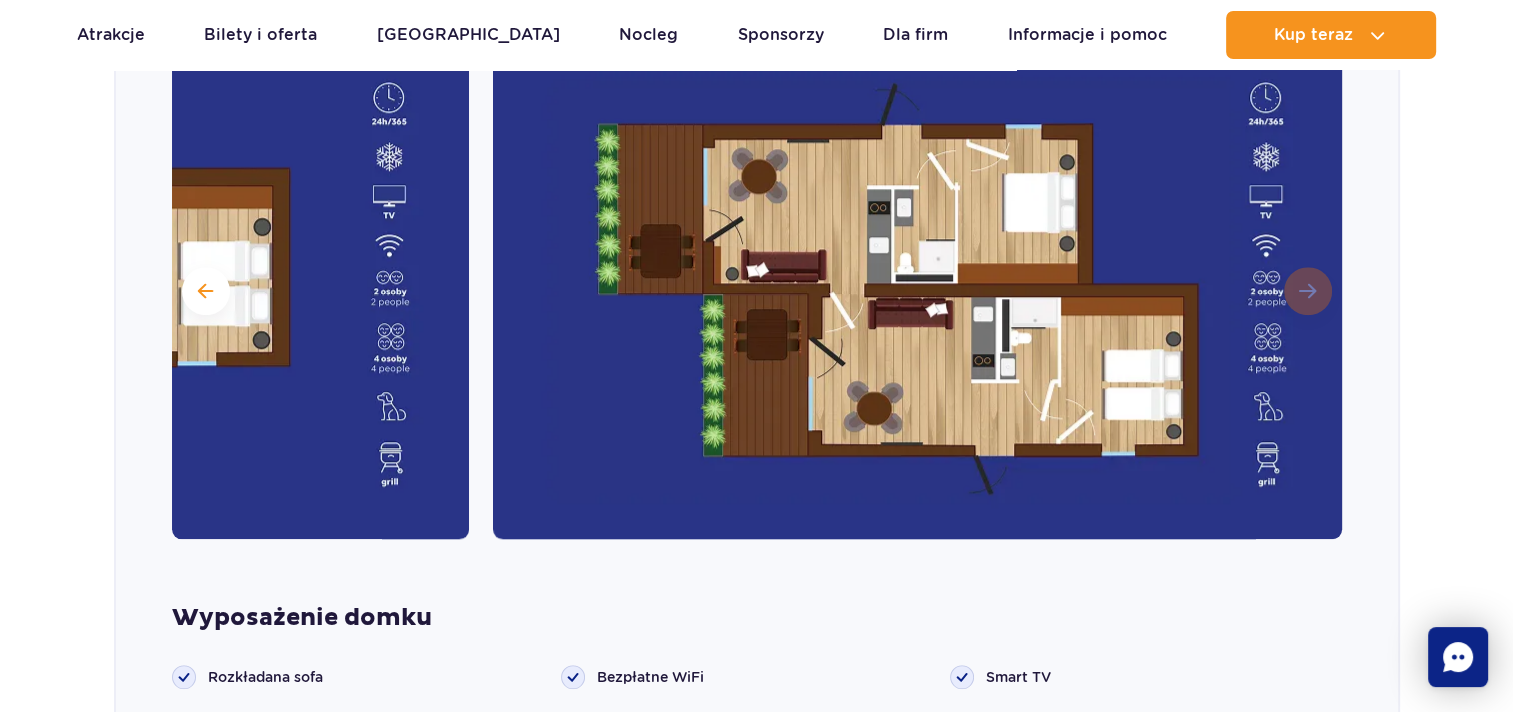 click at bounding box center [918, 289] 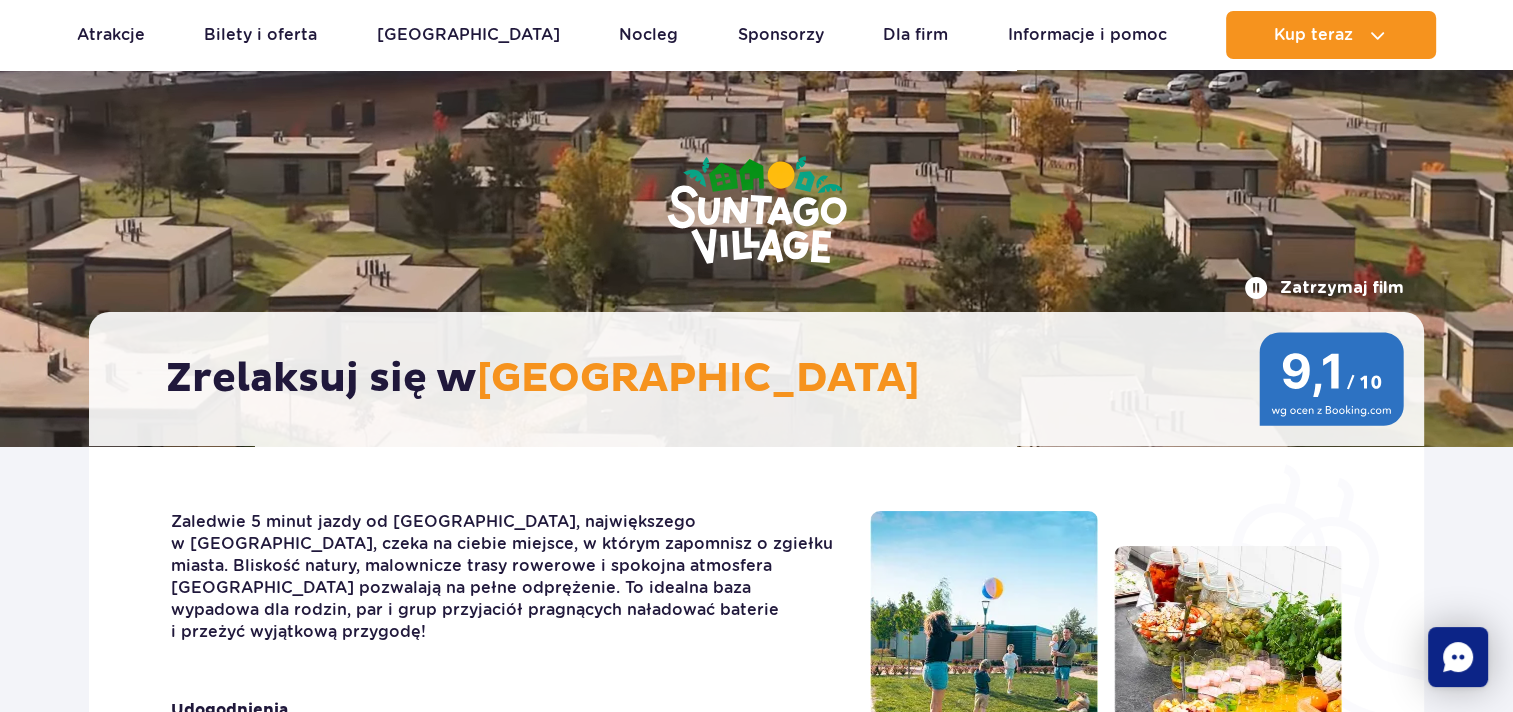 scroll, scrollTop: 126, scrollLeft: 0, axis: vertical 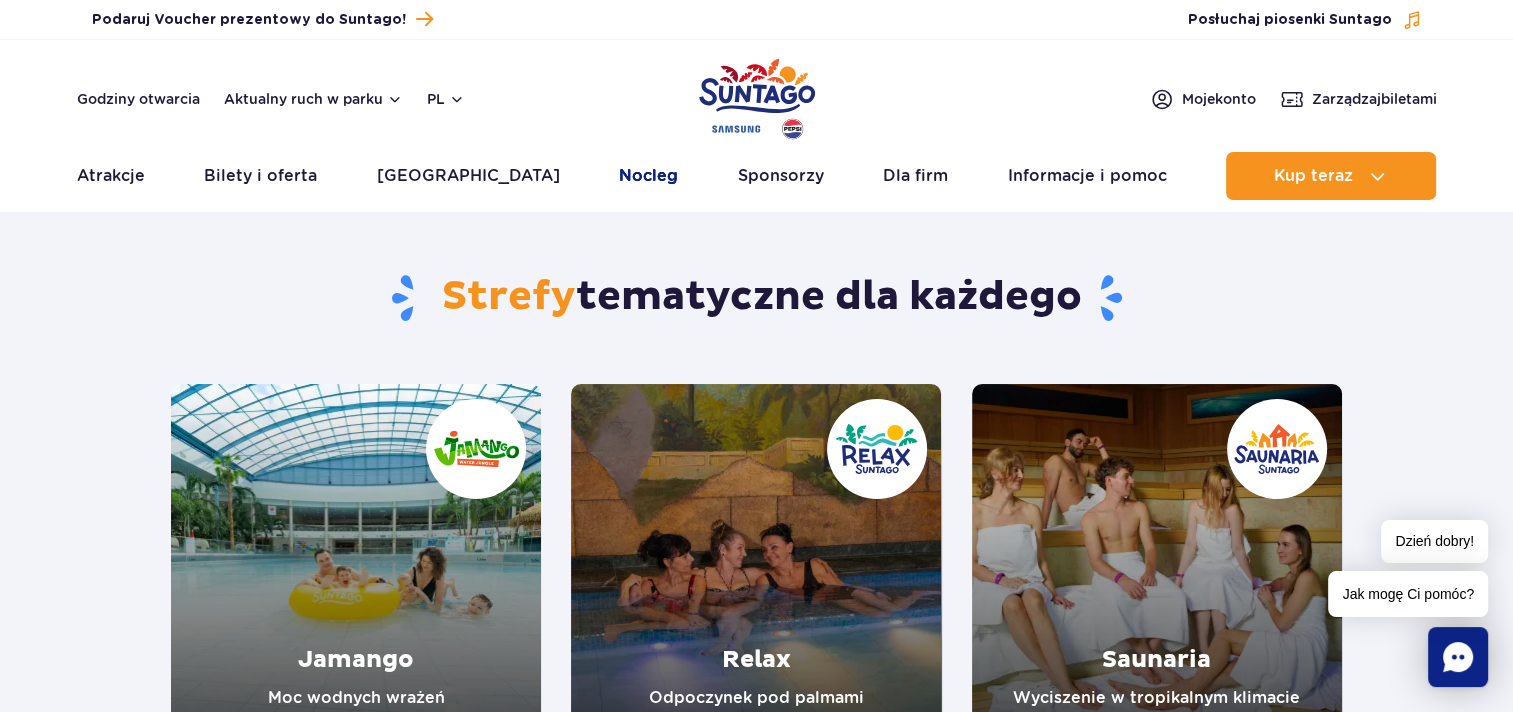 click on "Nocleg" at bounding box center [648, 176] 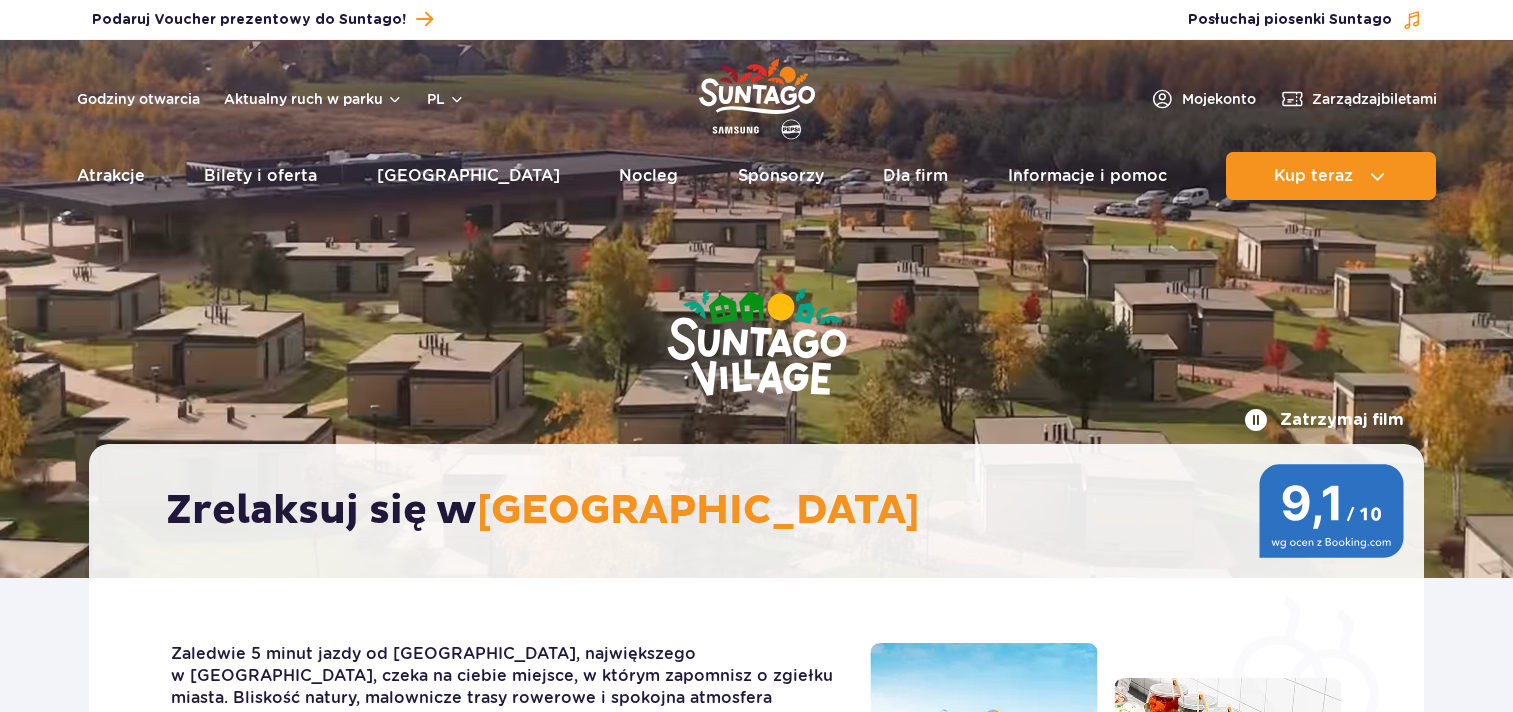 scroll, scrollTop: 0, scrollLeft: 0, axis: both 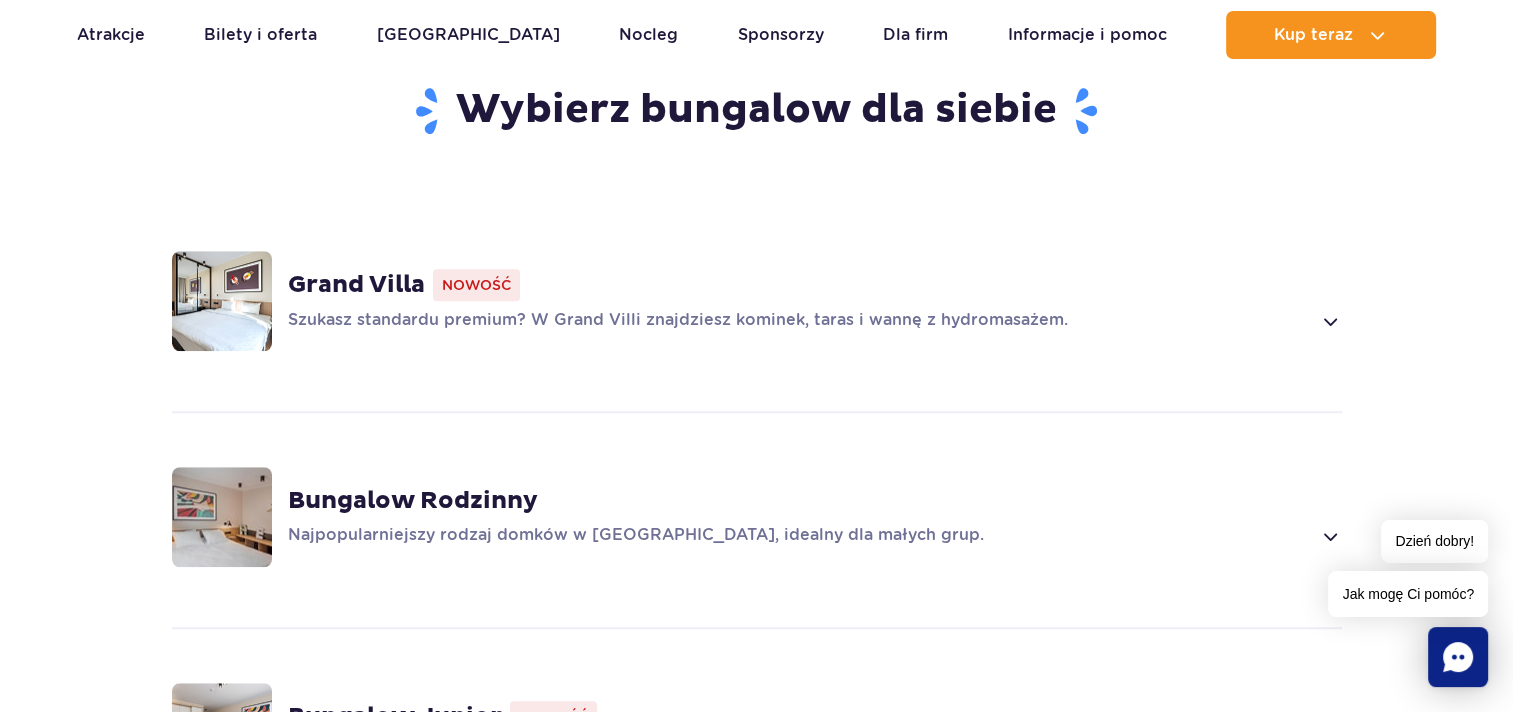 click at bounding box center (222, 301) 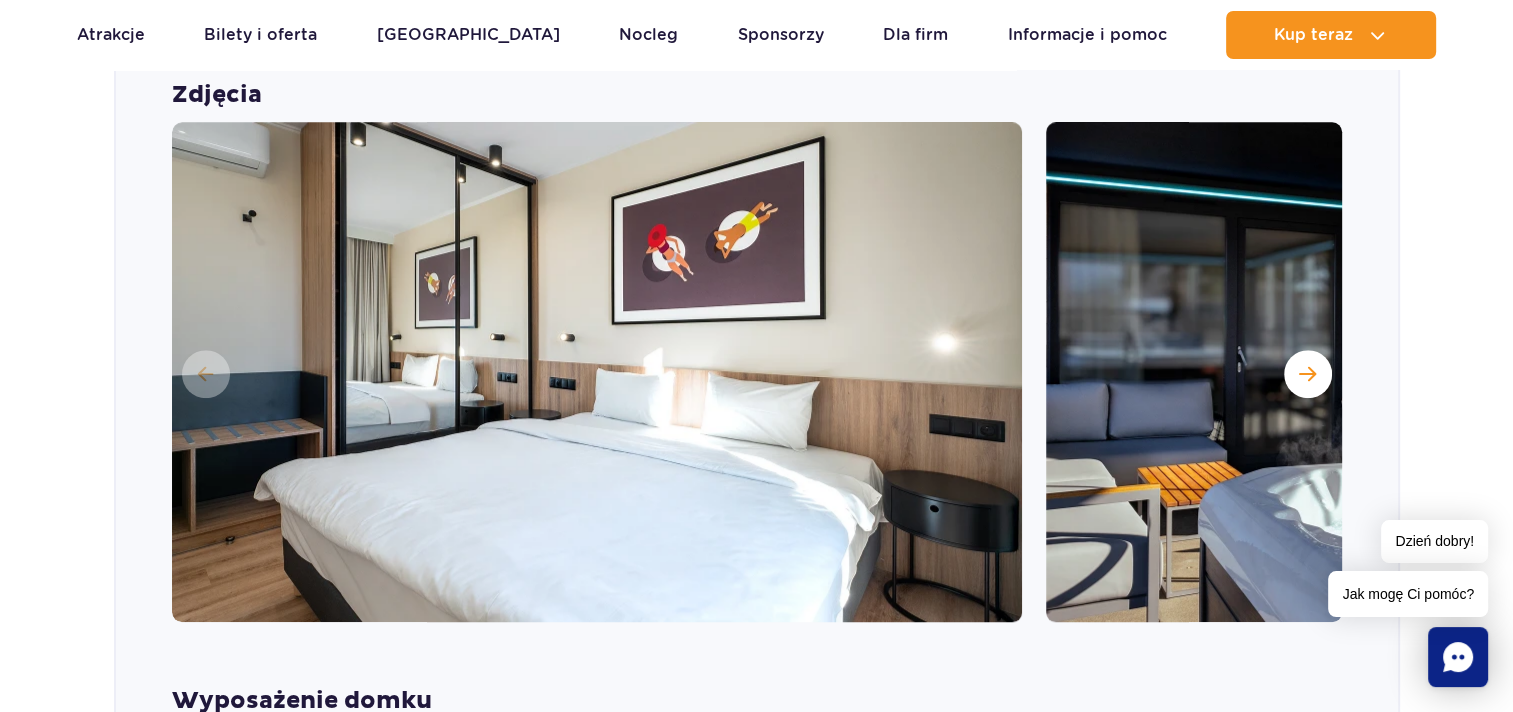 scroll, scrollTop: 1658, scrollLeft: 0, axis: vertical 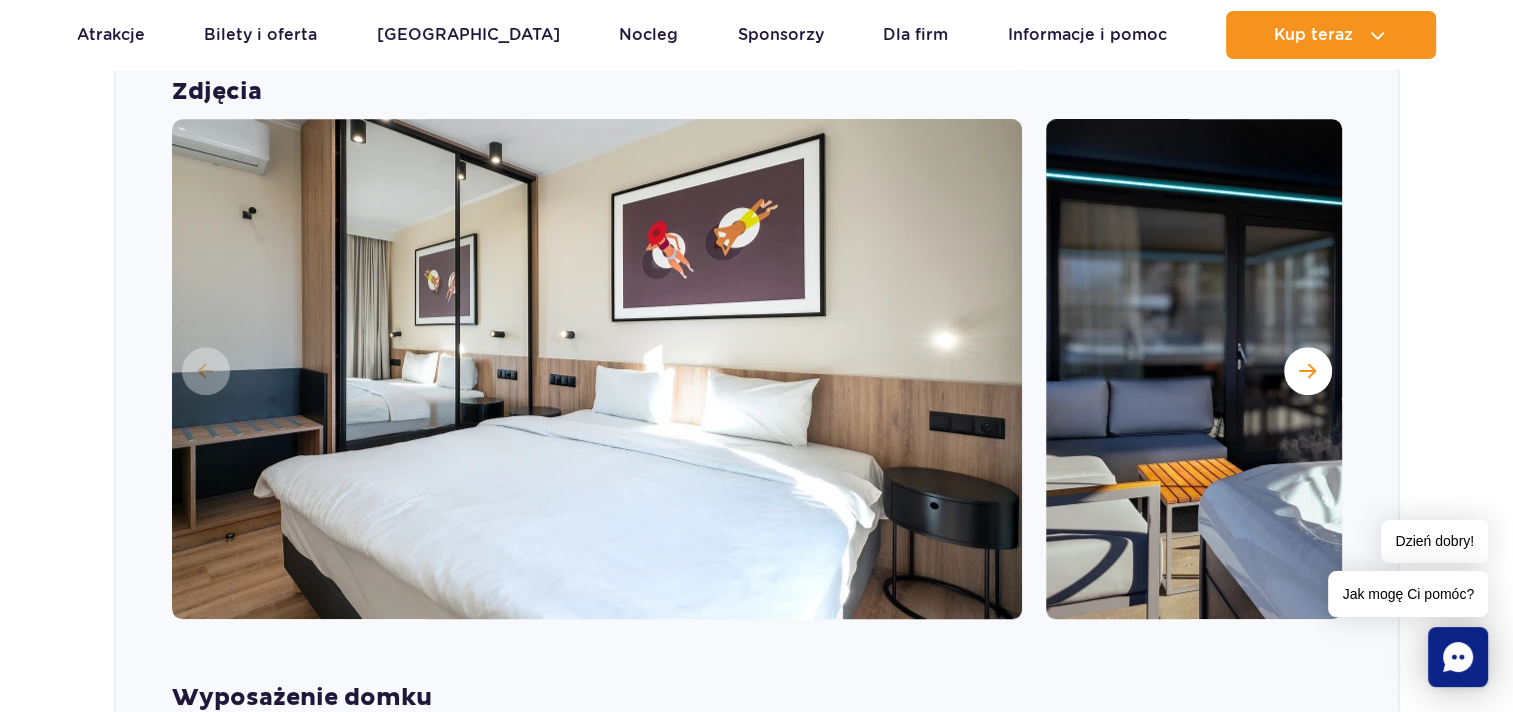click at bounding box center [1307, 371] 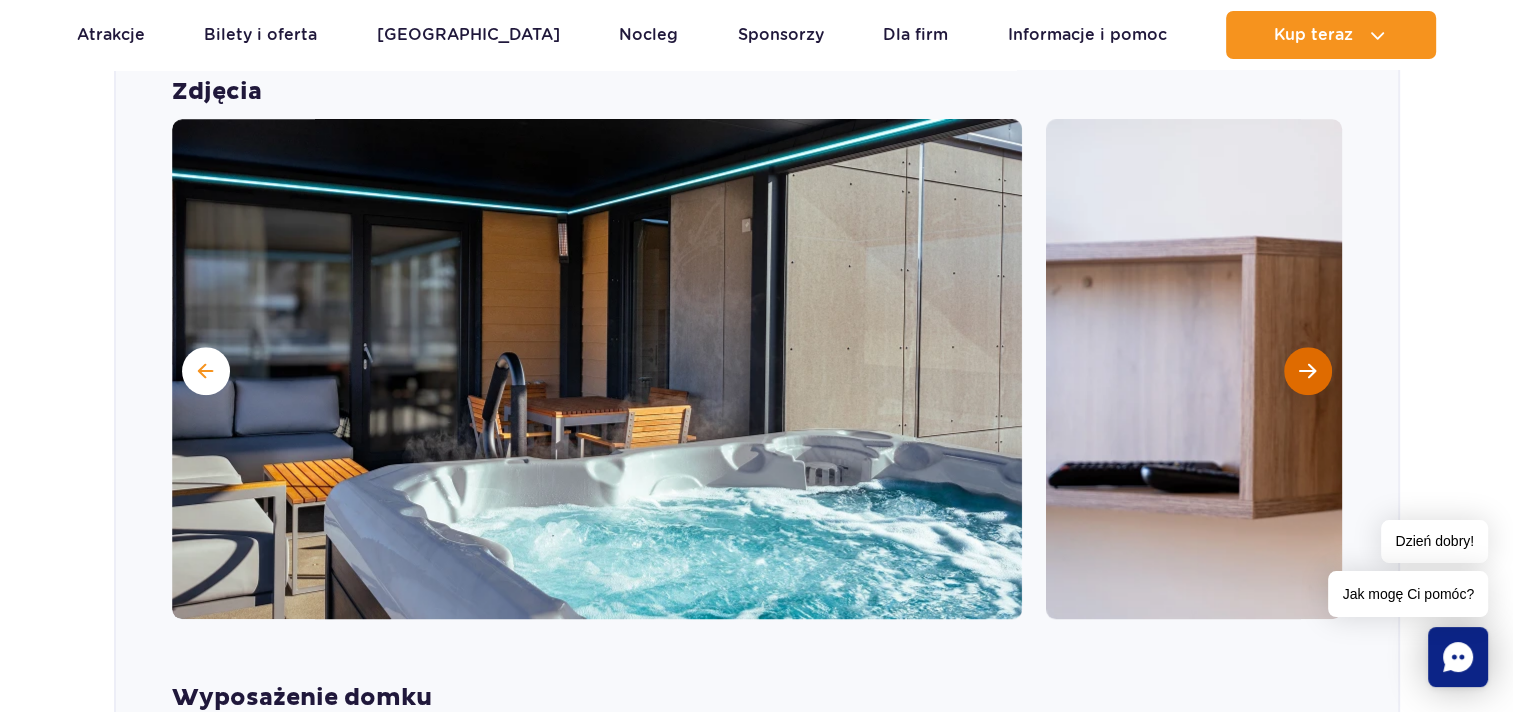 click at bounding box center (1471, 369) 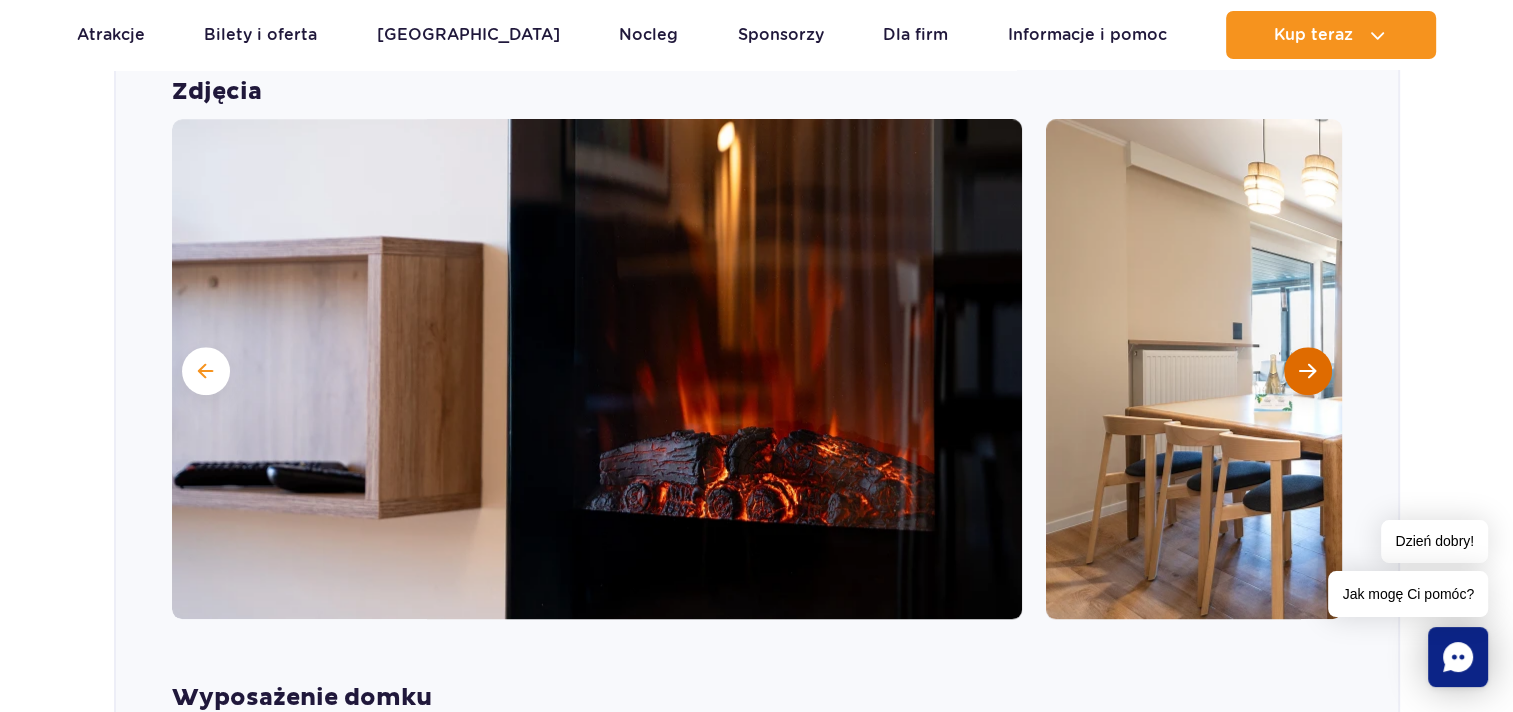 click at bounding box center [1308, 371] 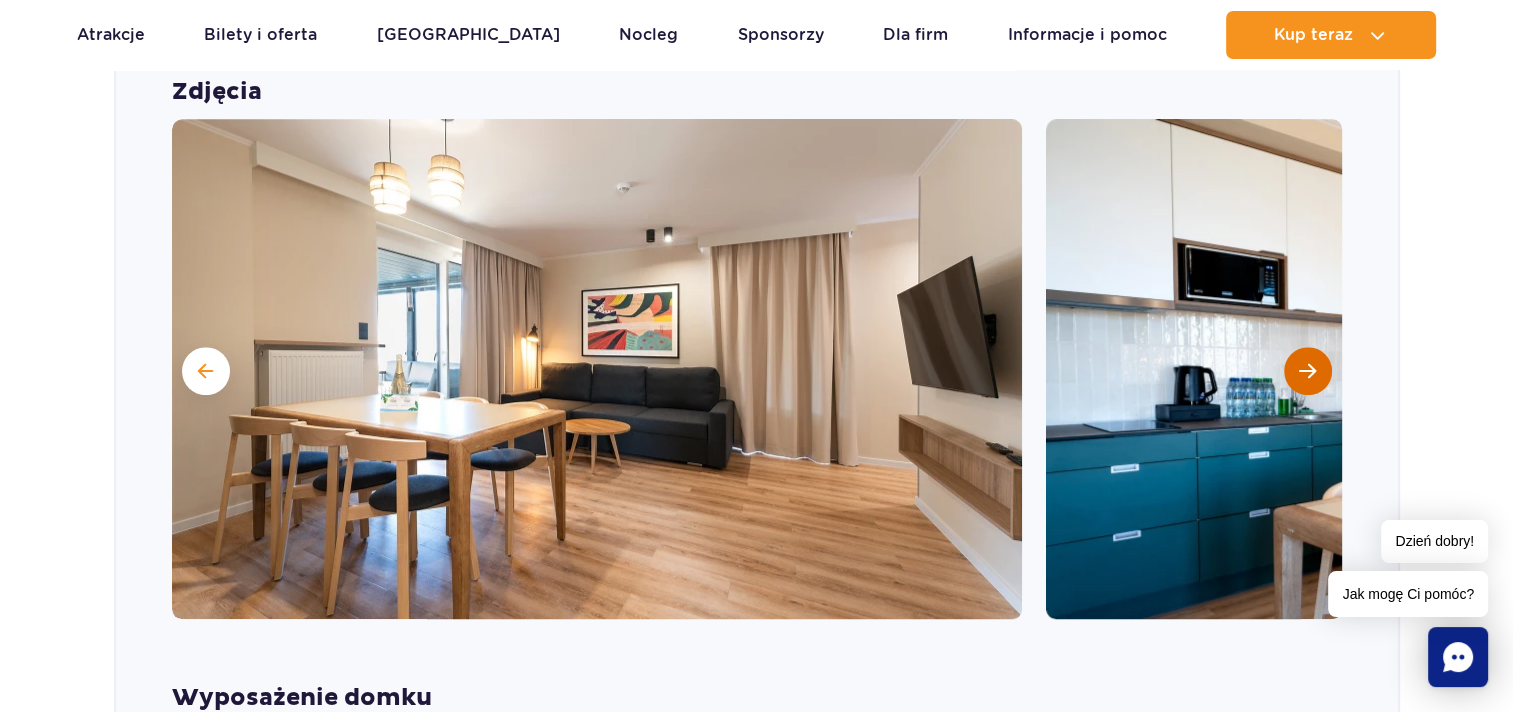 click at bounding box center [1307, 371] 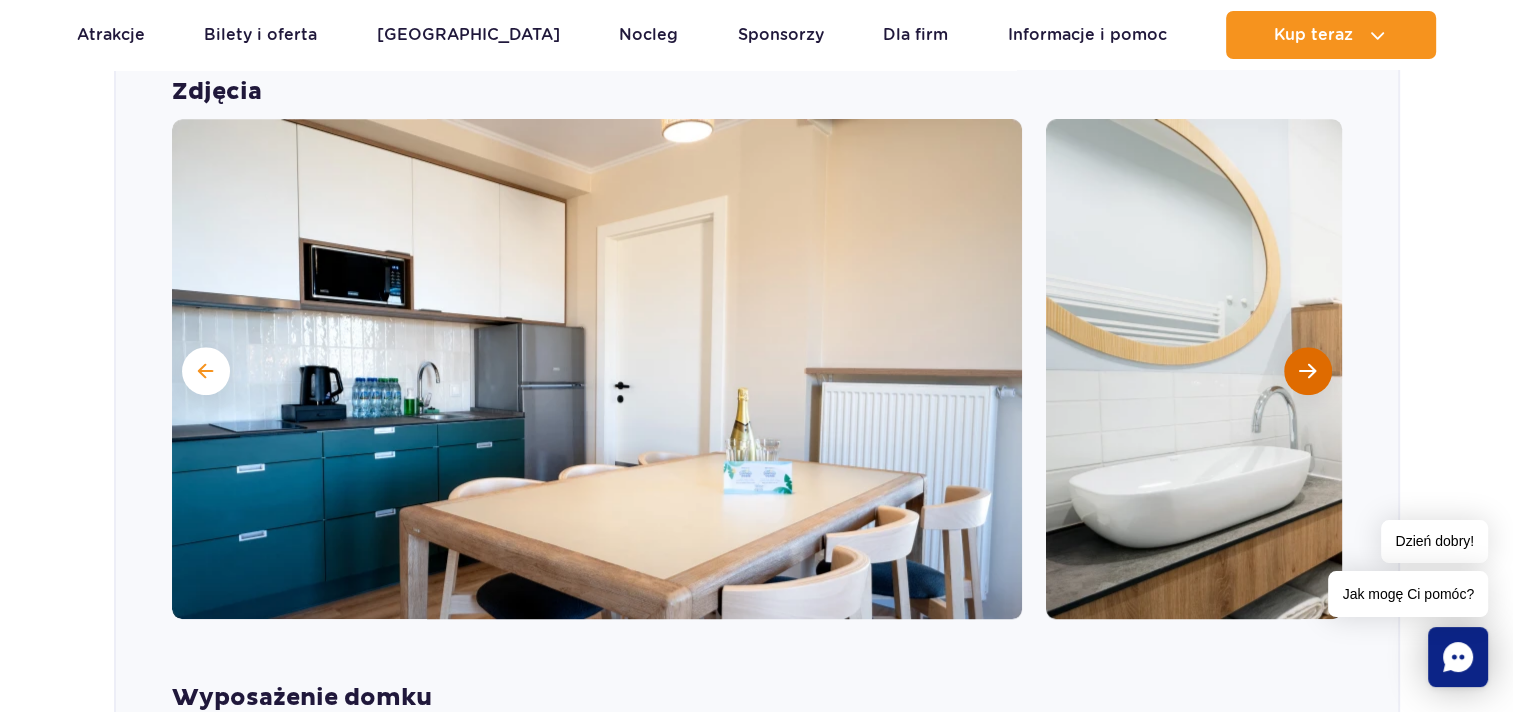 click at bounding box center (1308, 371) 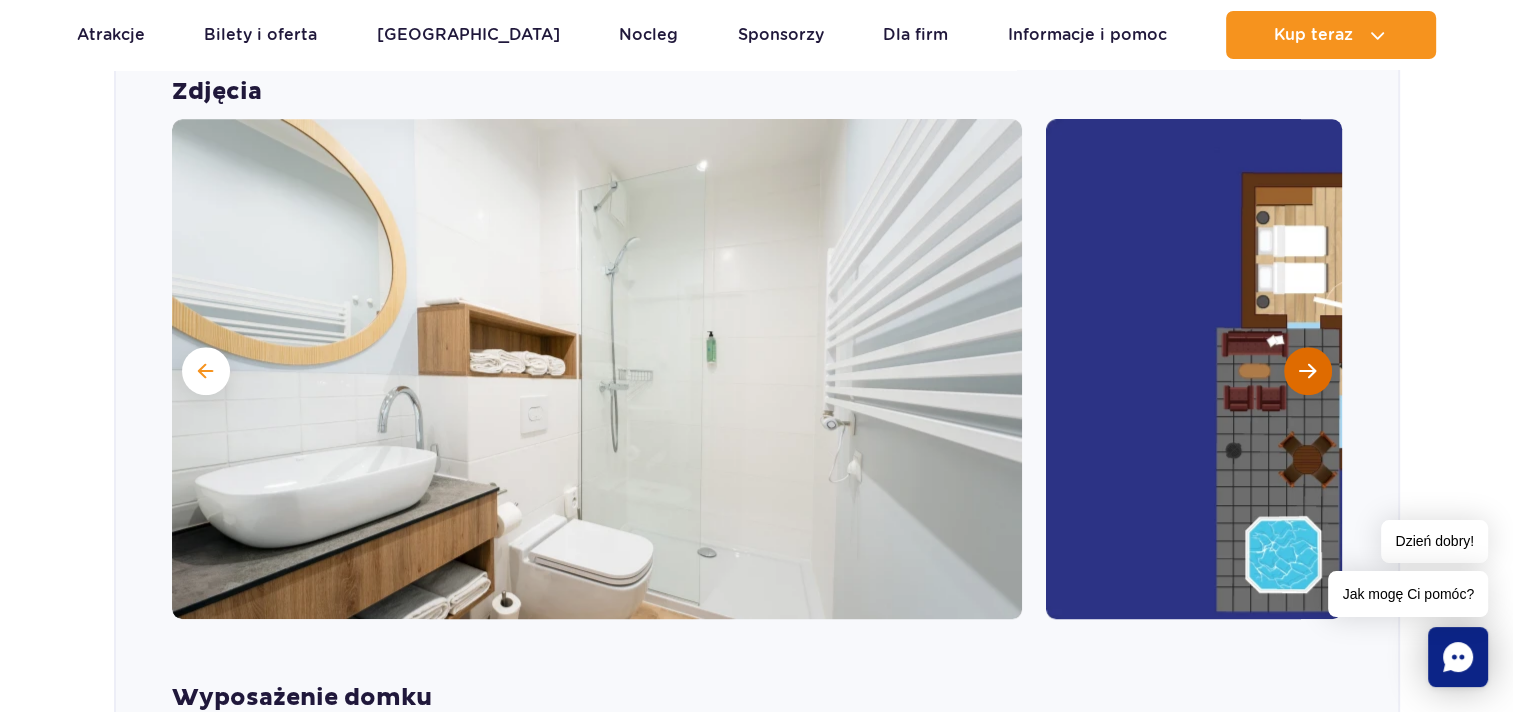 click at bounding box center (1307, 371) 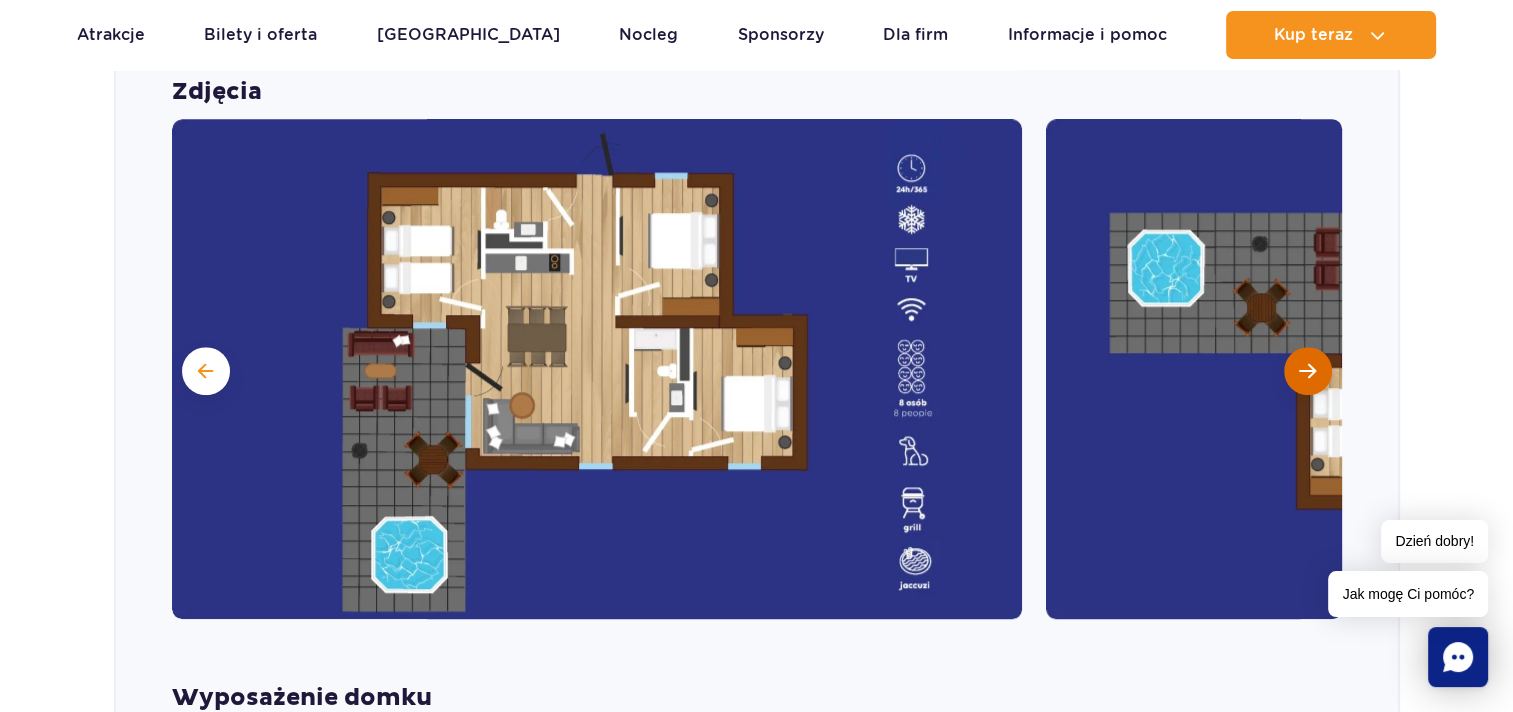 click at bounding box center [1307, 371] 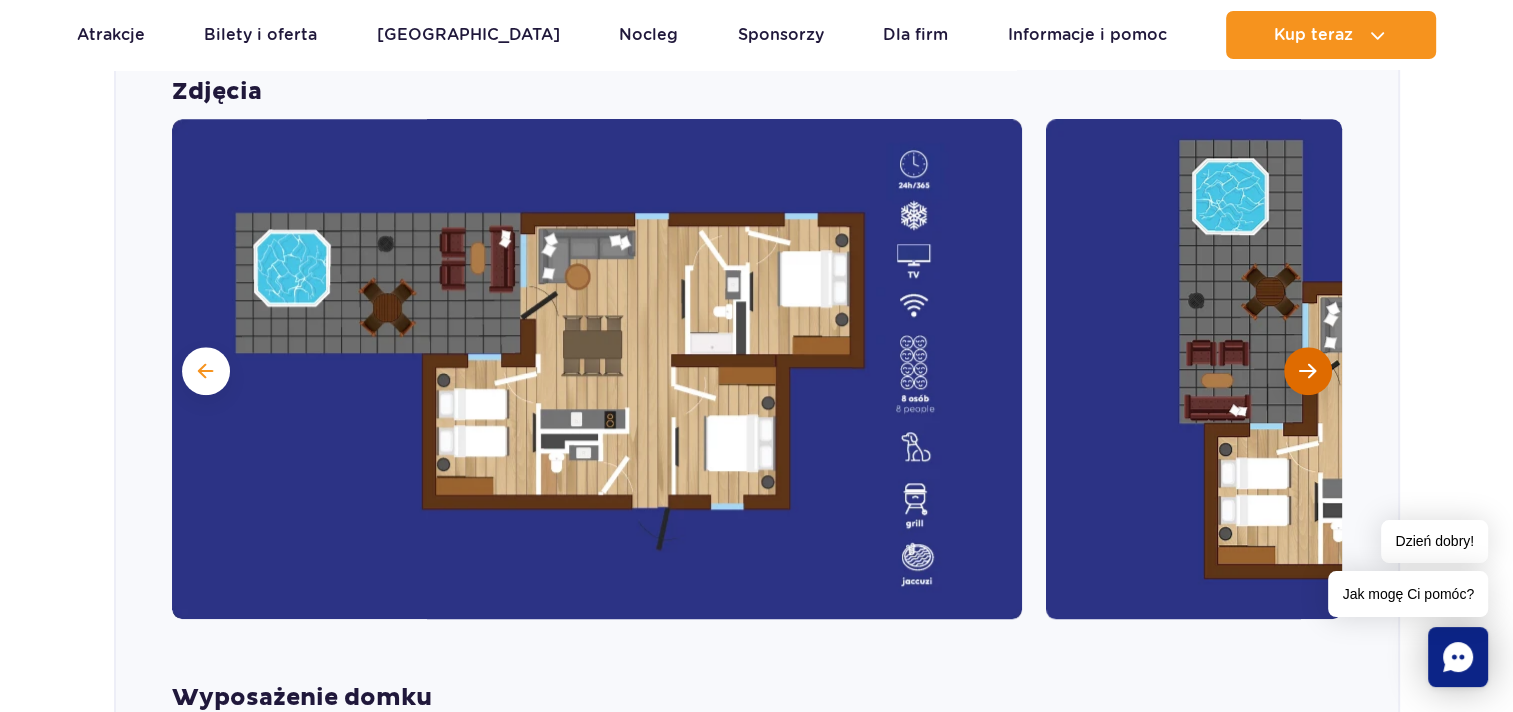 click at bounding box center [1307, 371] 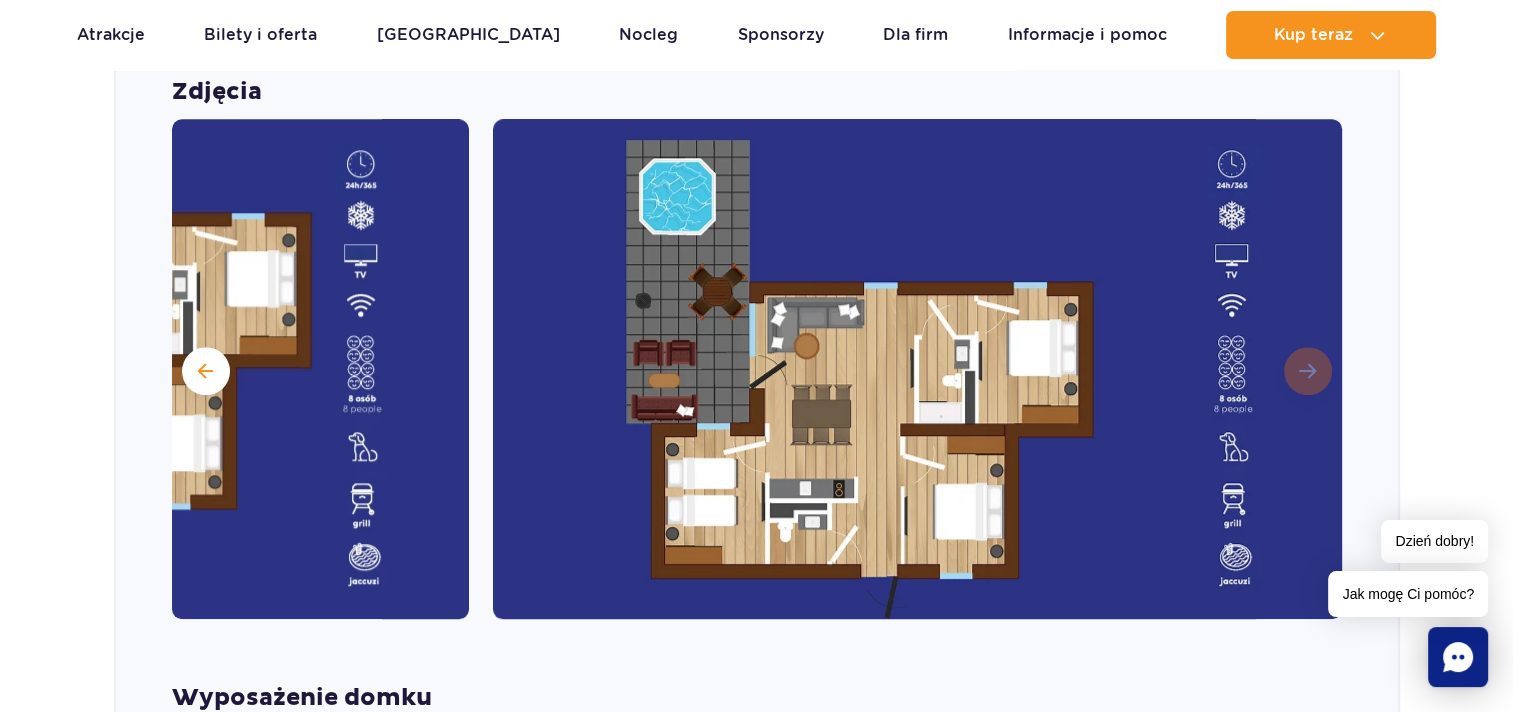 click at bounding box center (918, 369) 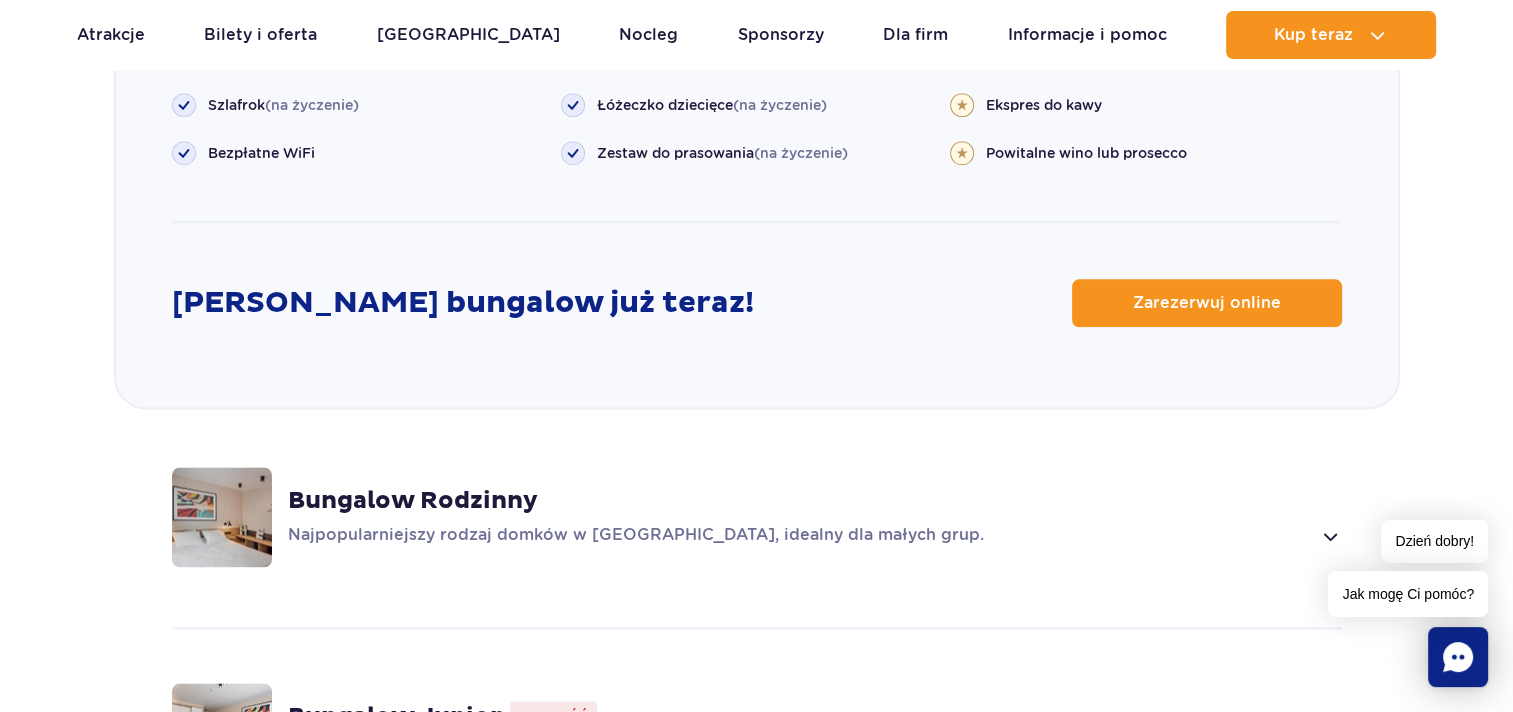scroll, scrollTop: 2504, scrollLeft: 0, axis: vertical 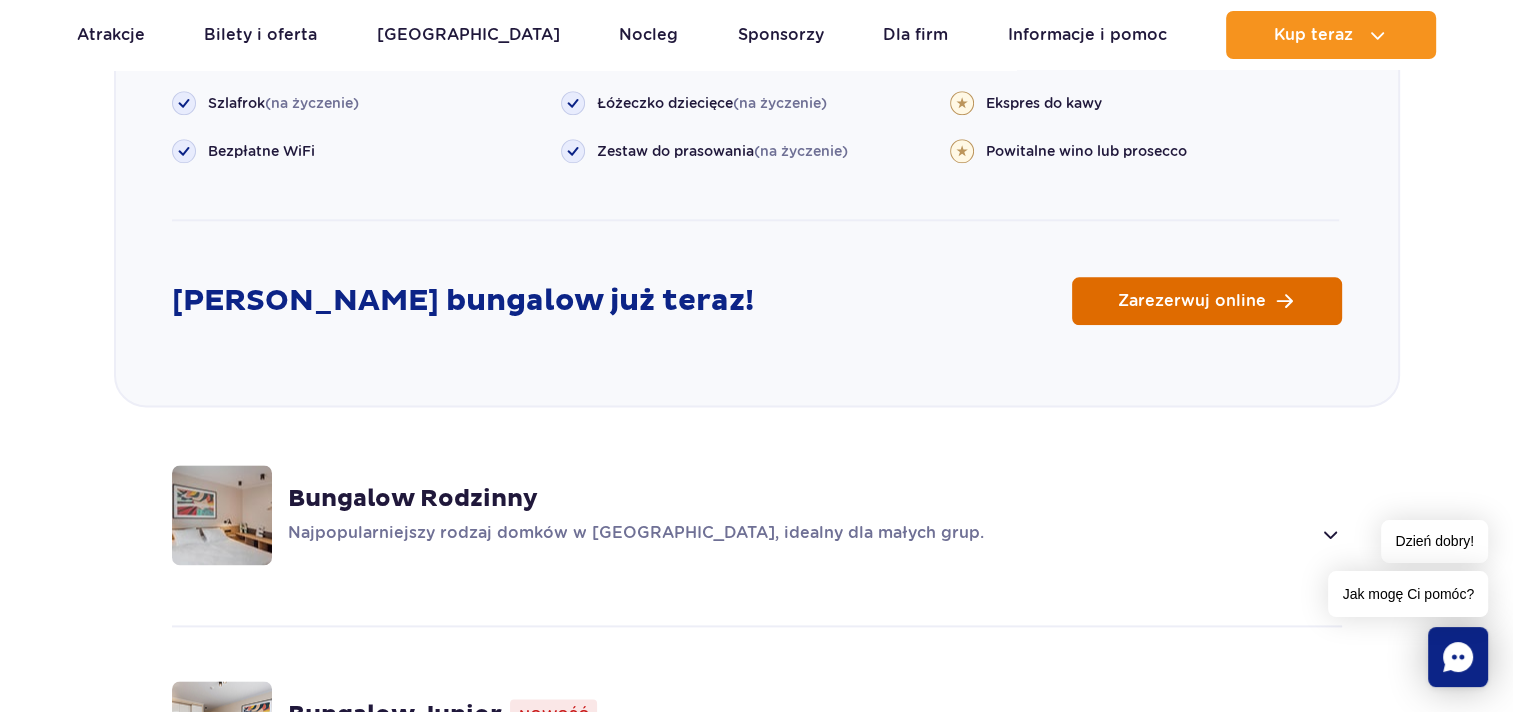 click on "Zarezerwuj online" at bounding box center (1192, 301) 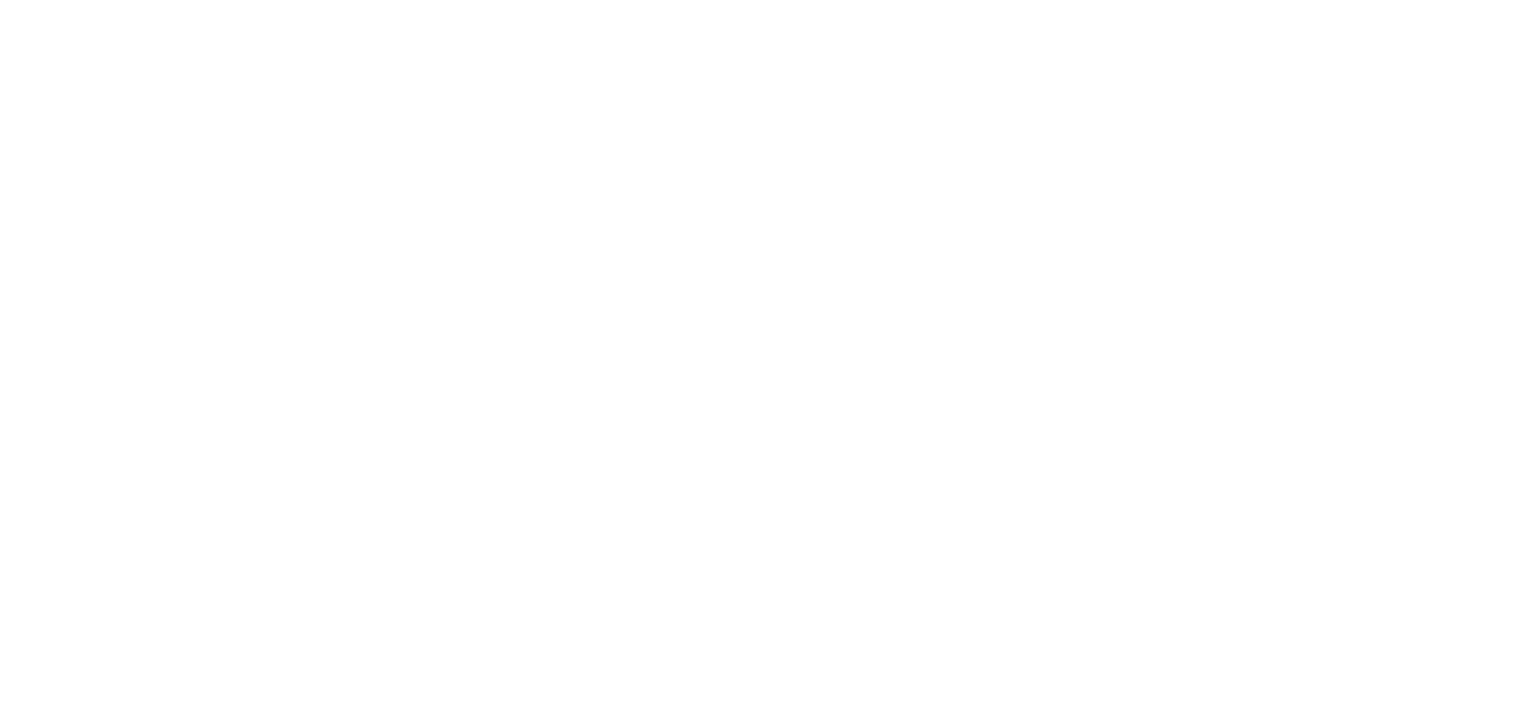 scroll, scrollTop: 0, scrollLeft: 0, axis: both 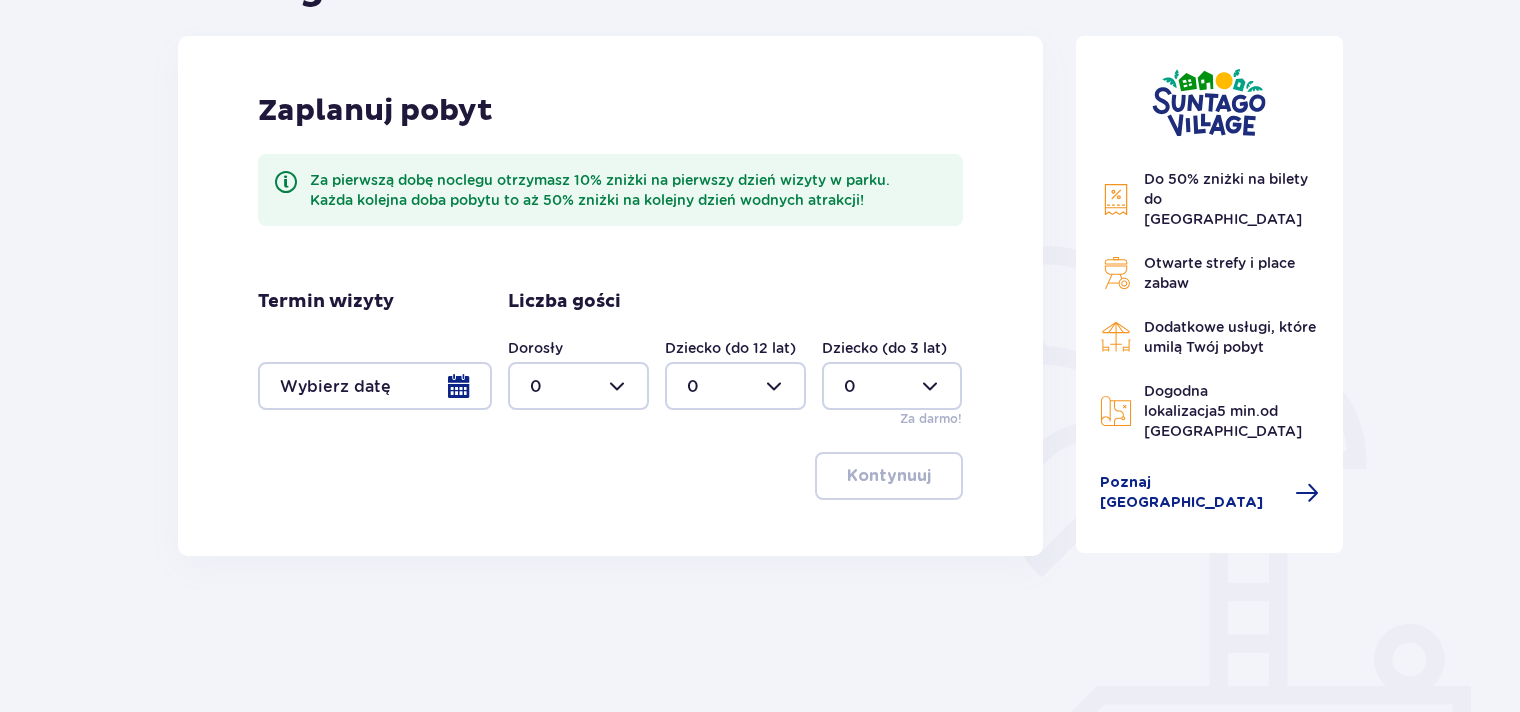 click at bounding box center [375, 386] 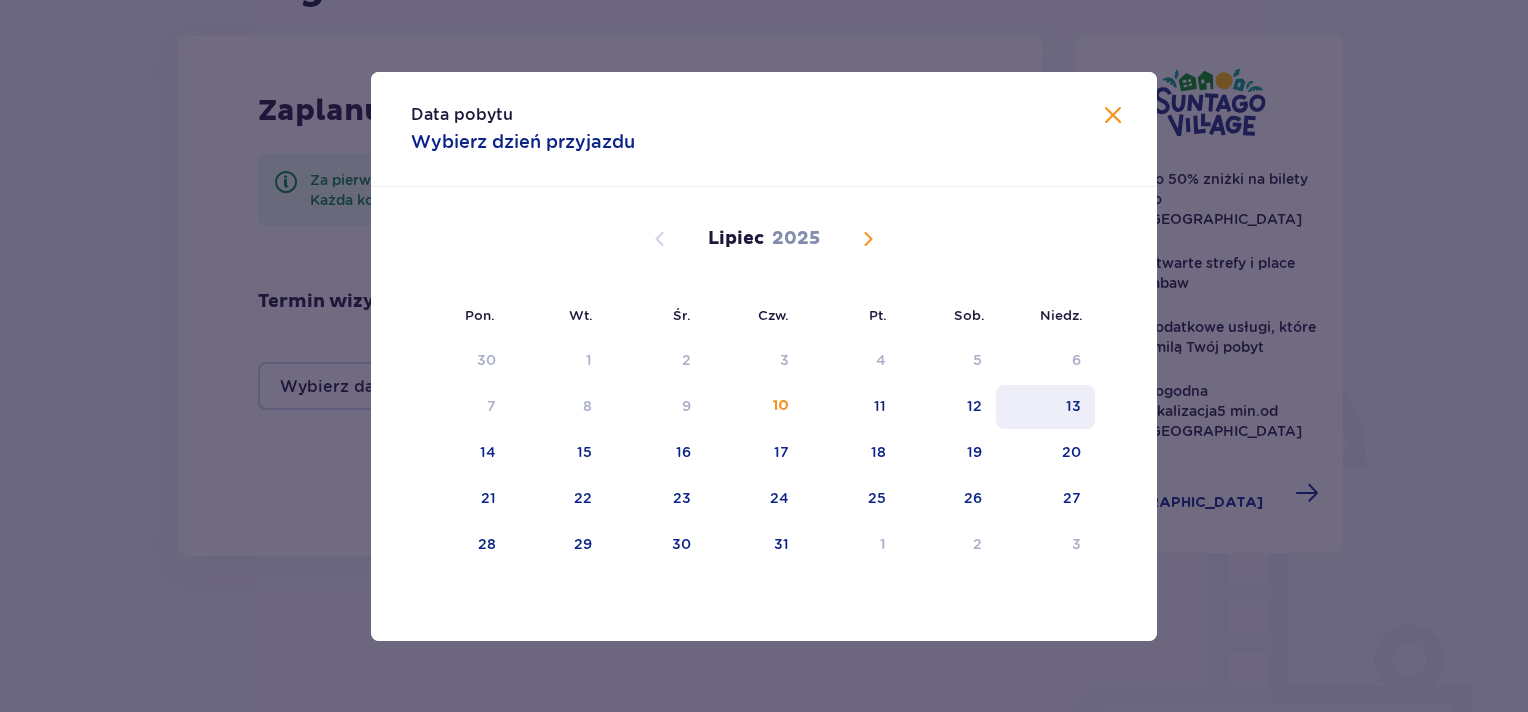 click on "13" at bounding box center [1073, 406] 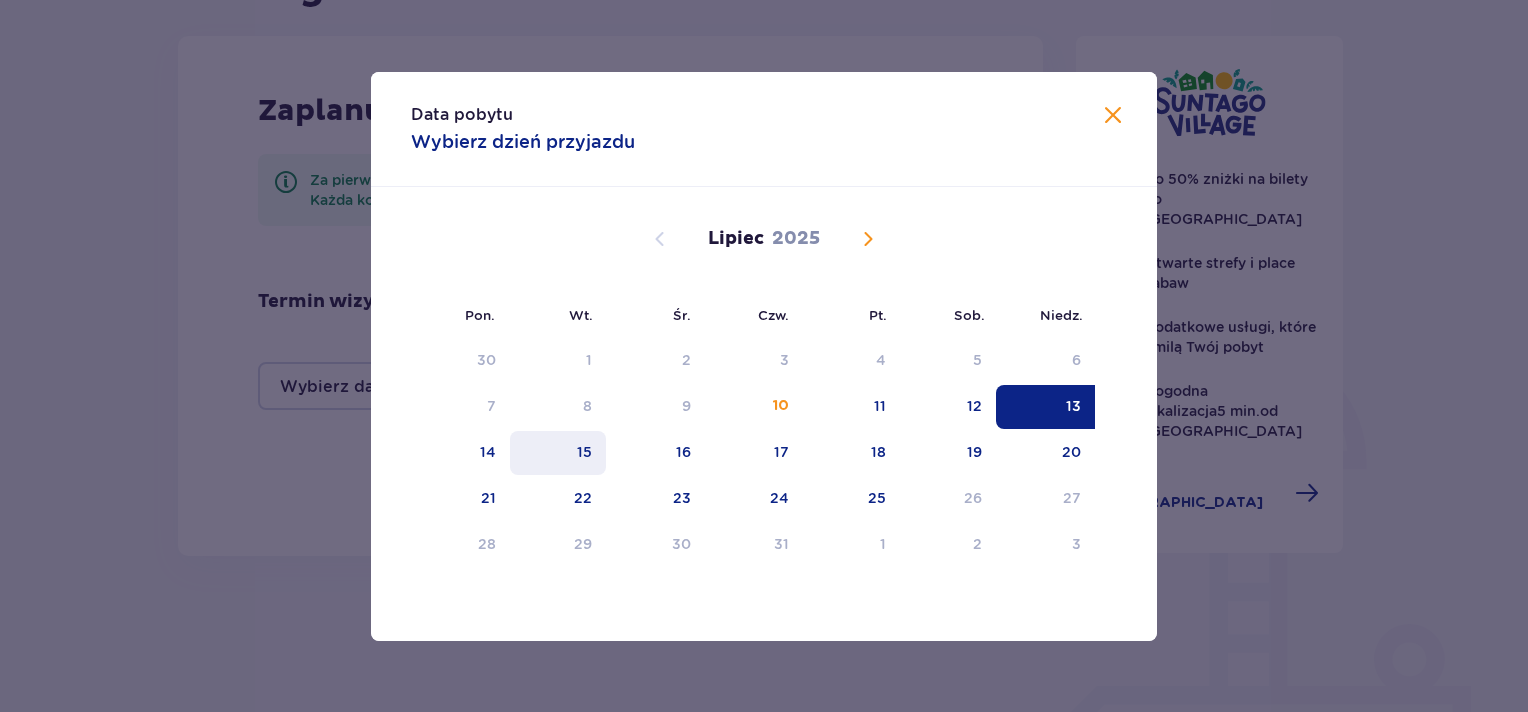 click on "15" at bounding box center (584, 452) 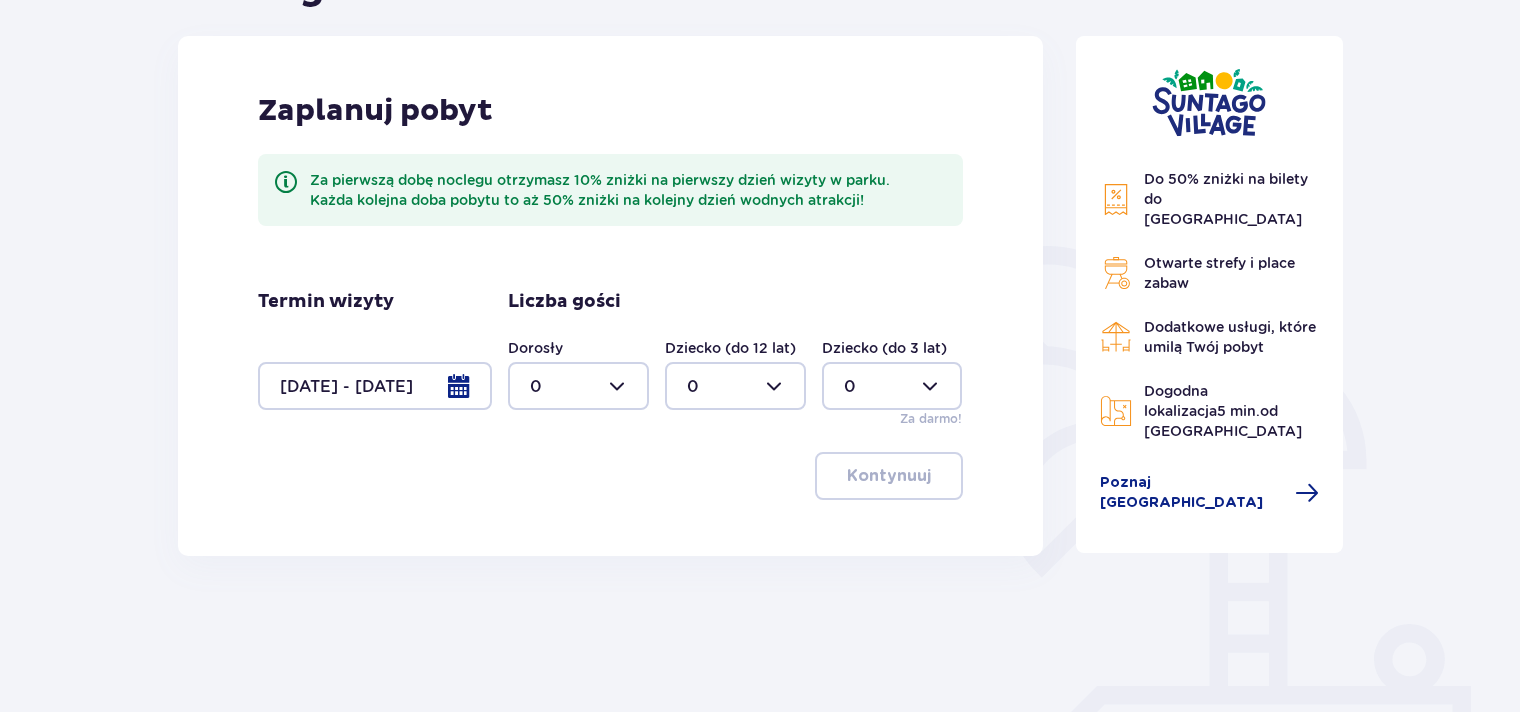 click at bounding box center [578, 386] 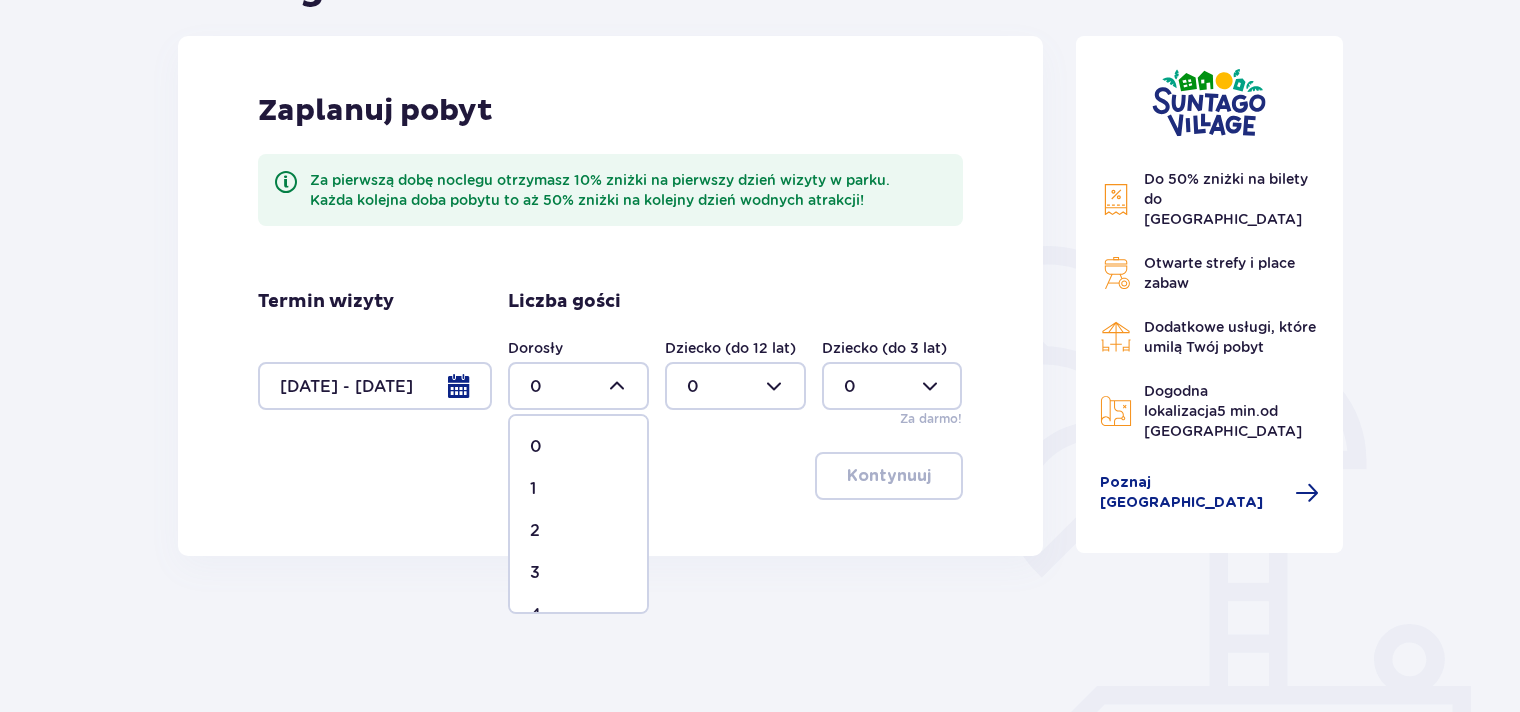 click on "2" at bounding box center (578, 531) 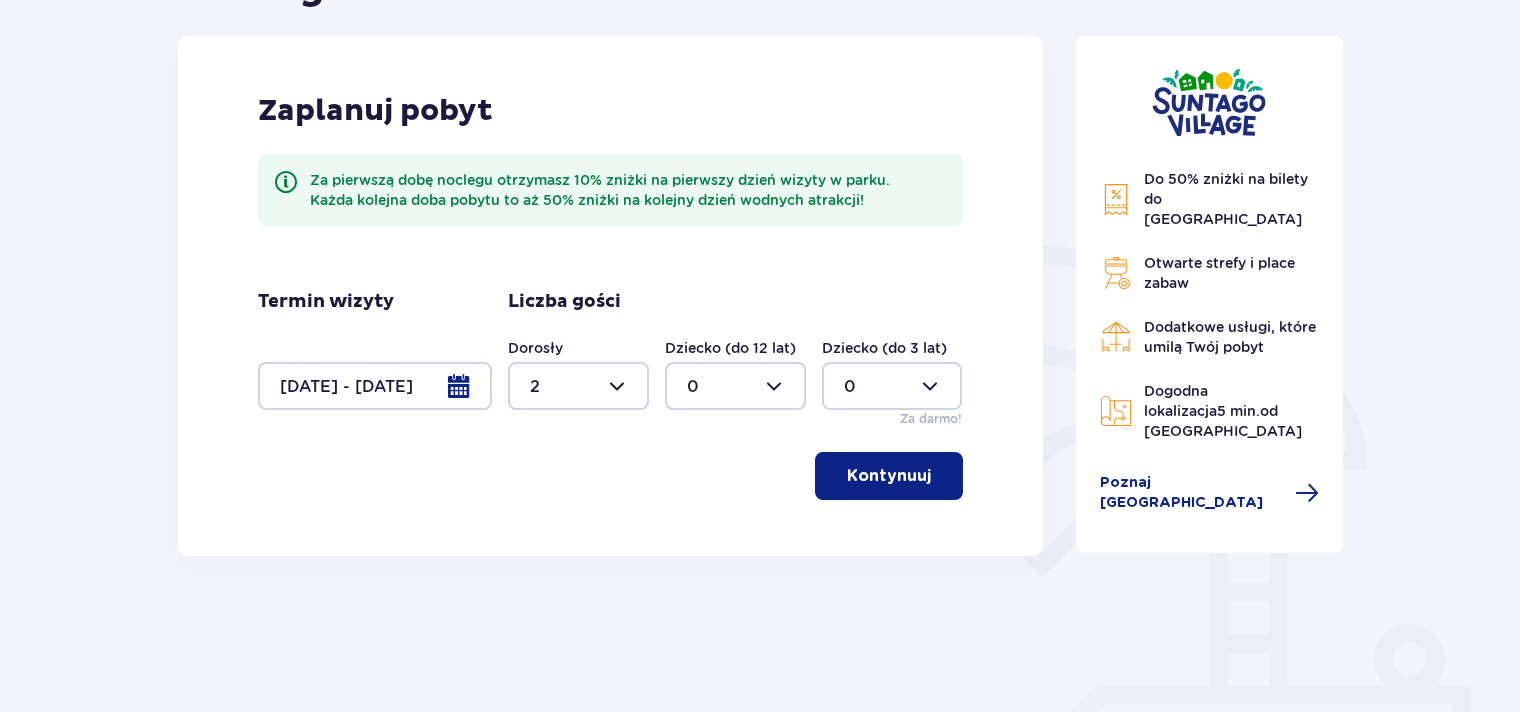 click at bounding box center (735, 386) 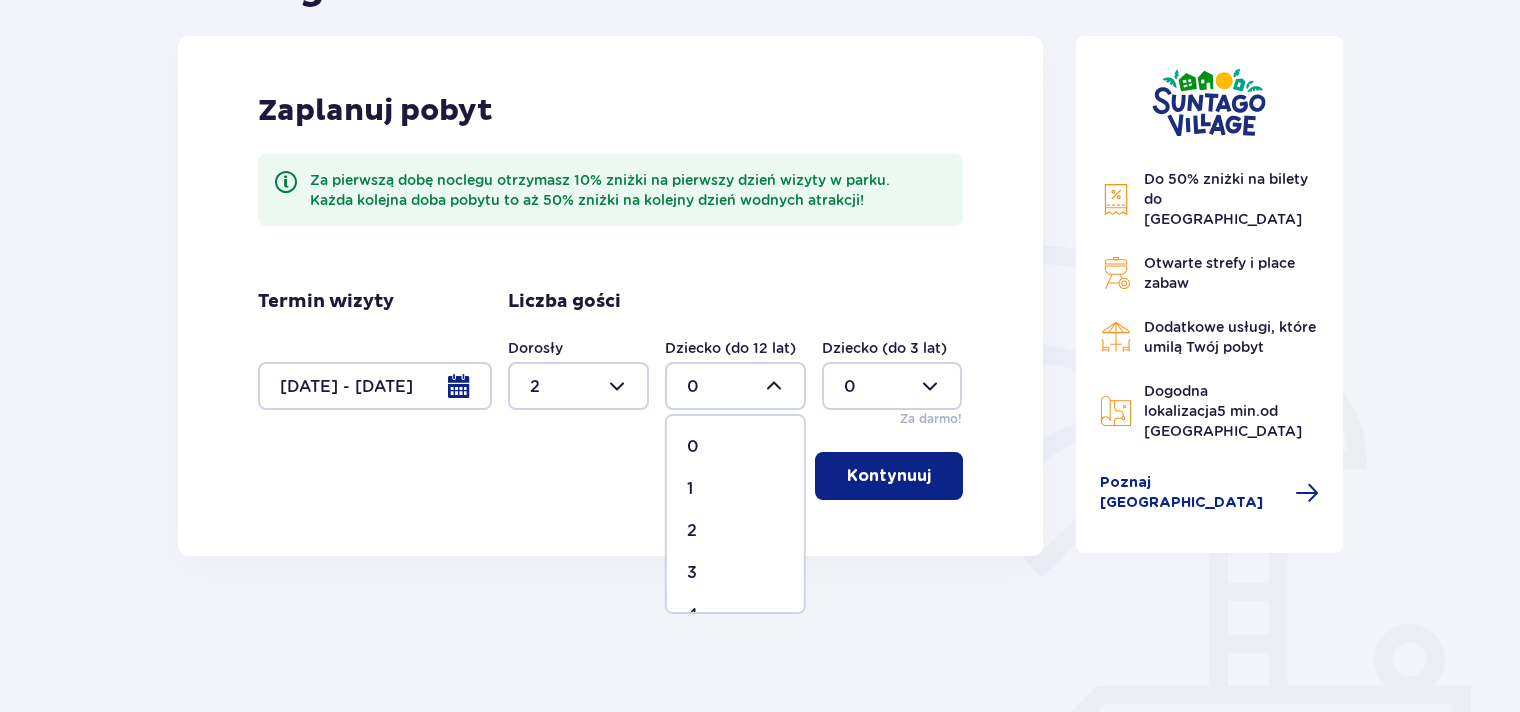click on "2" at bounding box center (735, 531) 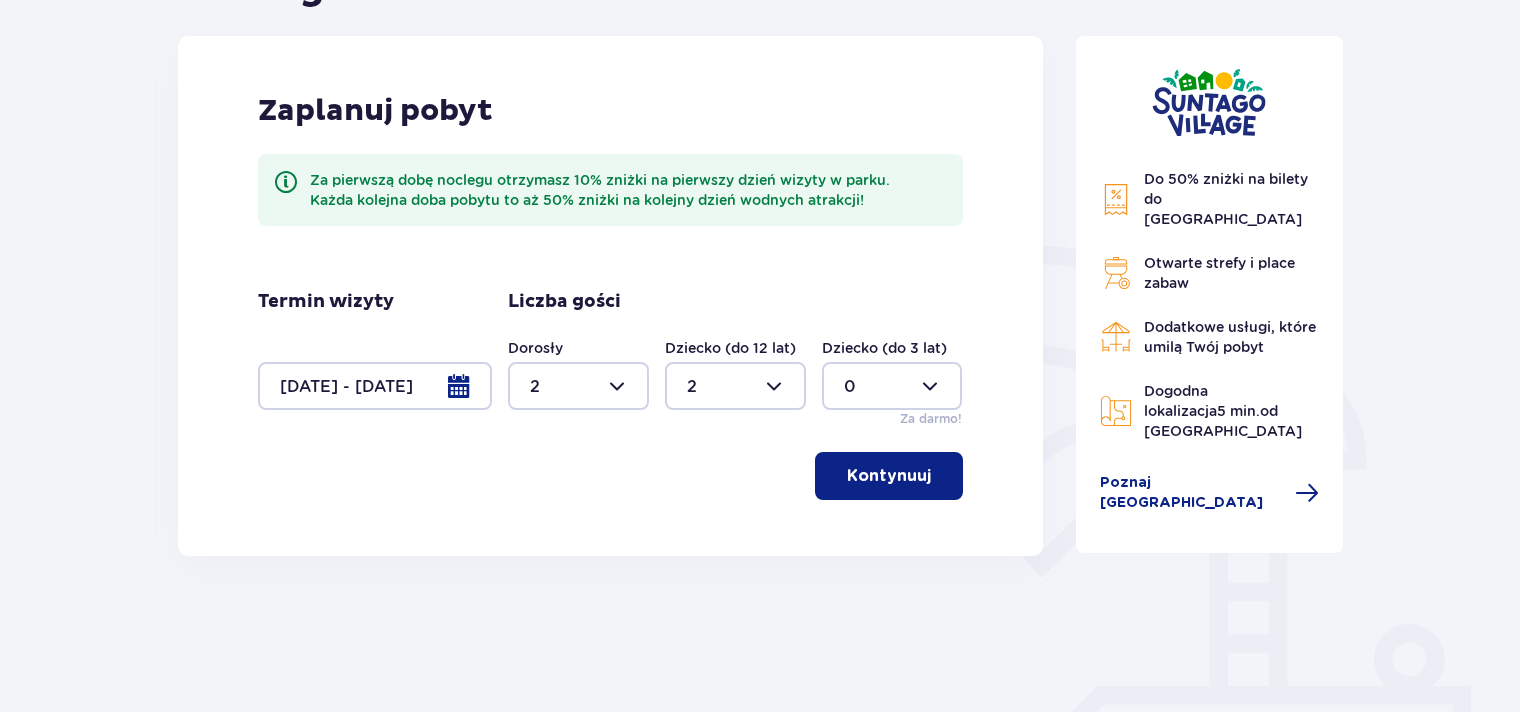 click at bounding box center [892, 386] 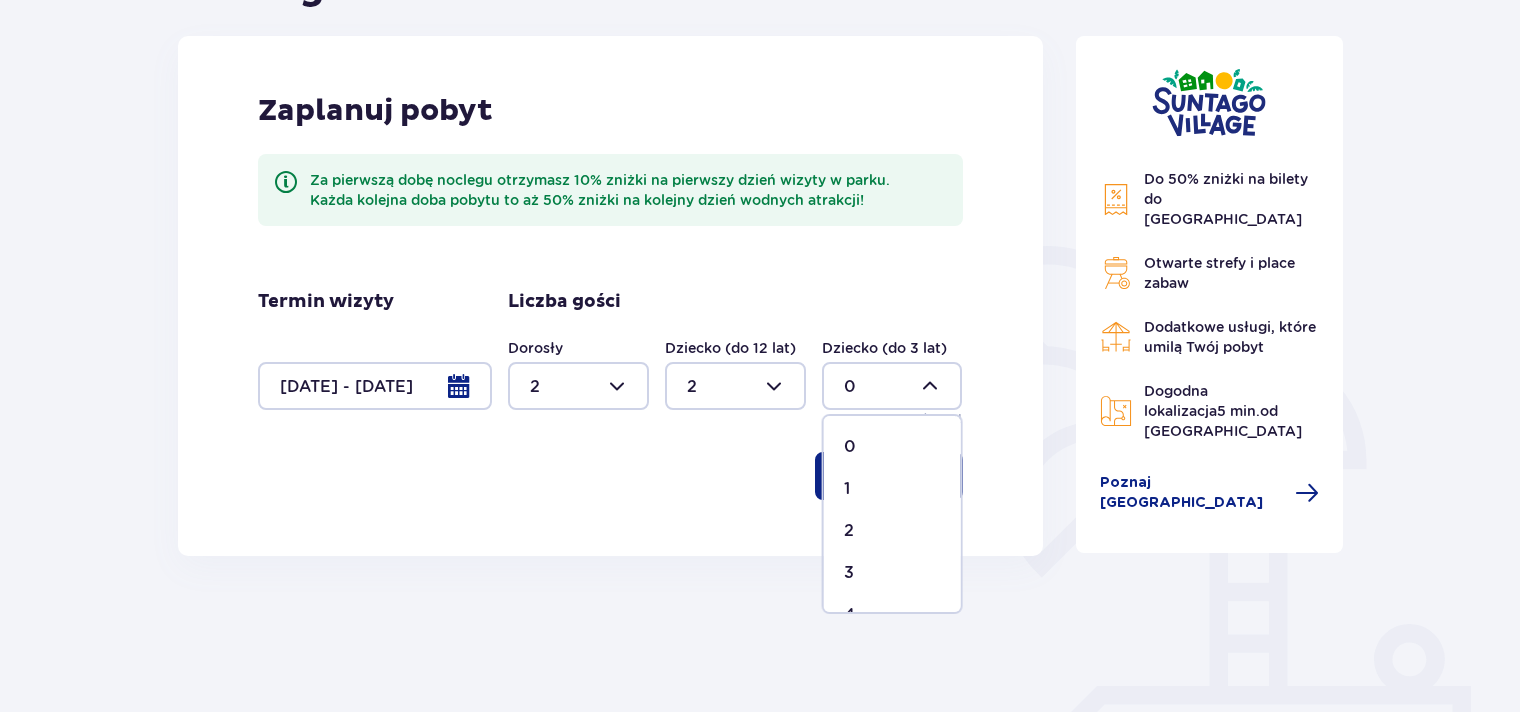 click at bounding box center (735, 386) 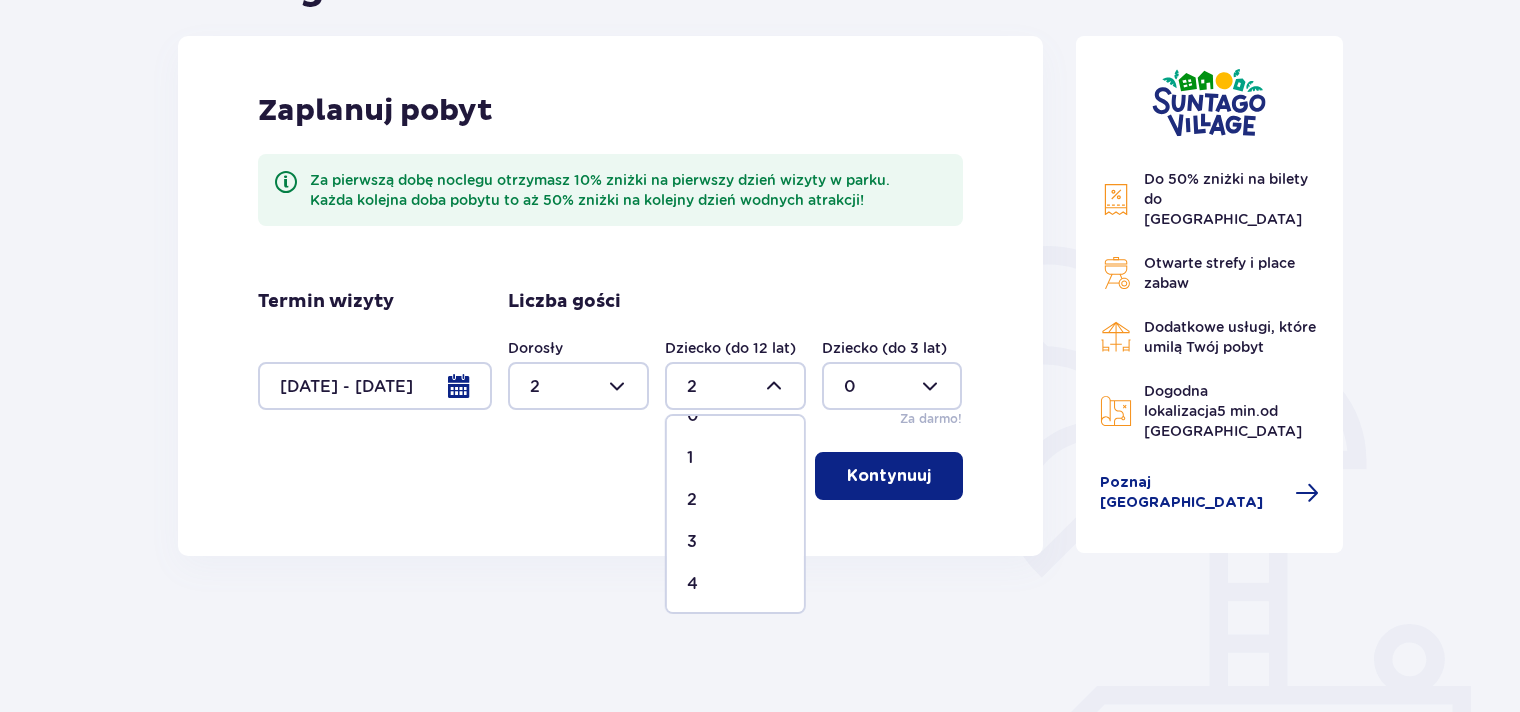 scroll, scrollTop: 32, scrollLeft: 0, axis: vertical 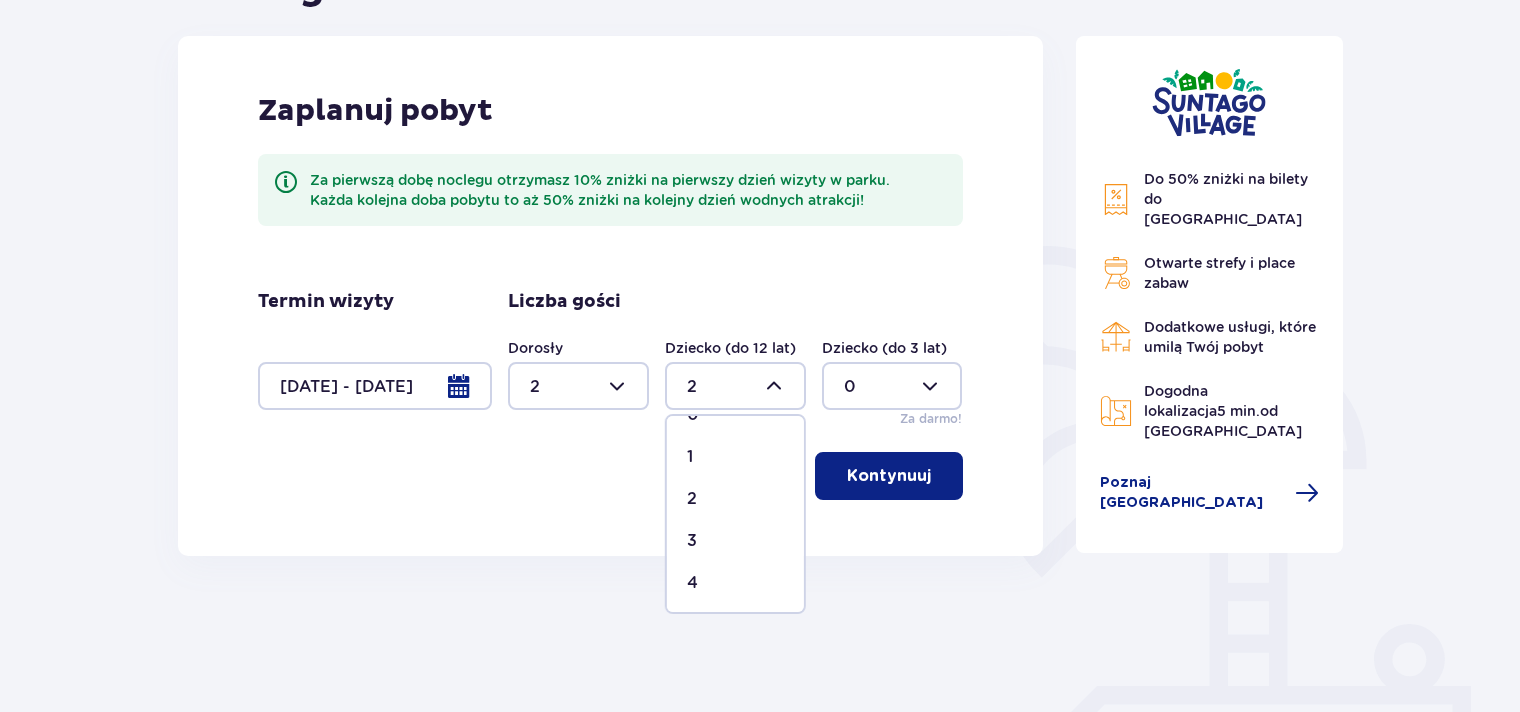 click on "3" at bounding box center (735, 541) 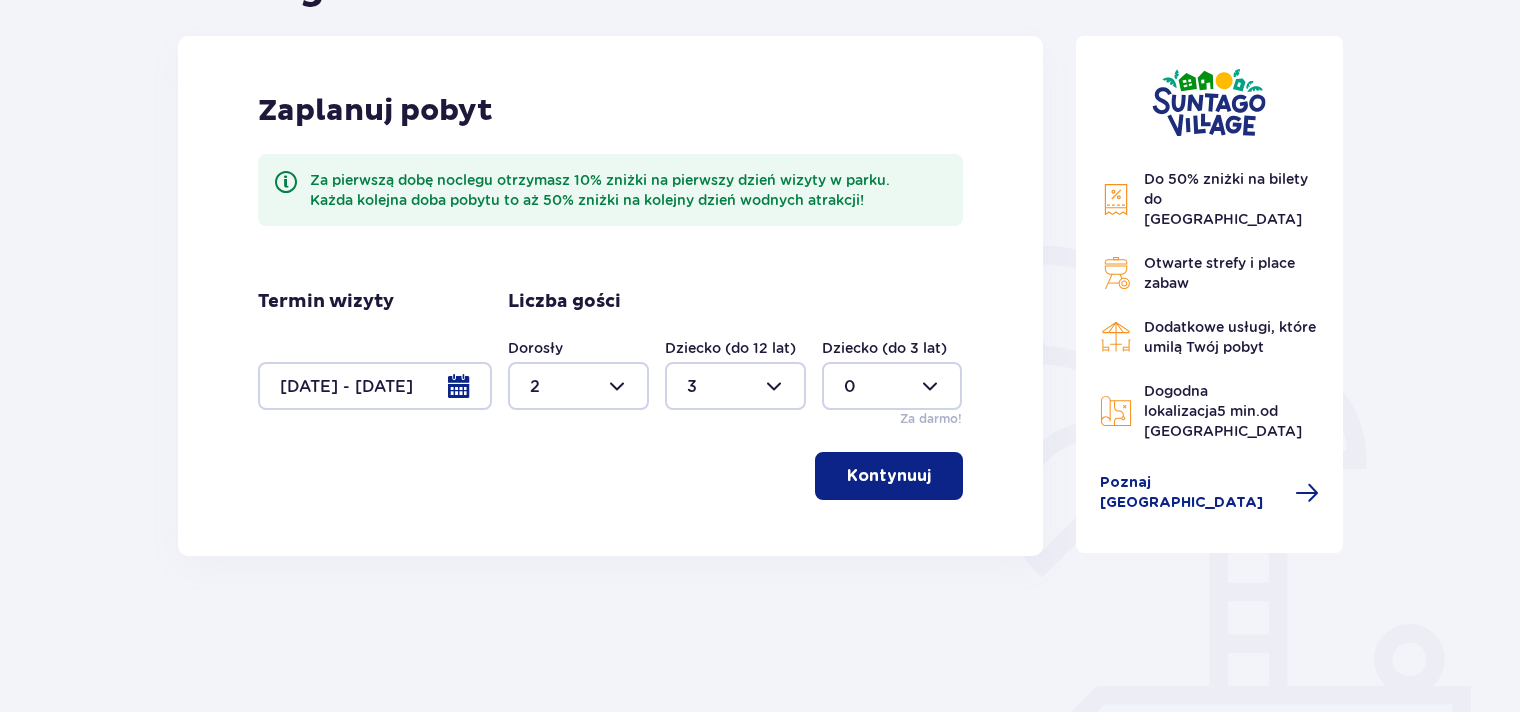 click on "Kontynuuj" at bounding box center [889, 476] 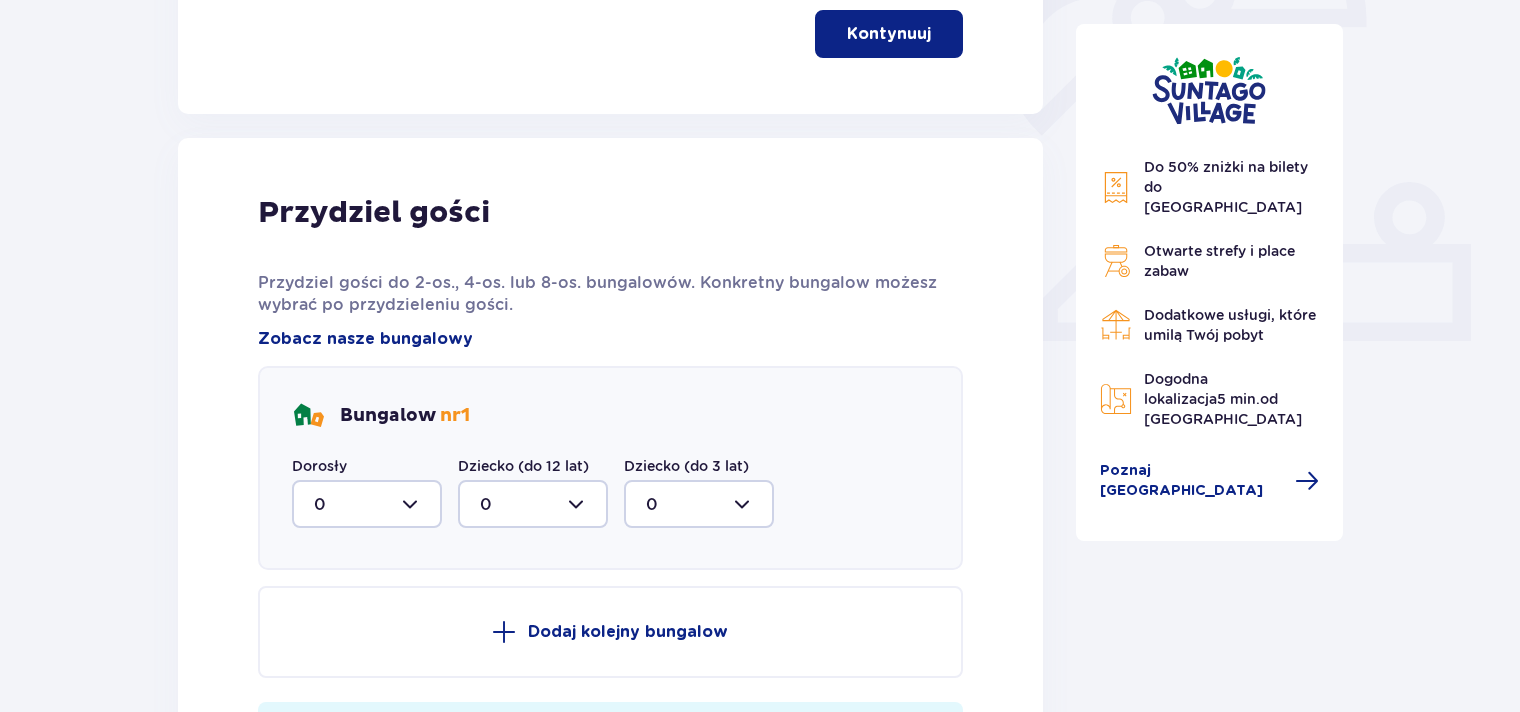 scroll, scrollTop: 694, scrollLeft: 0, axis: vertical 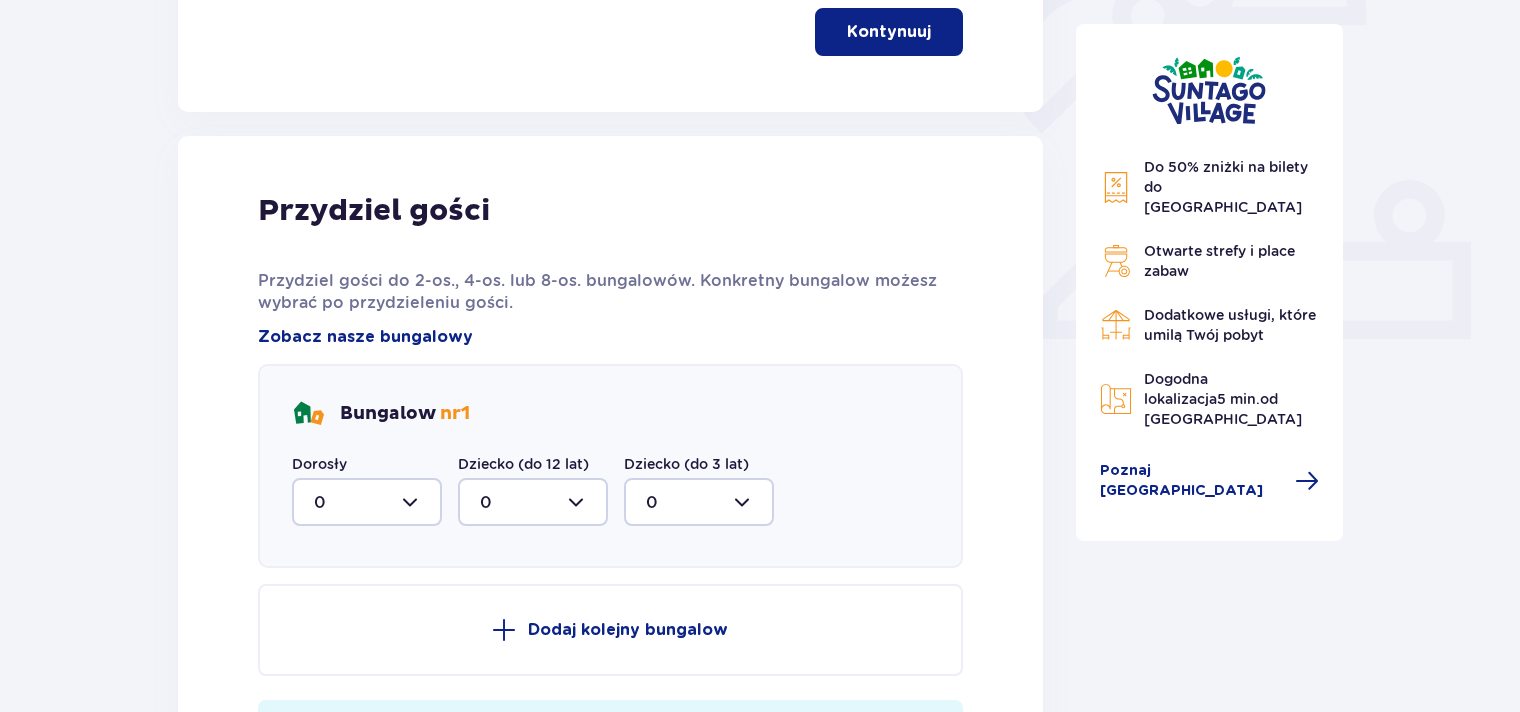 click at bounding box center [367, 502] 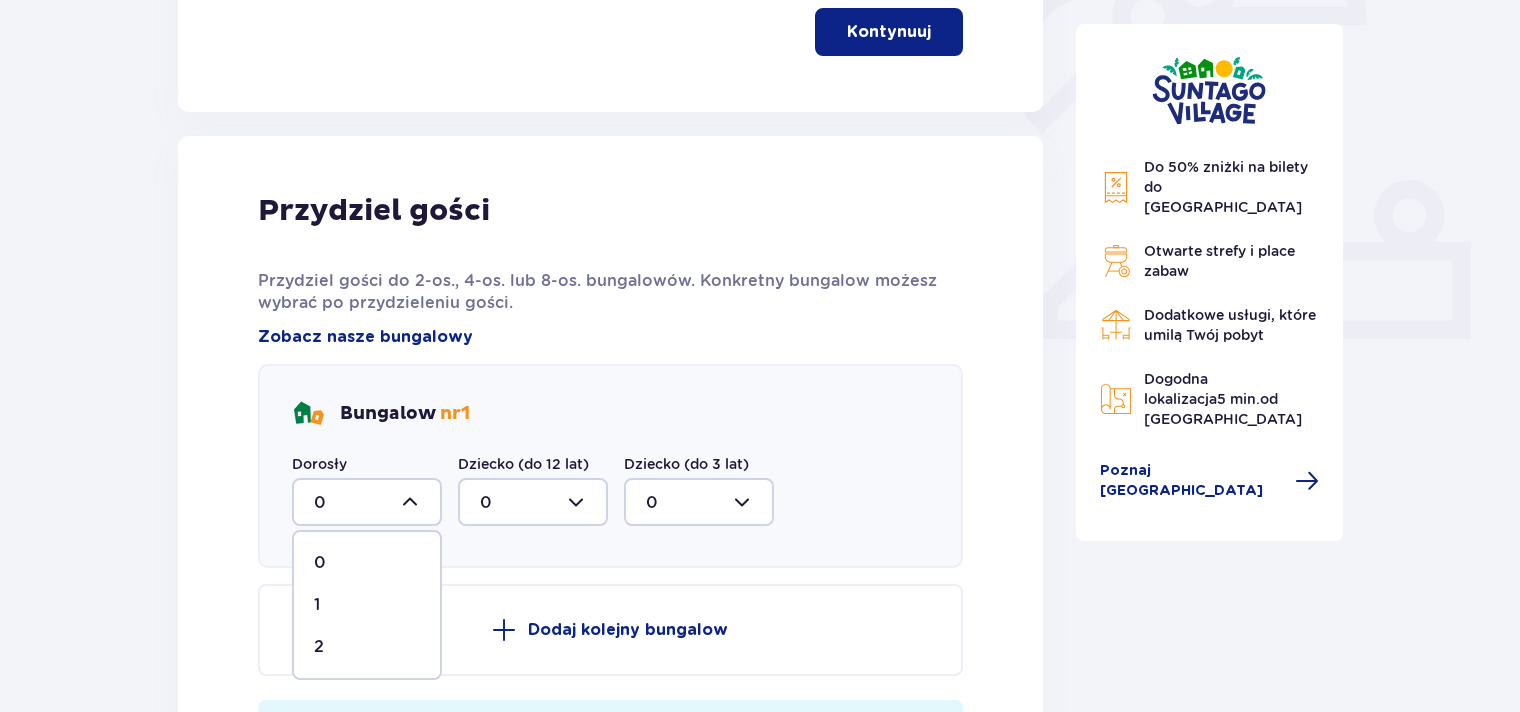 click on "2" at bounding box center (367, 647) 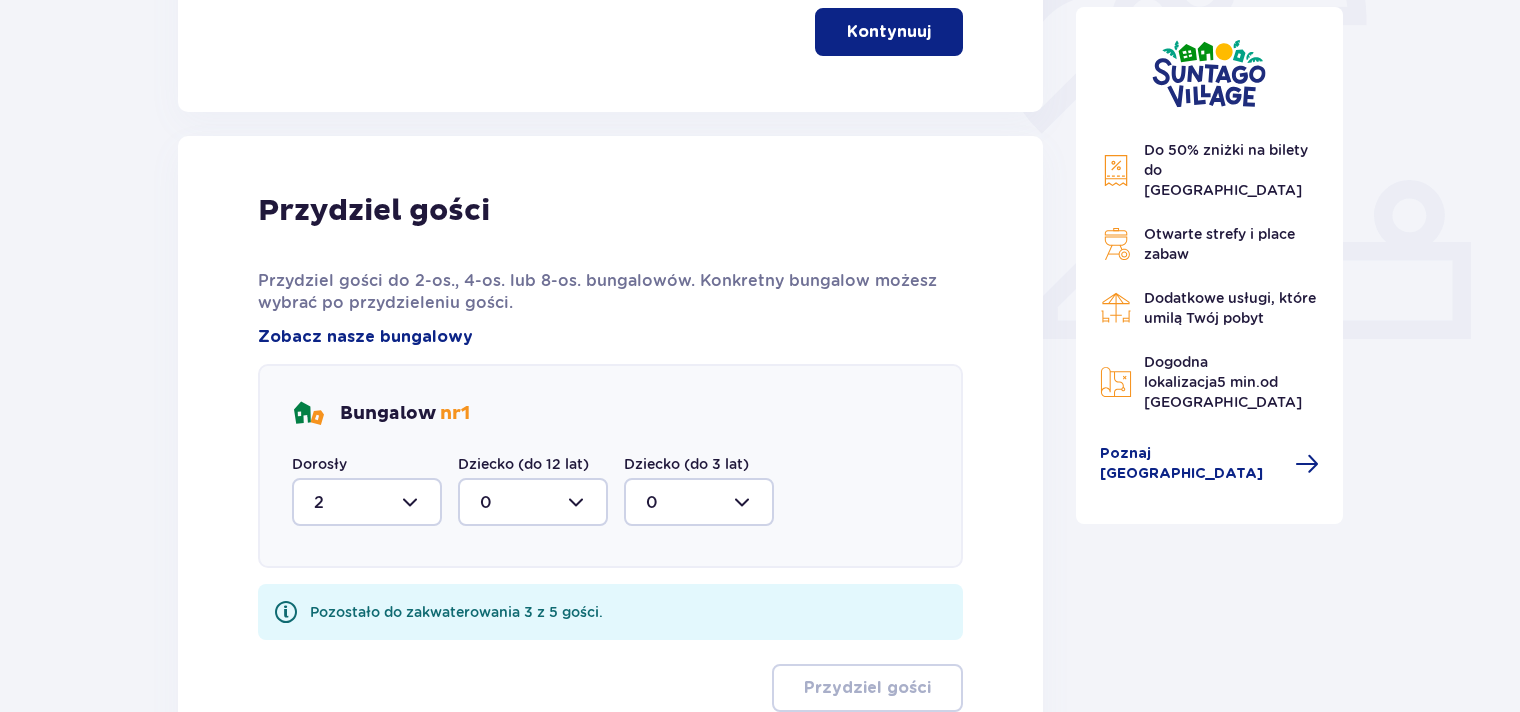 click at bounding box center (533, 502) 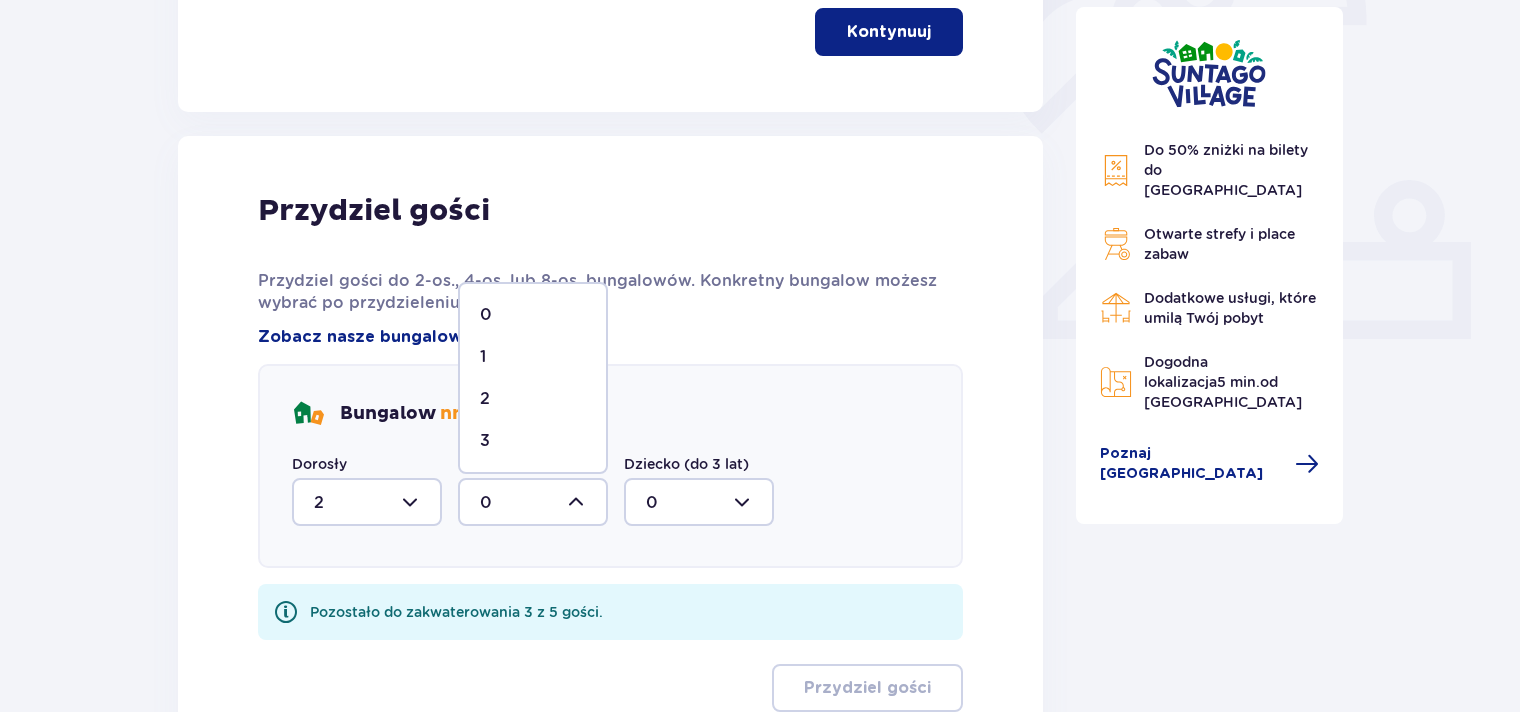 click on "3" at bounding box center (533, 441) 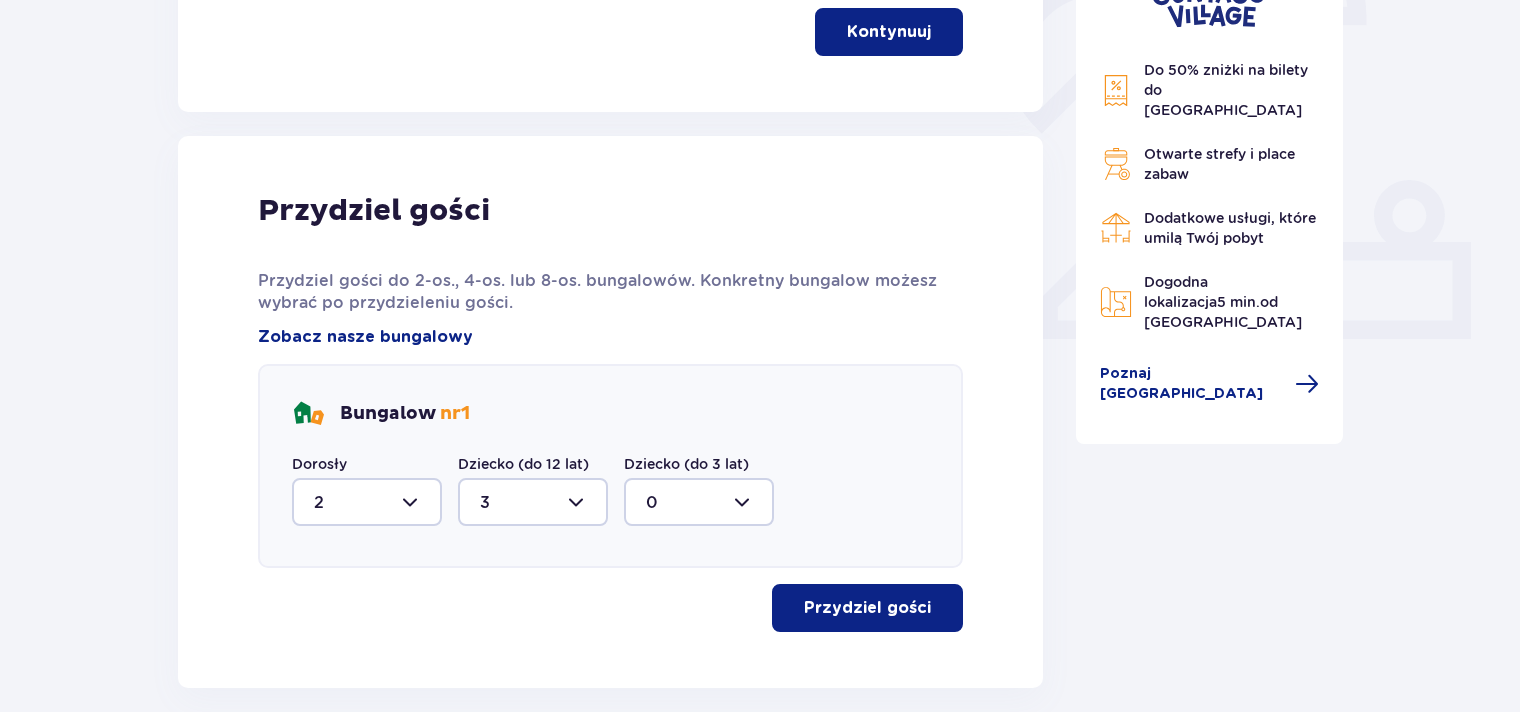 click on "Przydziel gości" at bounding box center [867, 608] 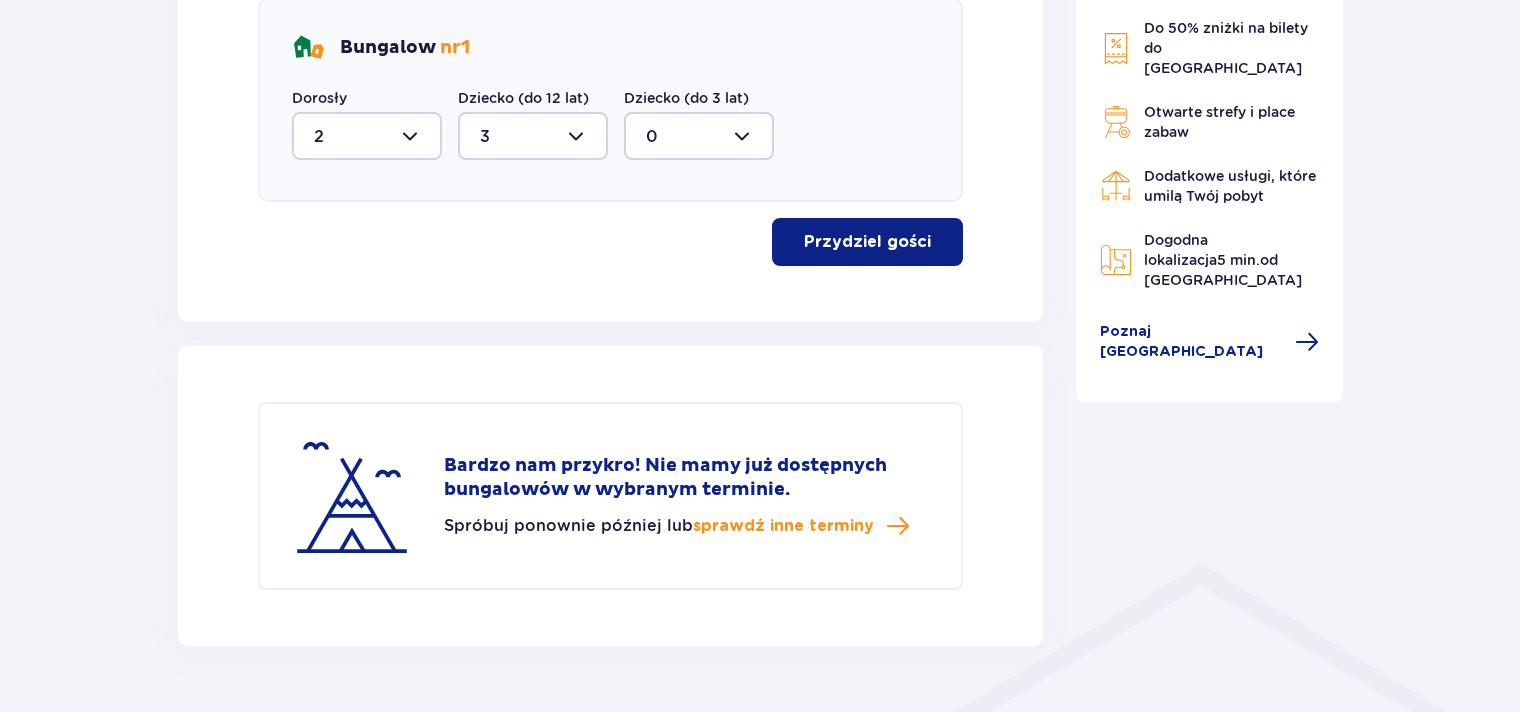 scroll, scrollTop: 1112, scrollLeft: 0, axis: vertical 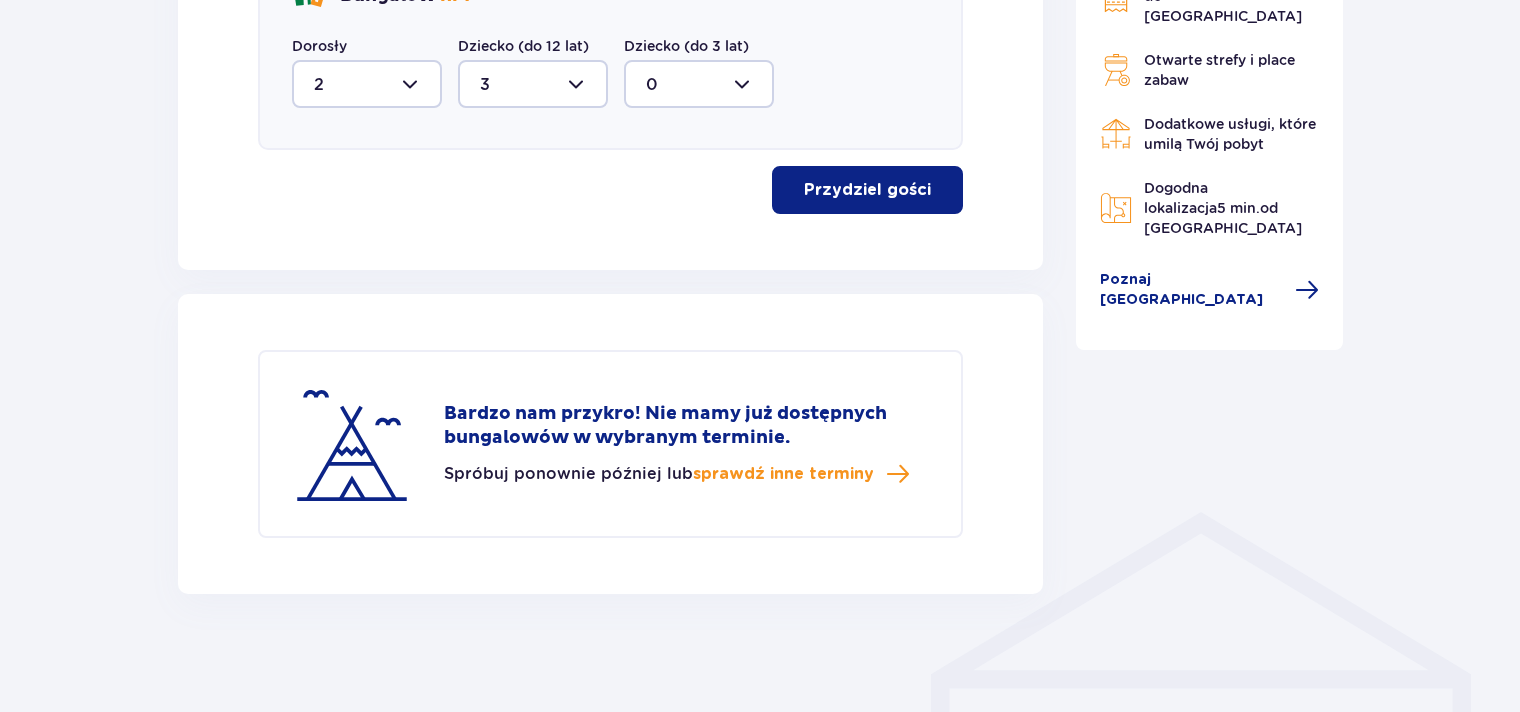 click on "sprawdź inne terminy" at bounding box center [783, 474] 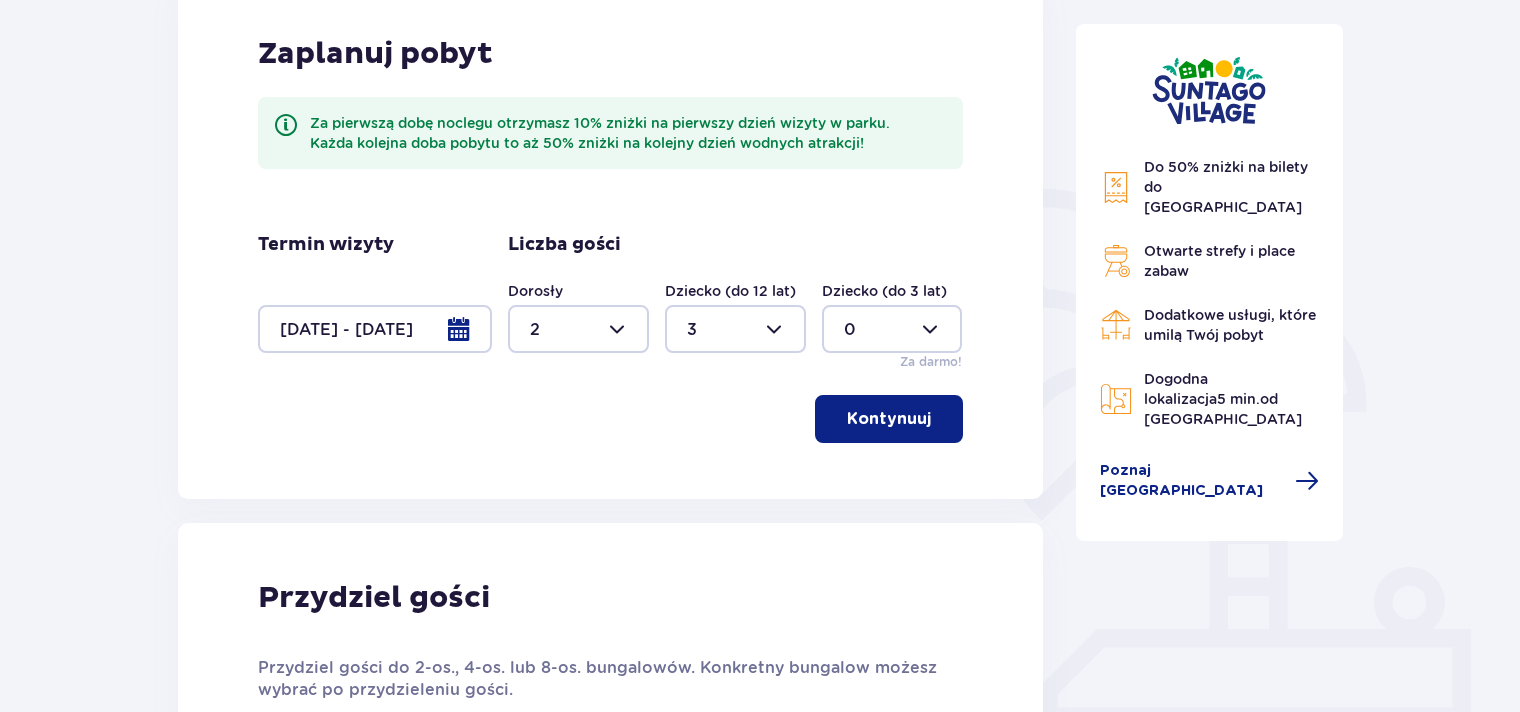 scroll, scrollTop: 236, scrollLeft: 0, axis: vertical 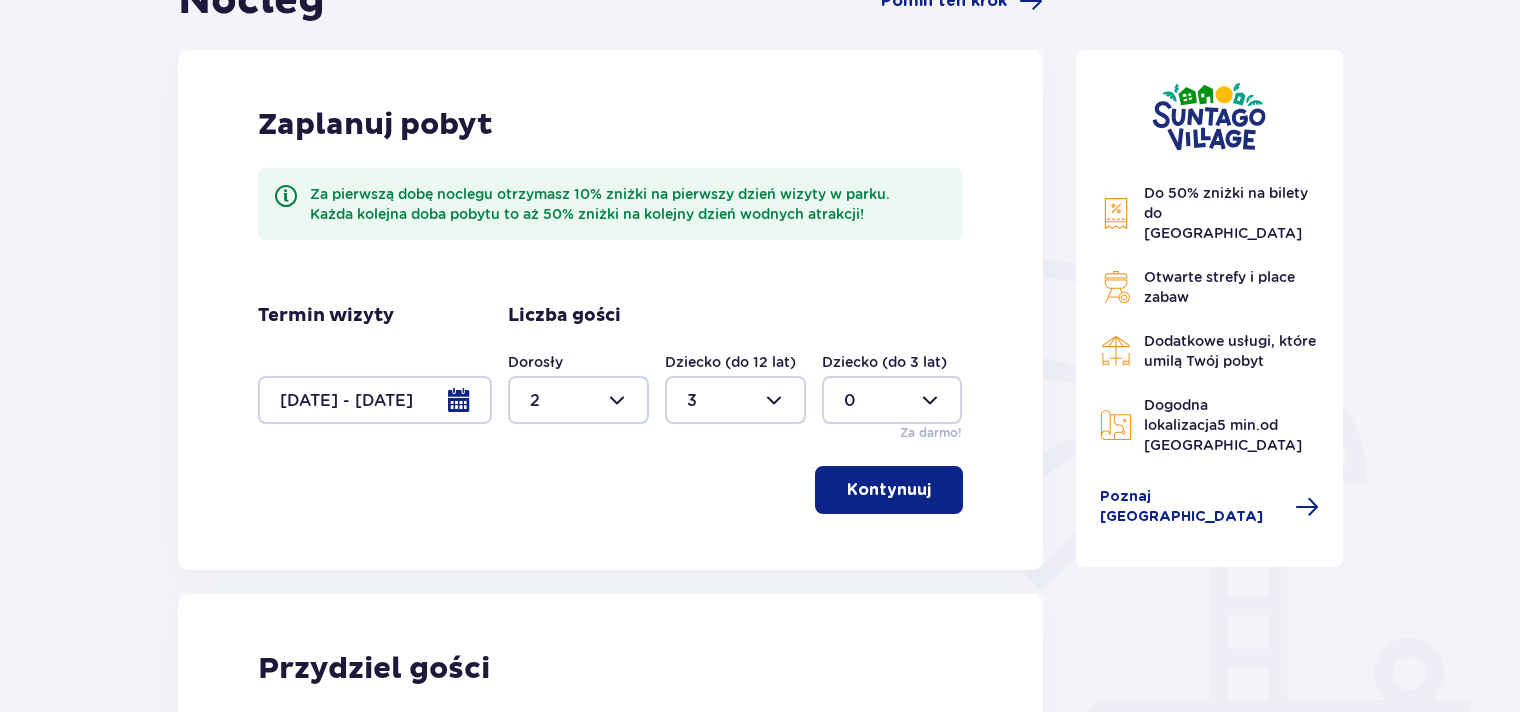 click at bounding box center (375, 400) 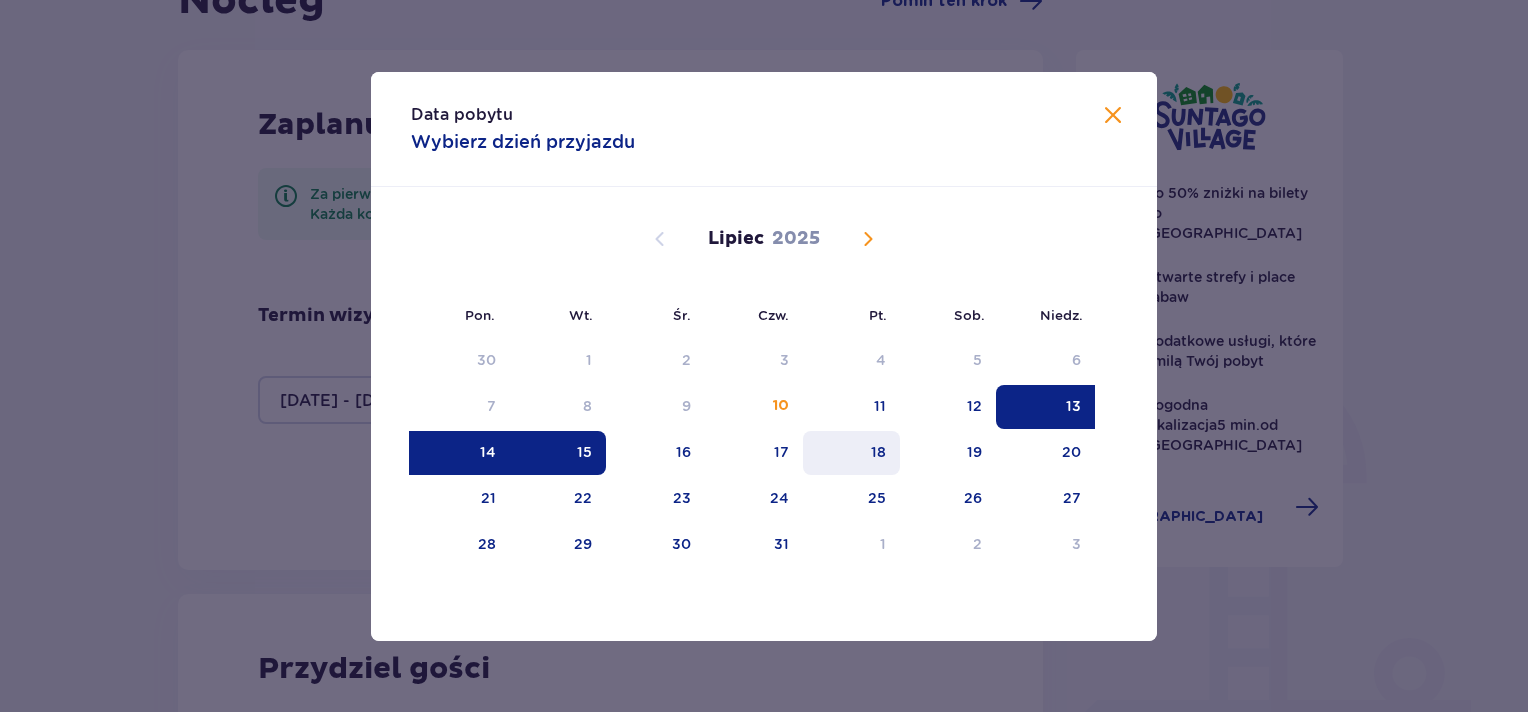 click on "18" at bounding box center (878, 452) 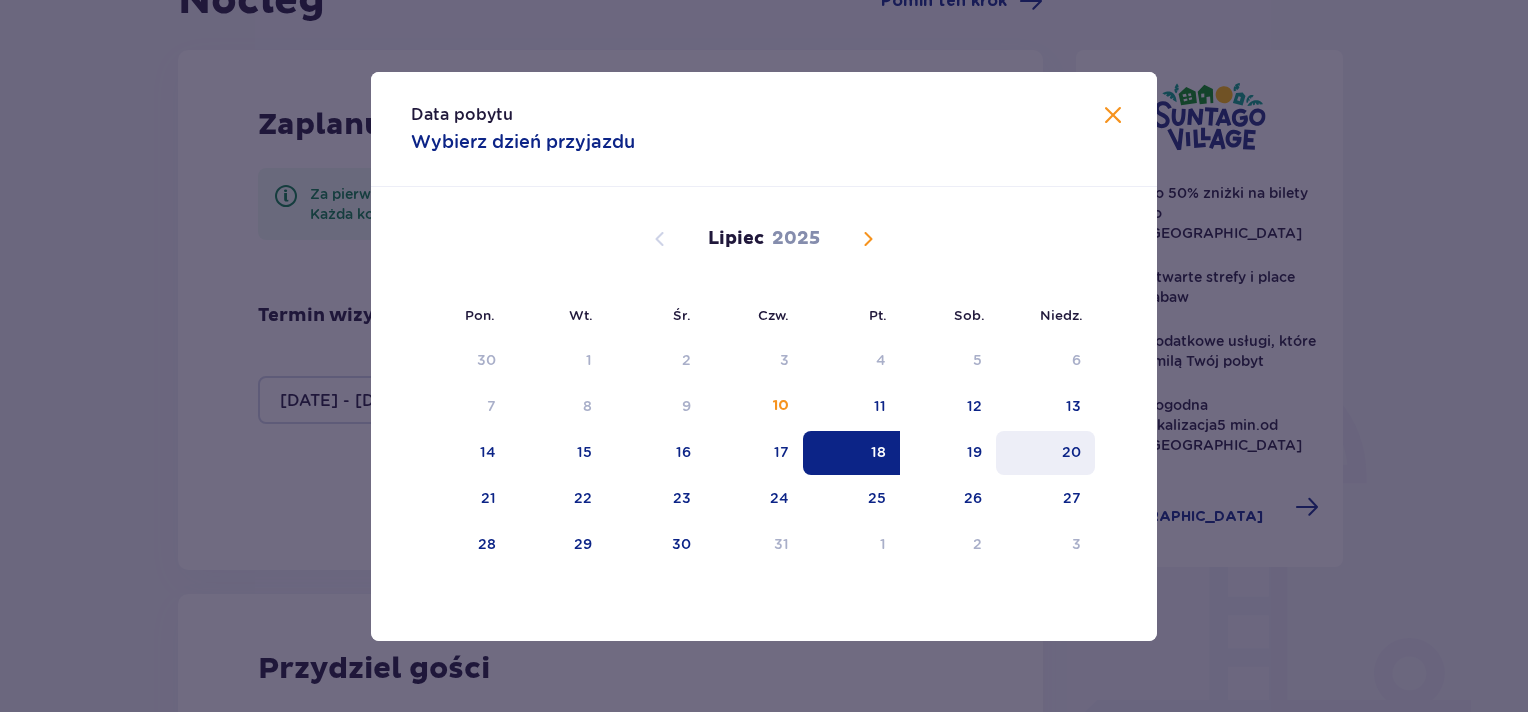 click on "20" at bounding box center (1071, 452) 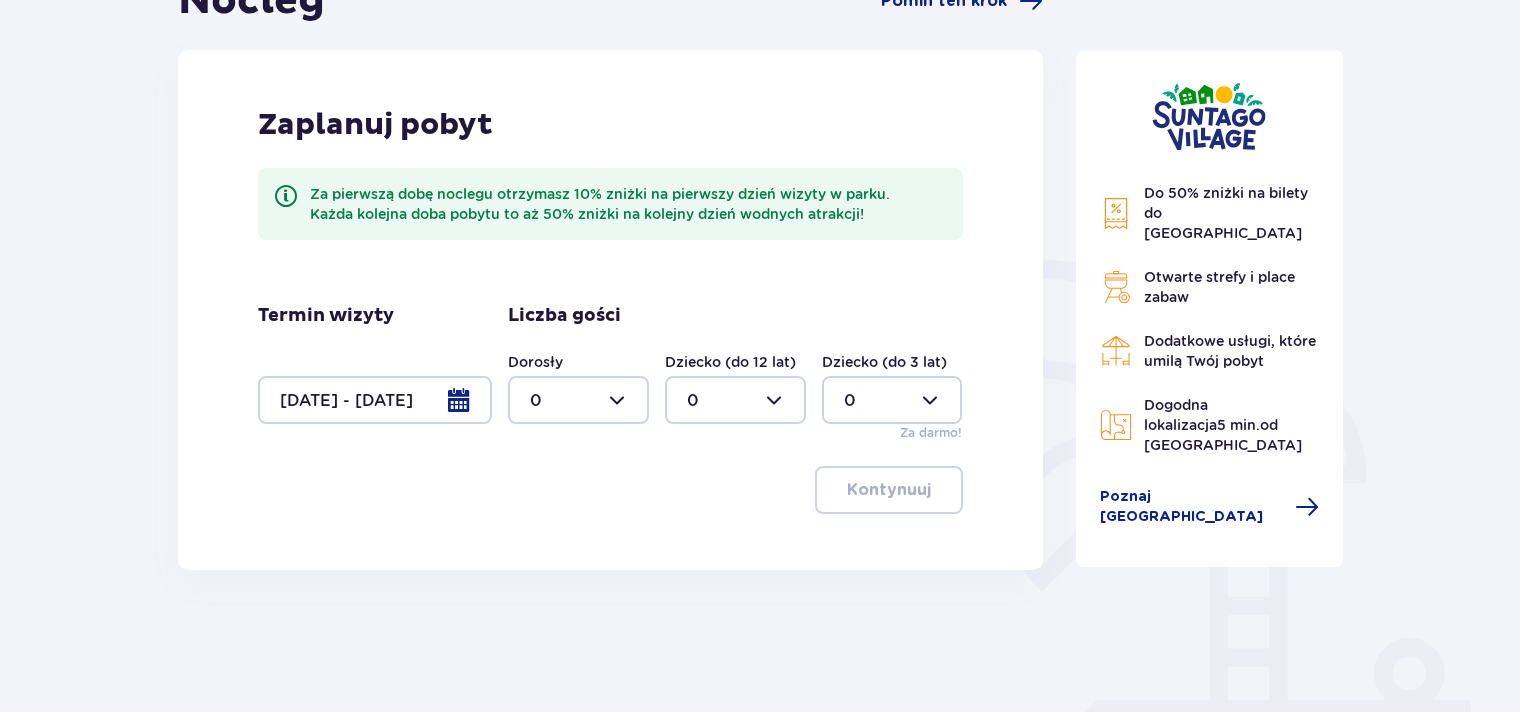 click at bounding box center [578, 400] 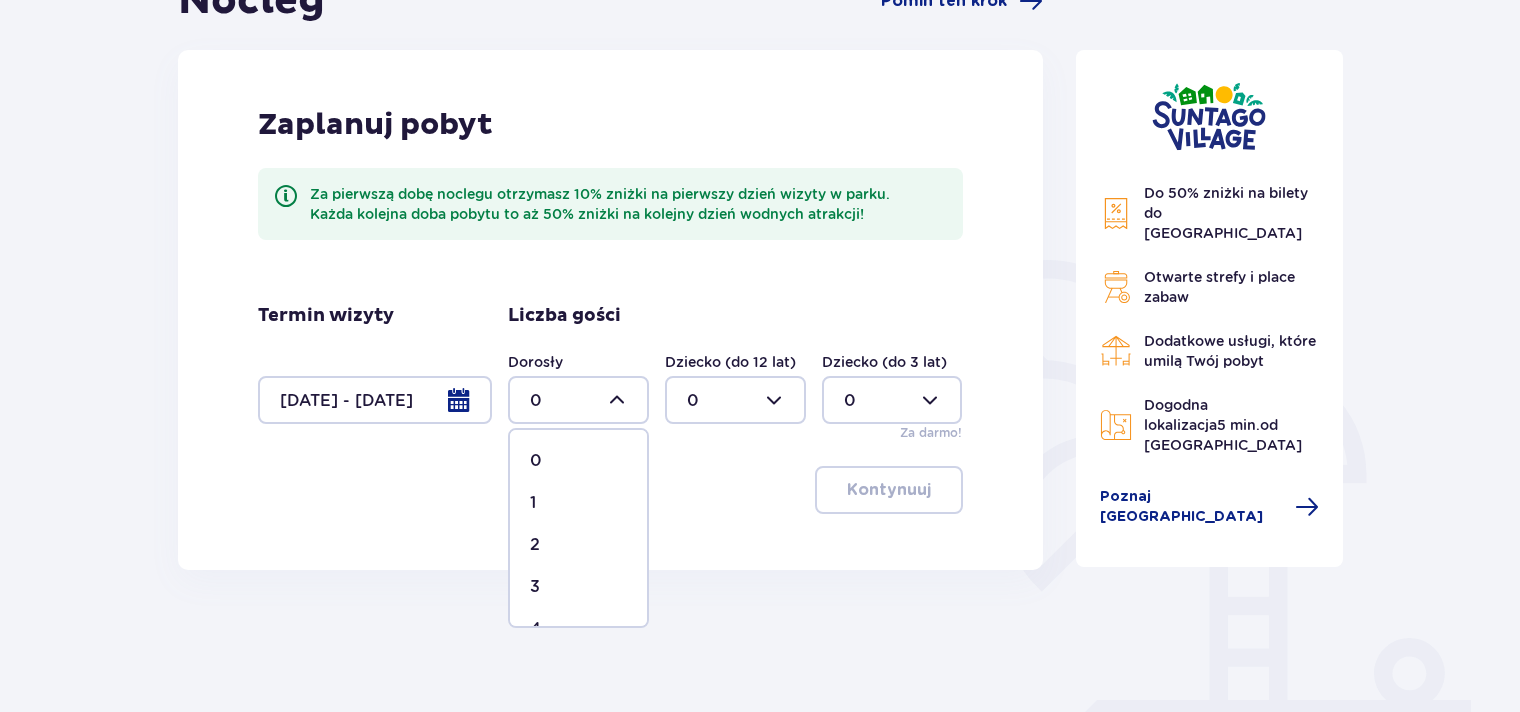 click on "3" at bounding box center [578, 587] 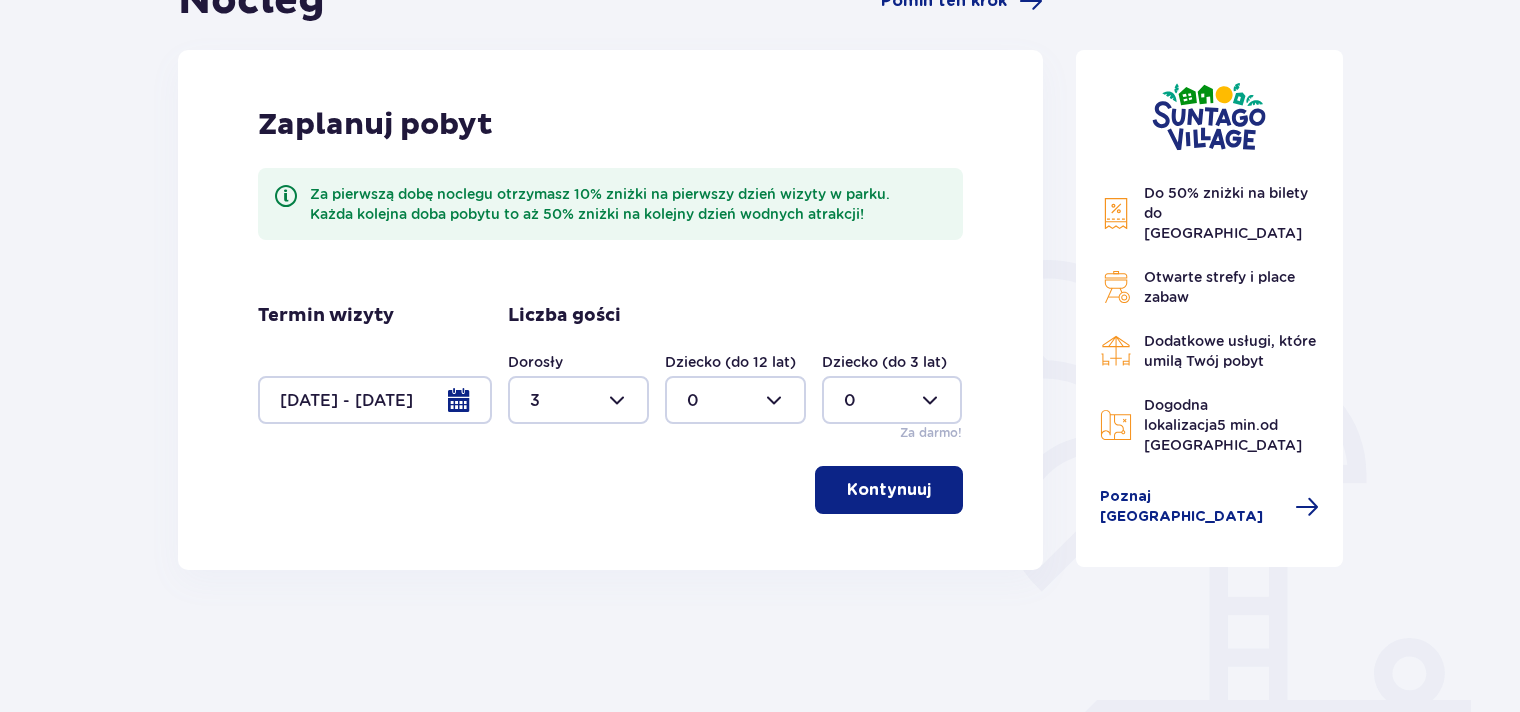 click at bounding box center (735, 400) 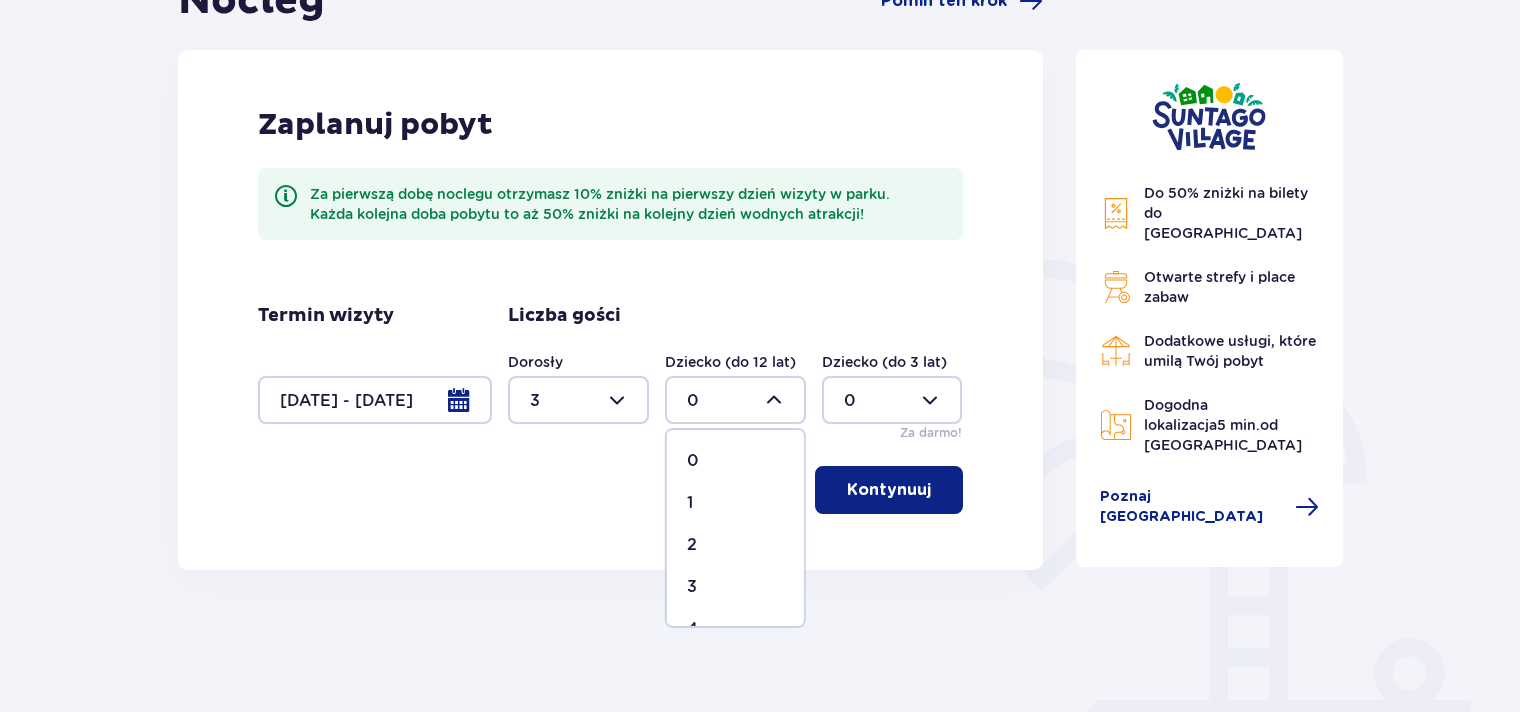 click on "3" at bounding box center [735, 587] 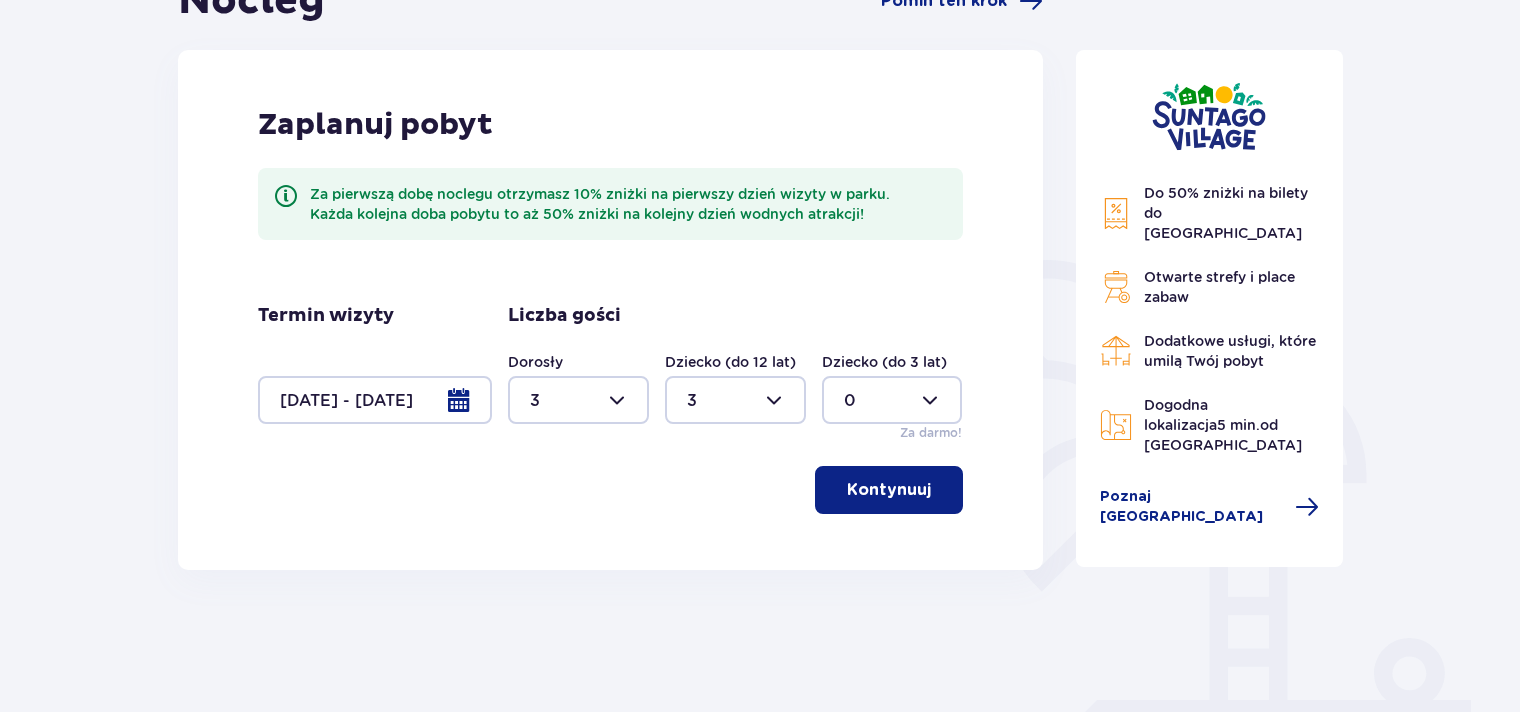 click on "Kontynuuj" at bounding box center (889, 490) 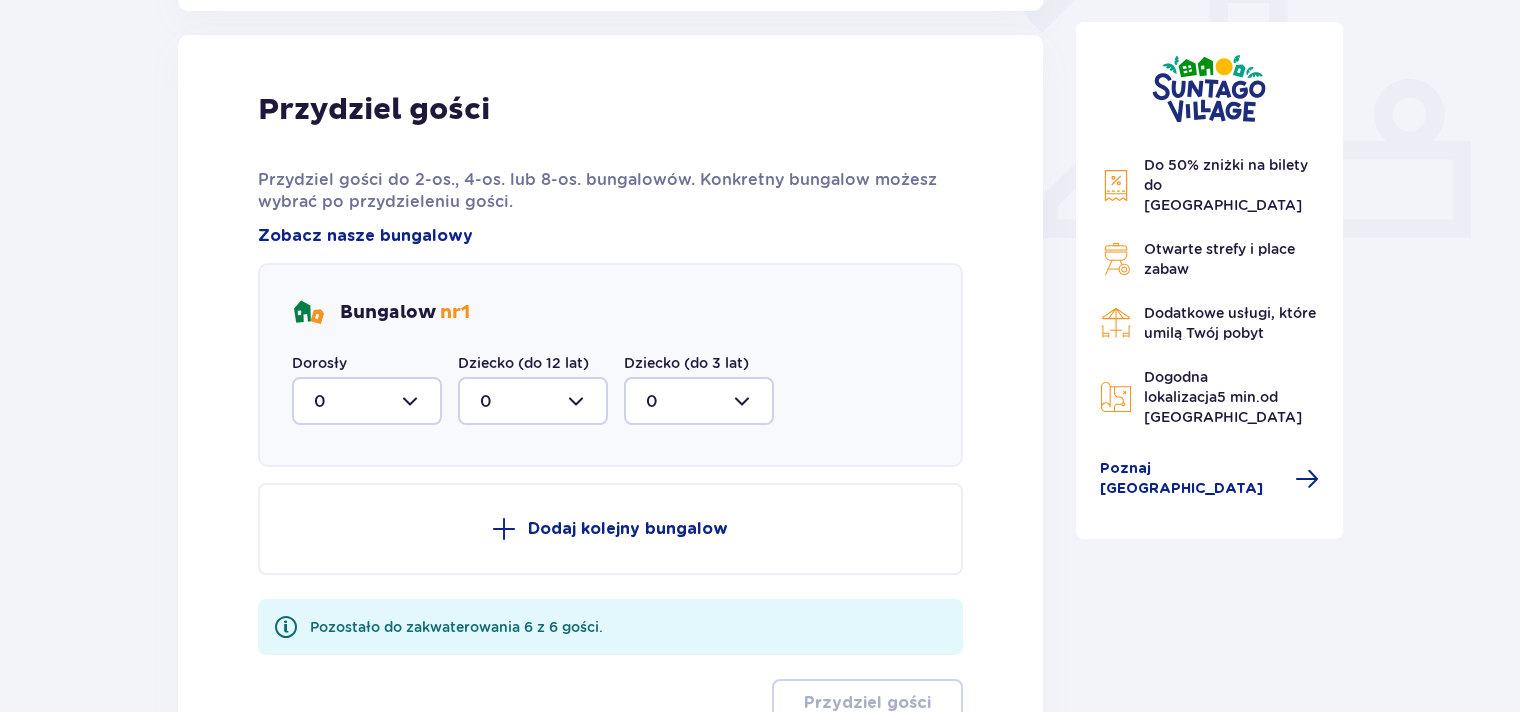 scroll, scrollTop: 806, scrollLeft: 0, axis: vertical 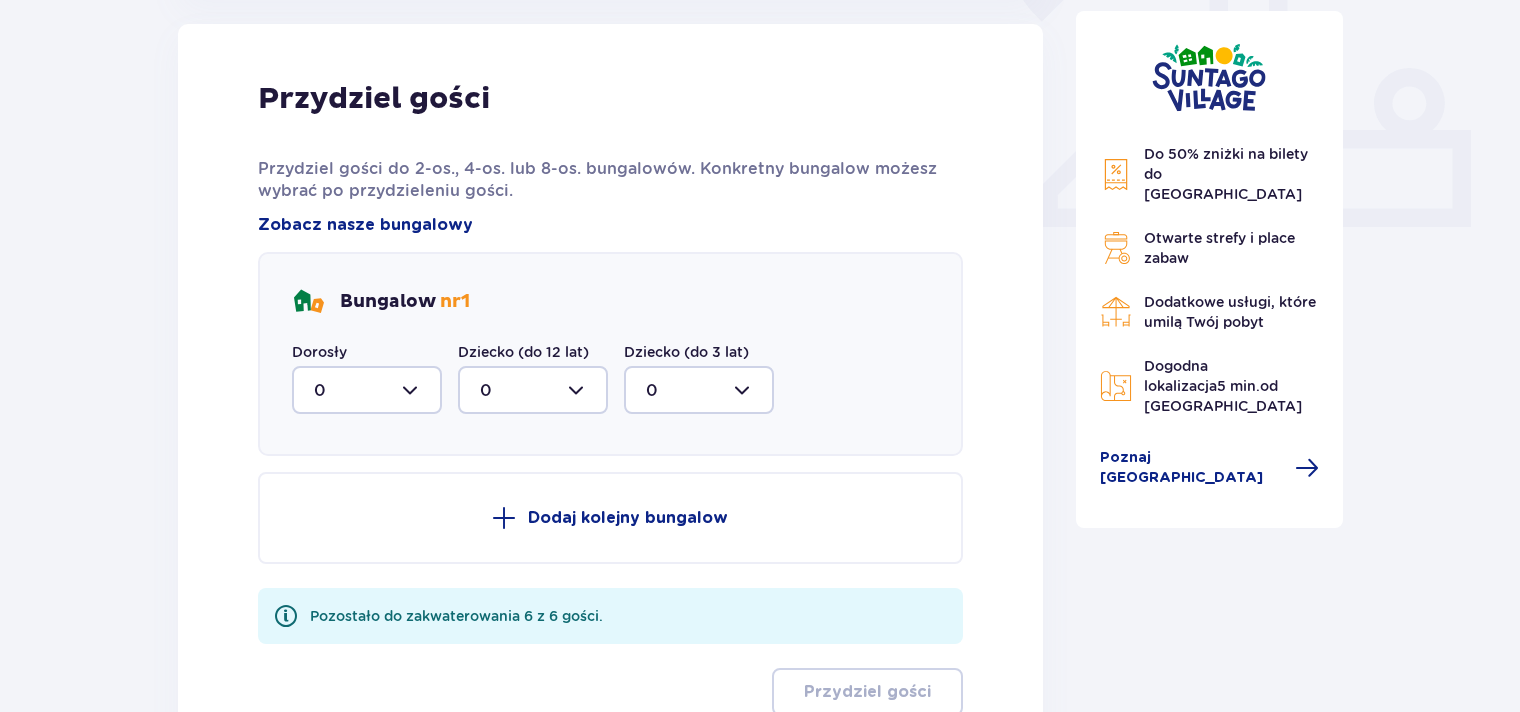click at bounding box center (367, 390) 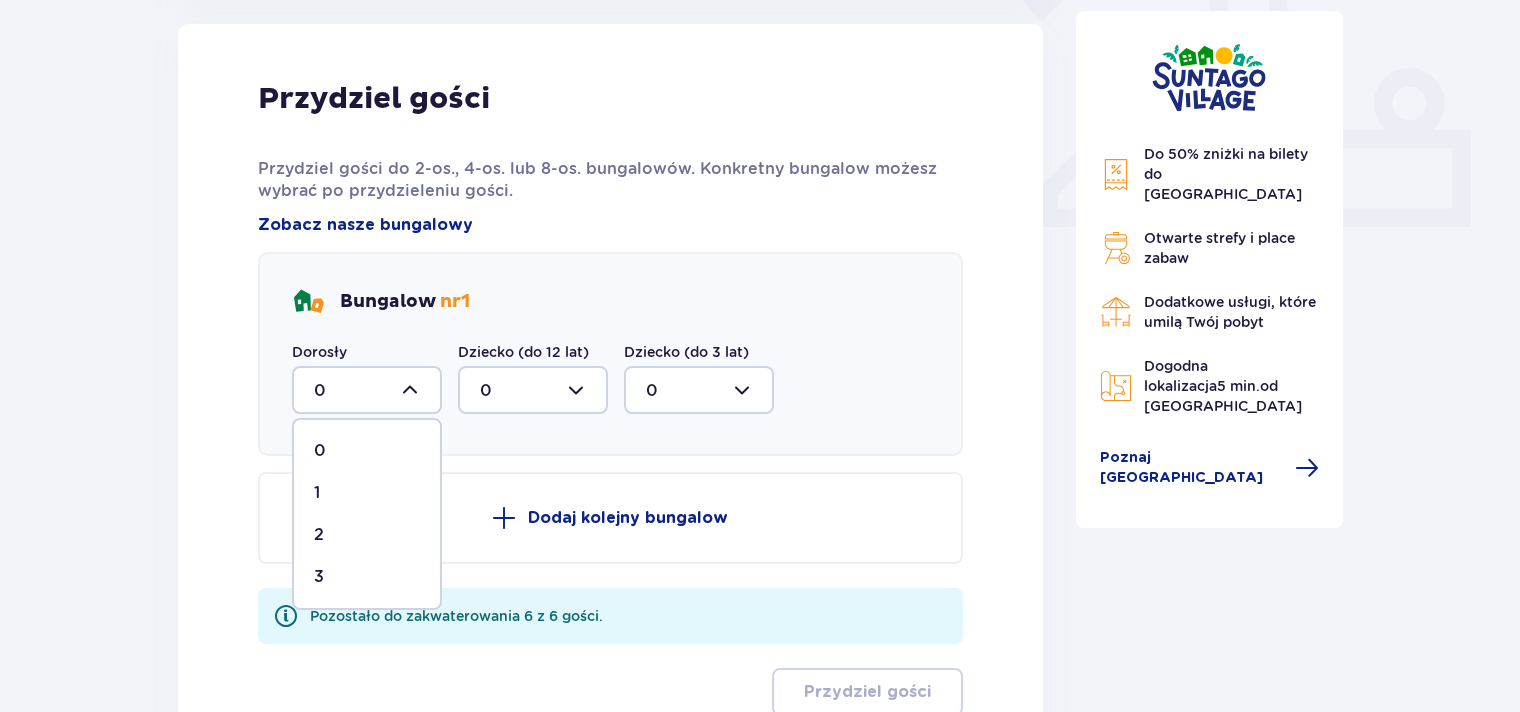 click on "2" at bounding box center [367, 535] 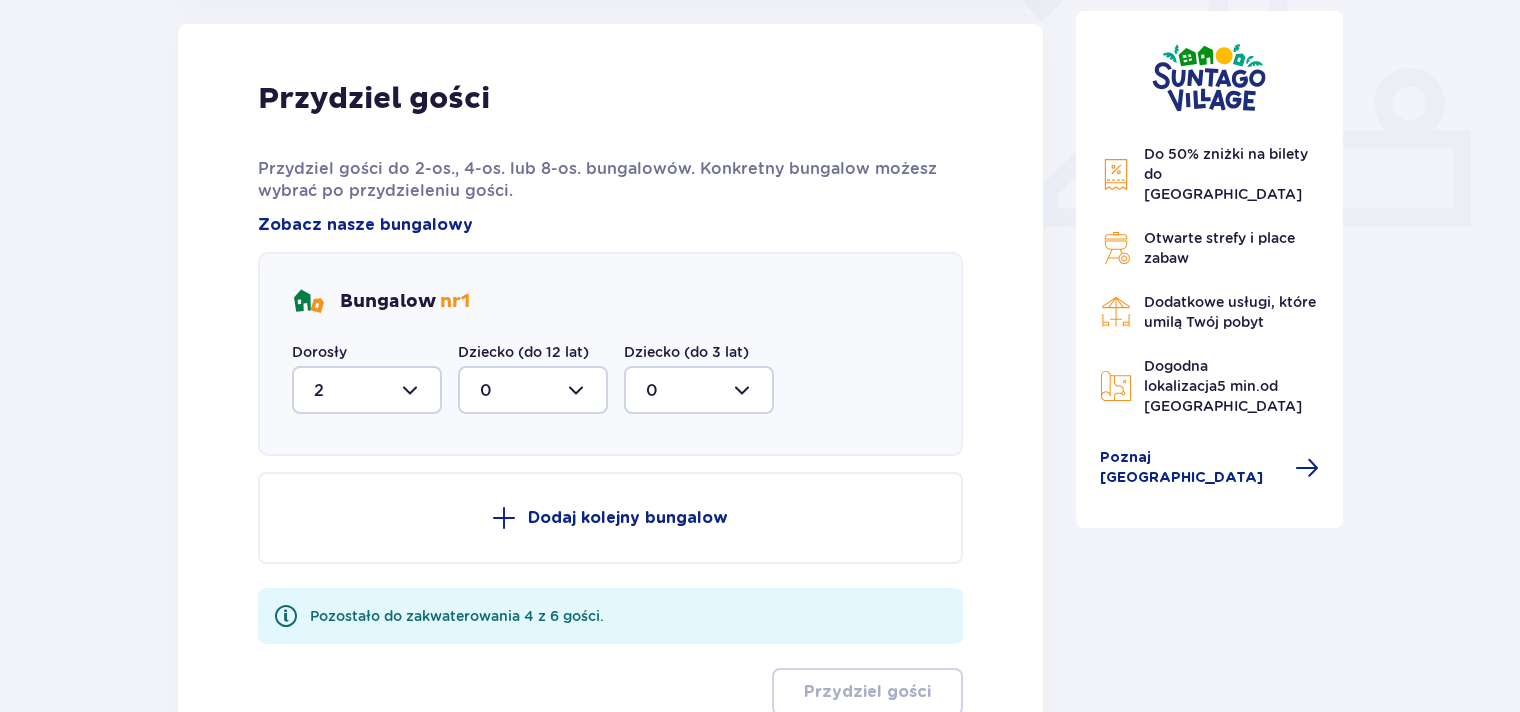 click at bounding box center [533, 390] 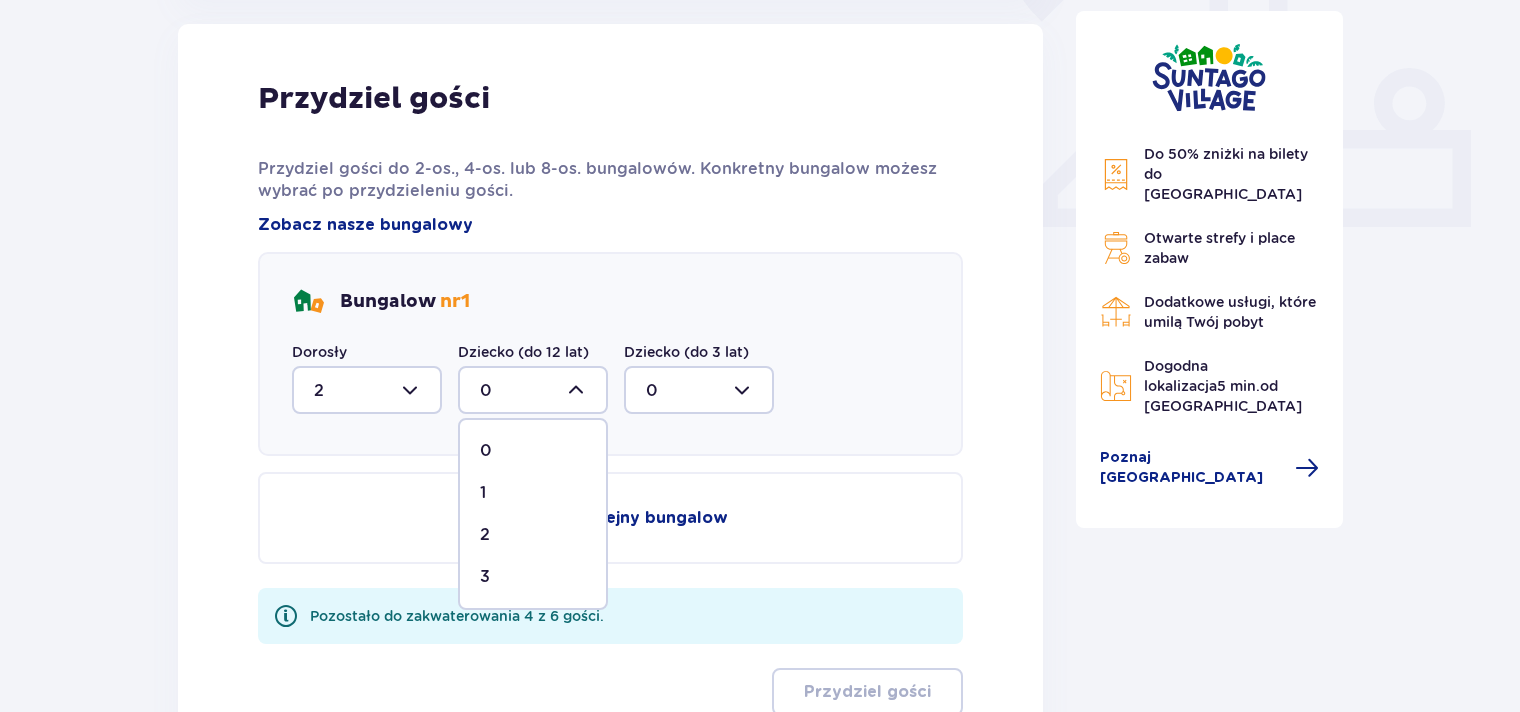 click on "3" at bounding box center [533, 577] 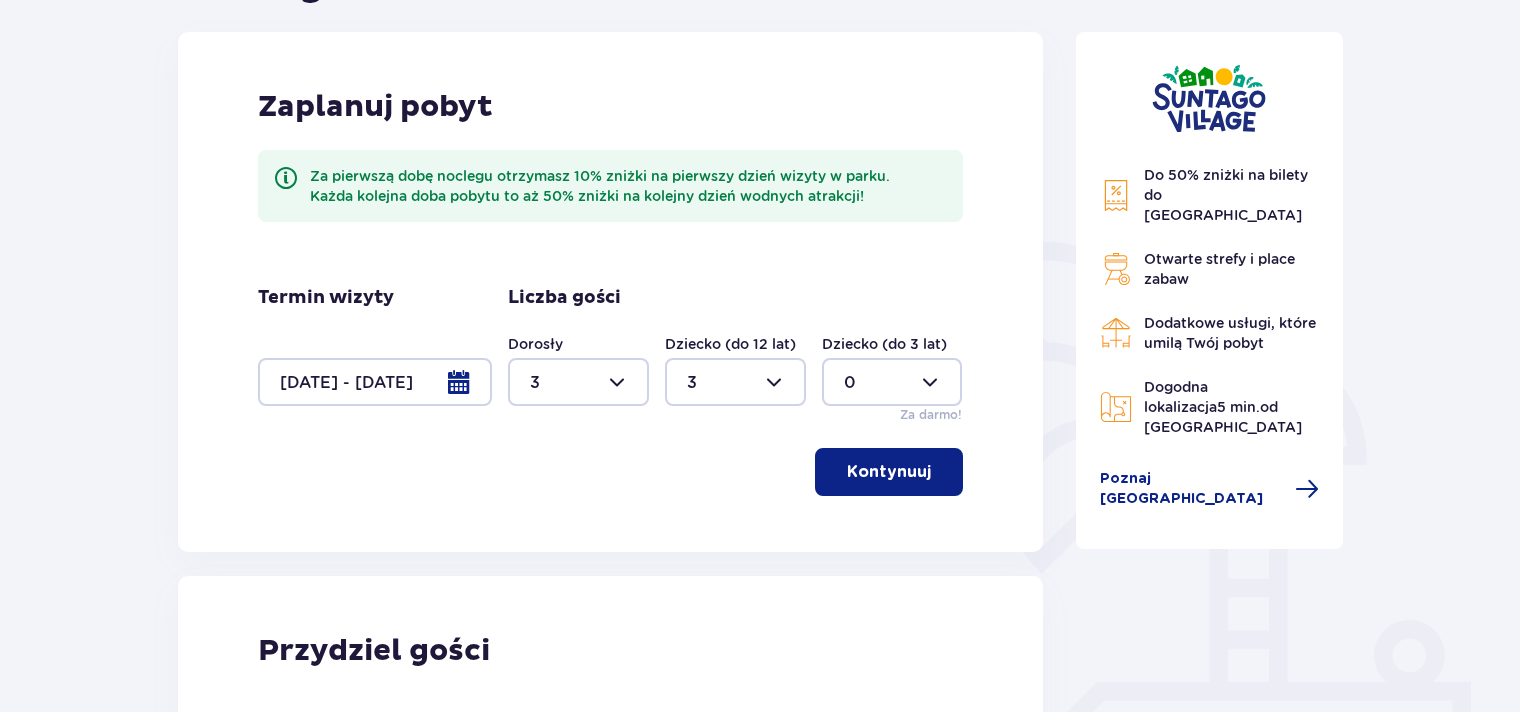 scroll, scrollTop: 253, scrollLeft: 0, axis: vertical 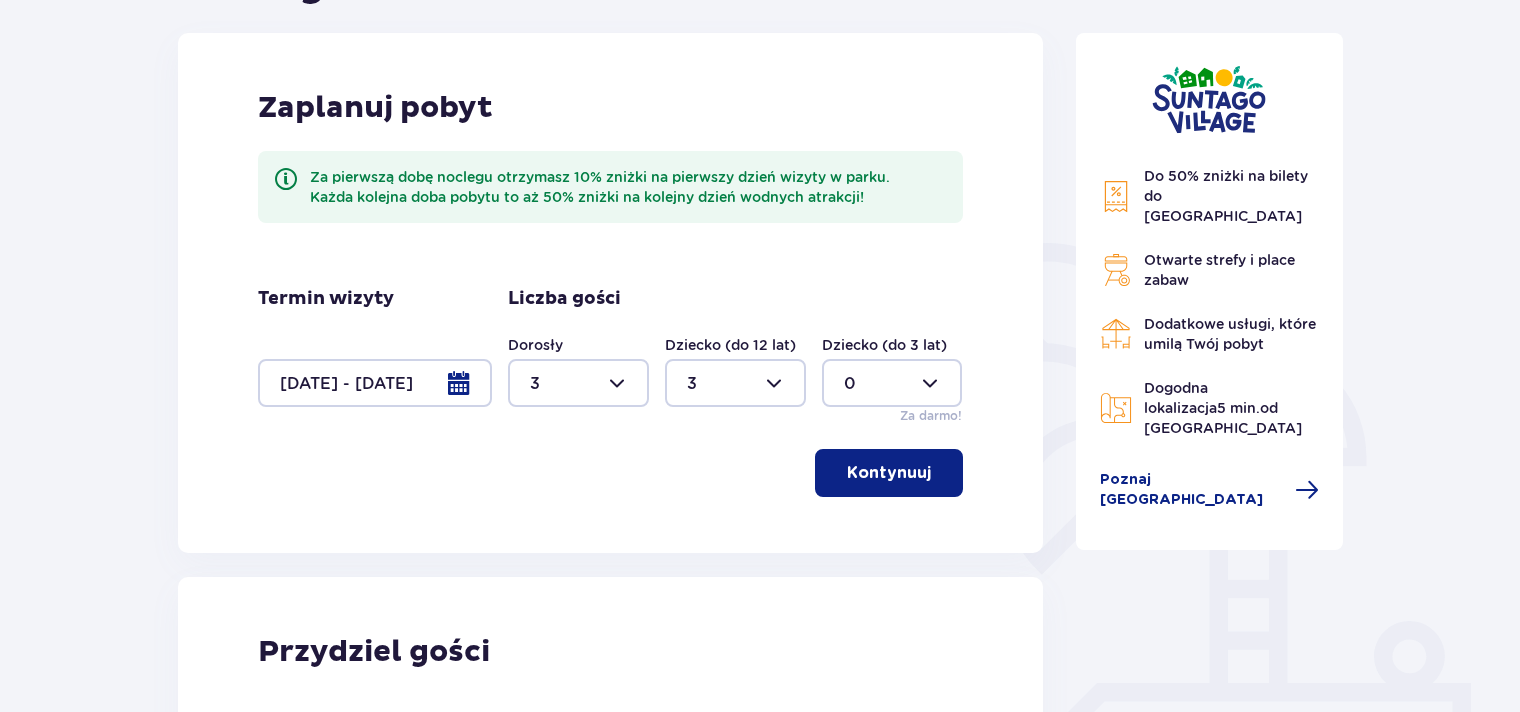 click at bounding box center (375, 383) 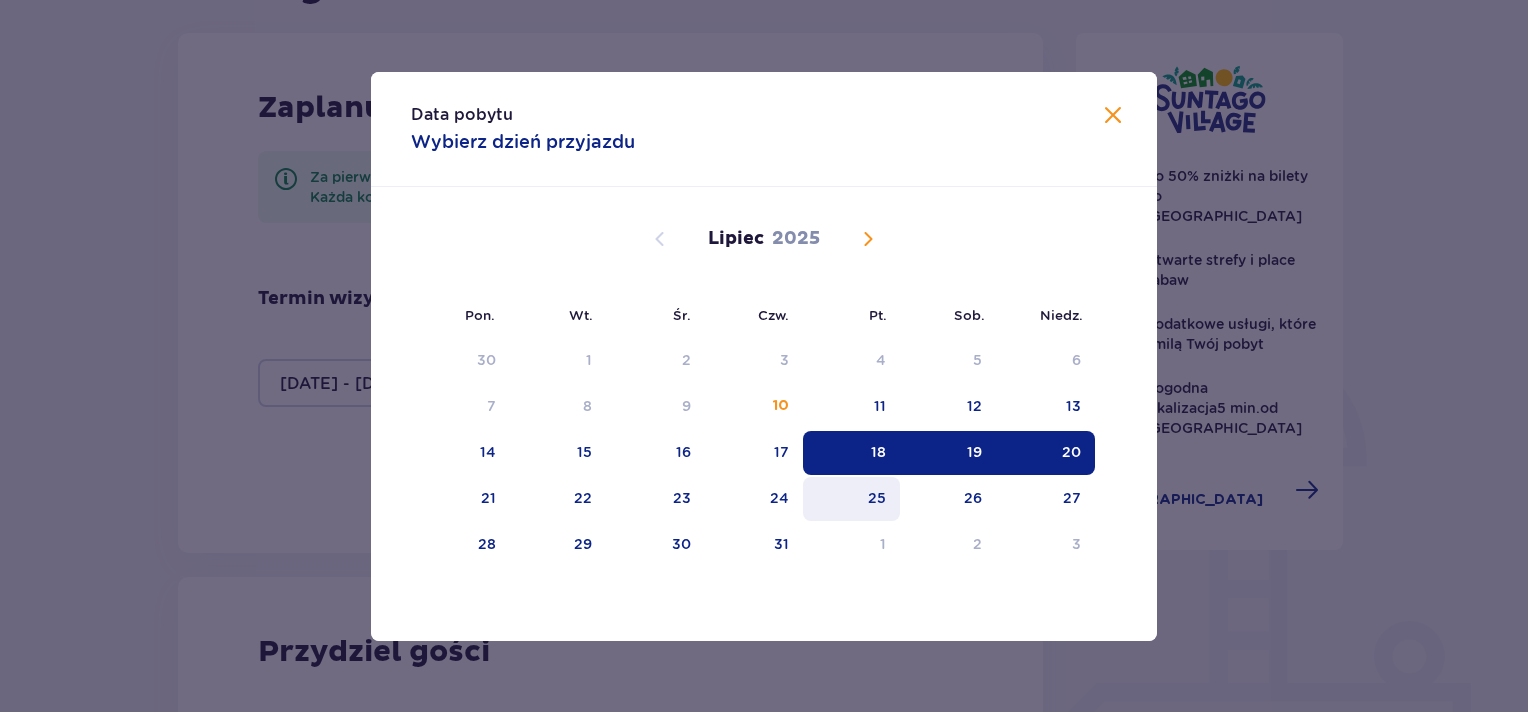 click on "25" at bounding box center (877, 498) 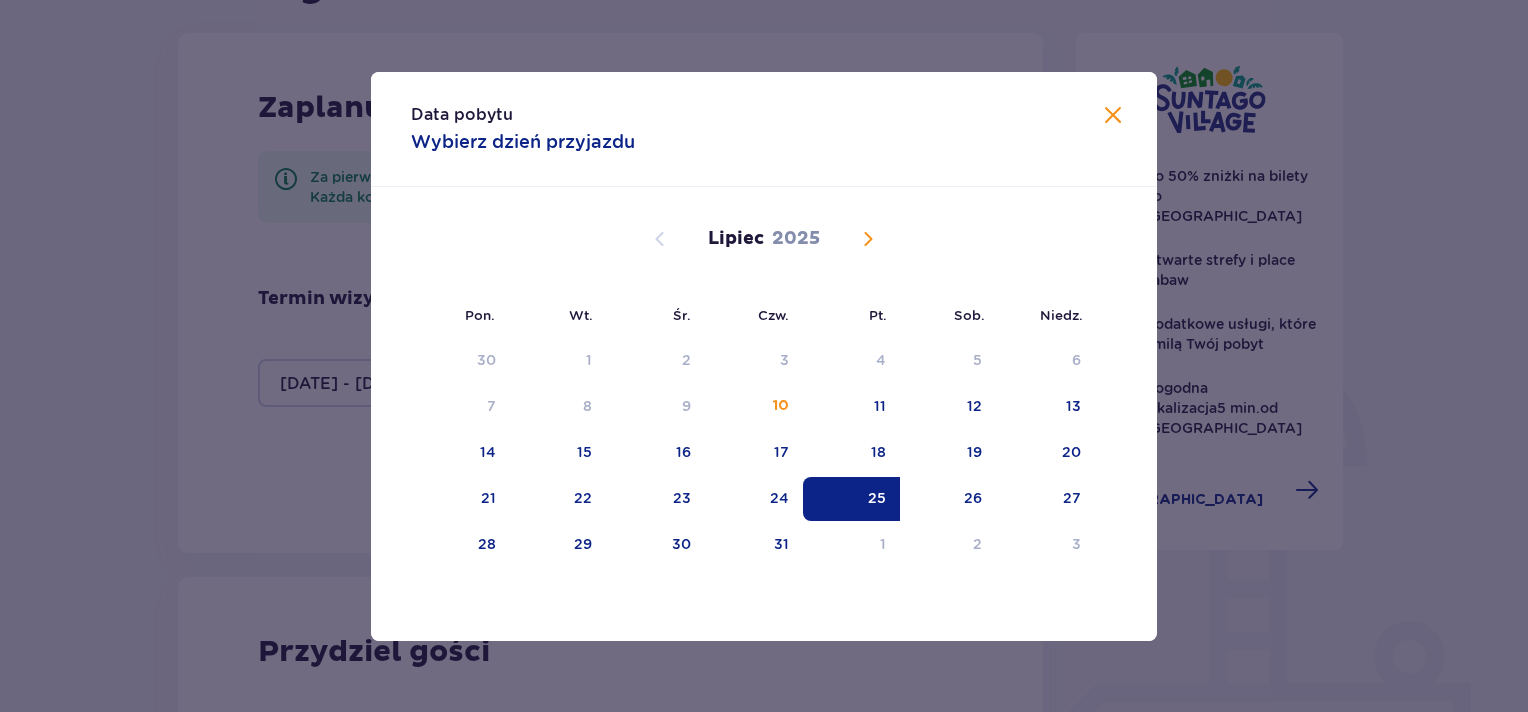 click on "27" at bounding box center (1072, 498) 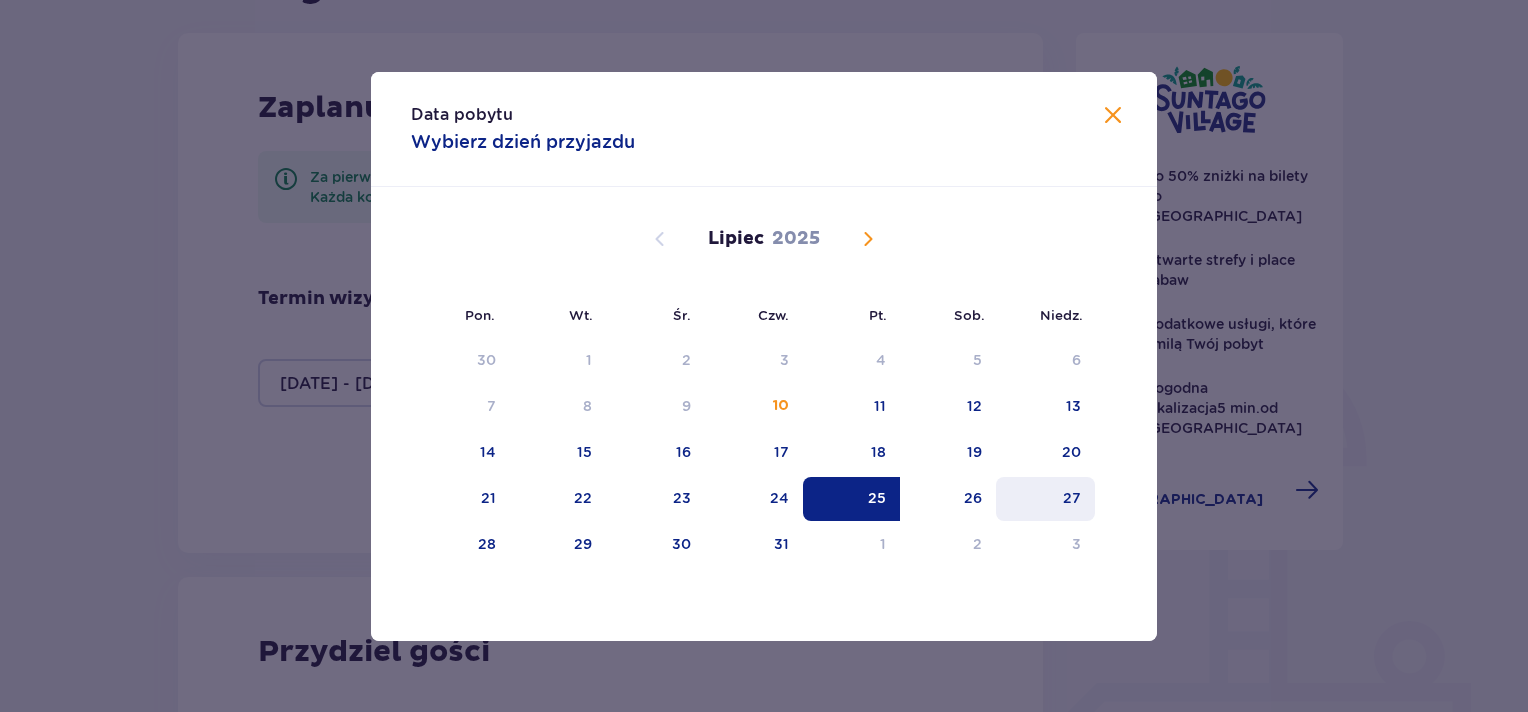 type on "25.07.25 - 27.07.25" 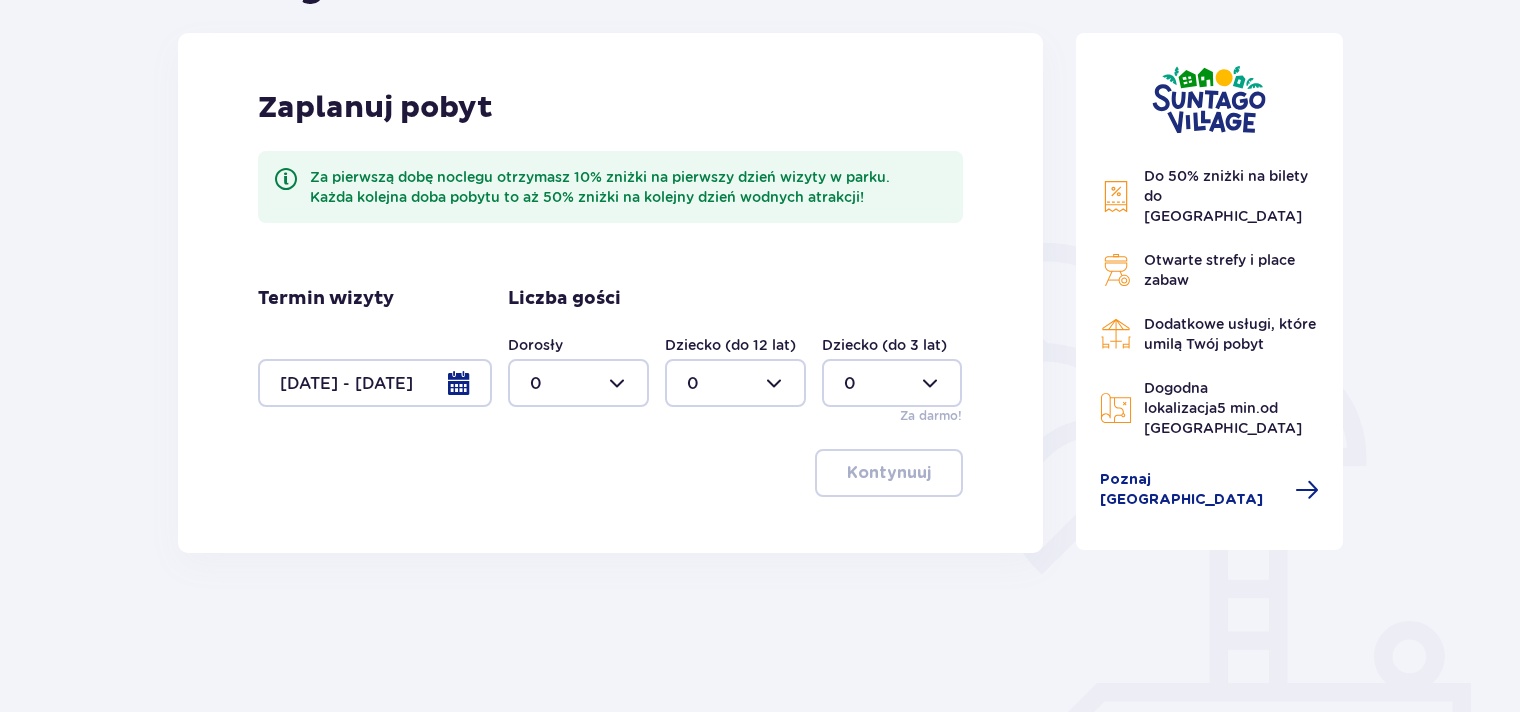 click at bounding box center (578, 383) 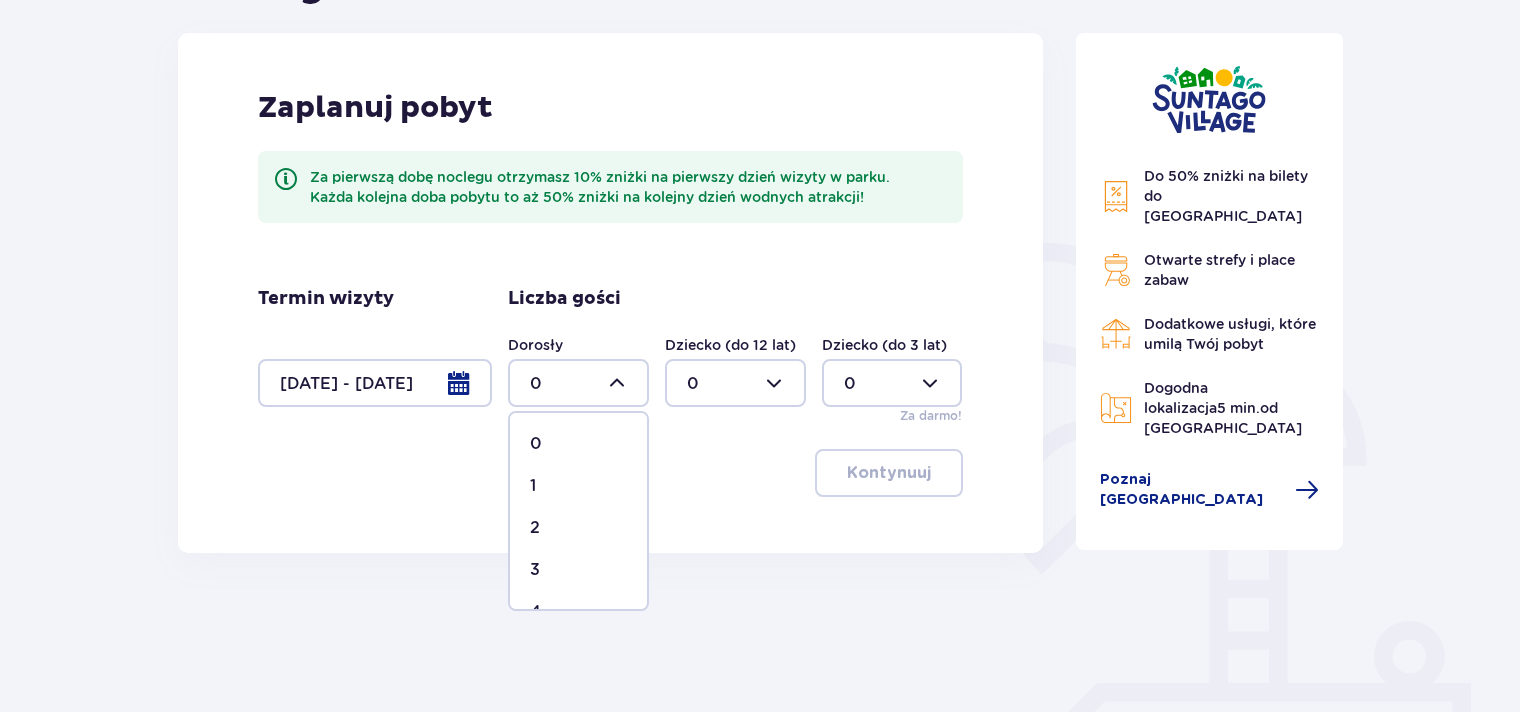 click on "2" at bounding box center (578, 528) 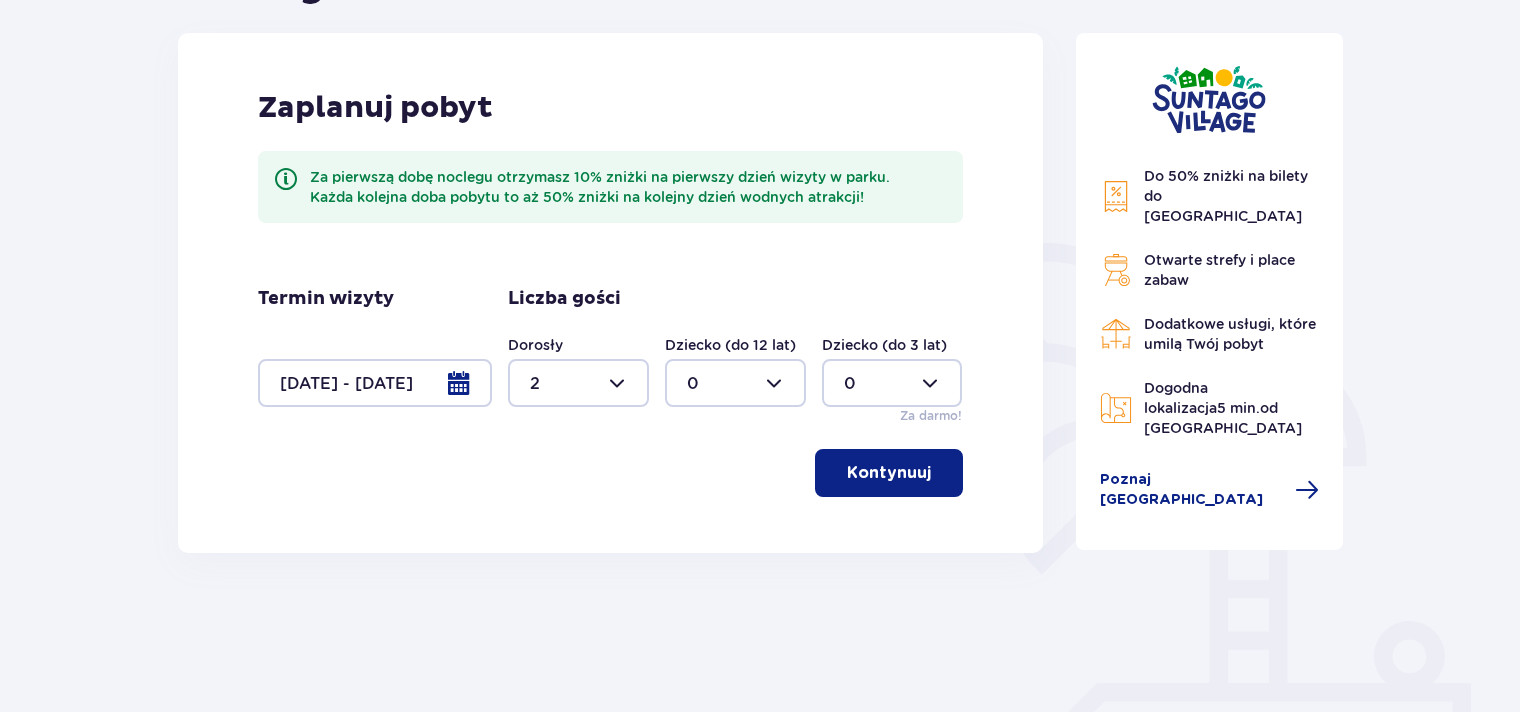 click at bounding box center (735, 383) 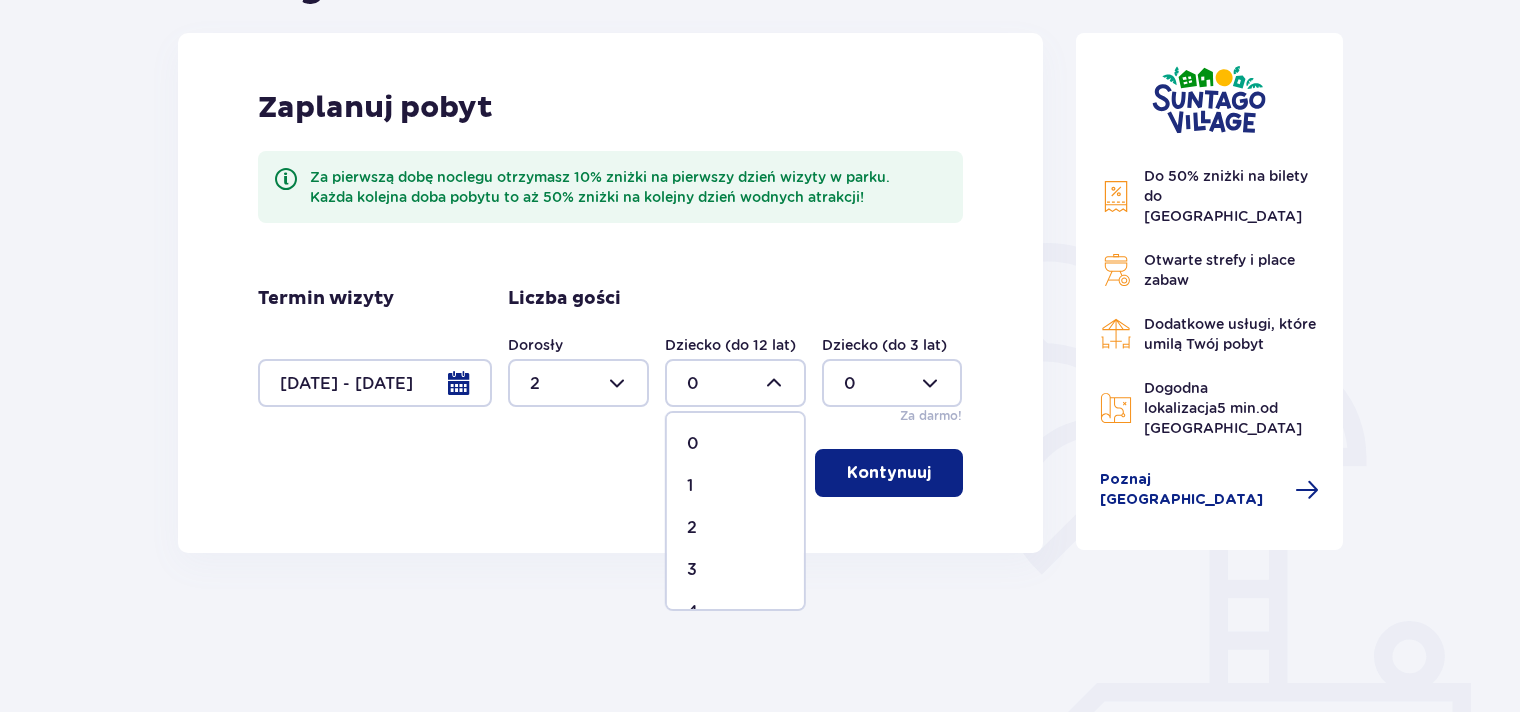 click on "3" at bounding box center [735, 570] 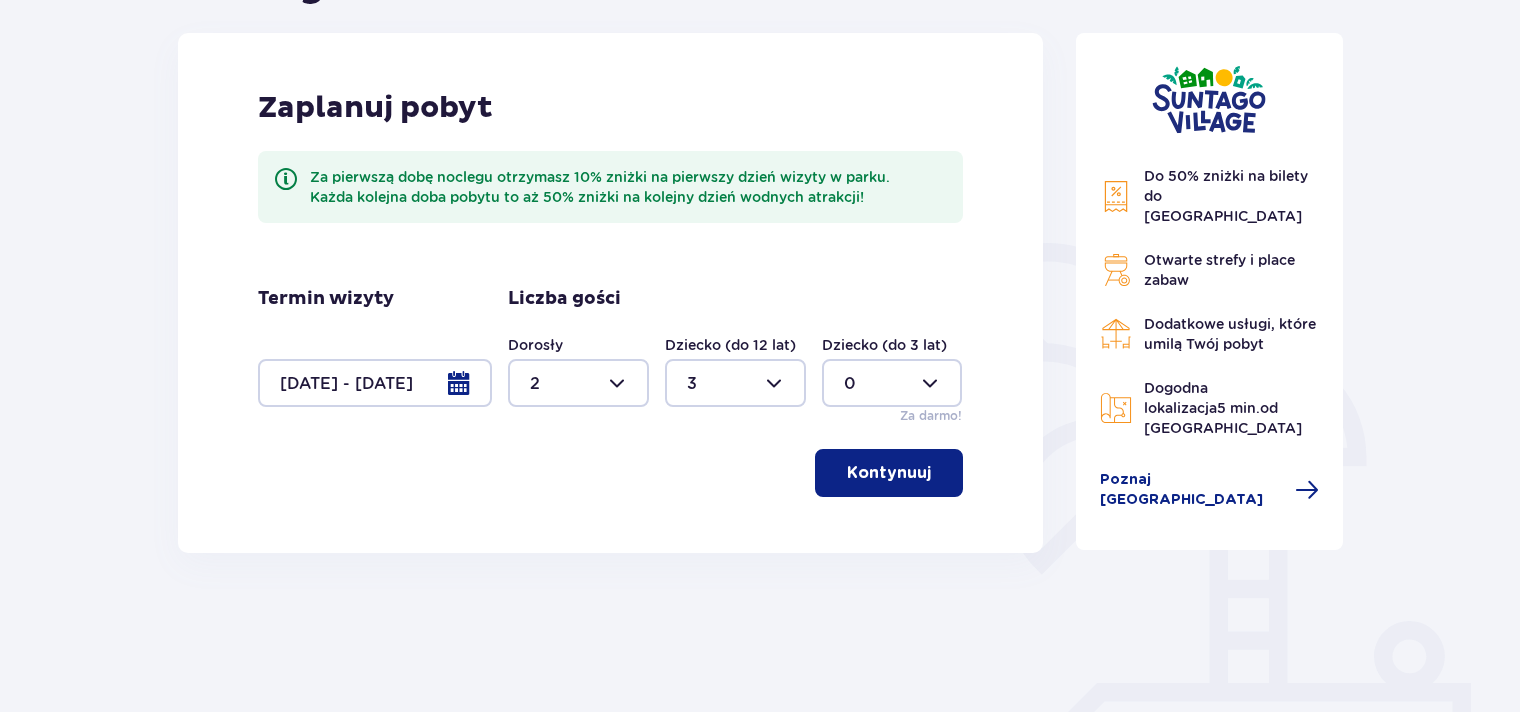 click on "Kontynuuj" at bounding box center (889, 473) 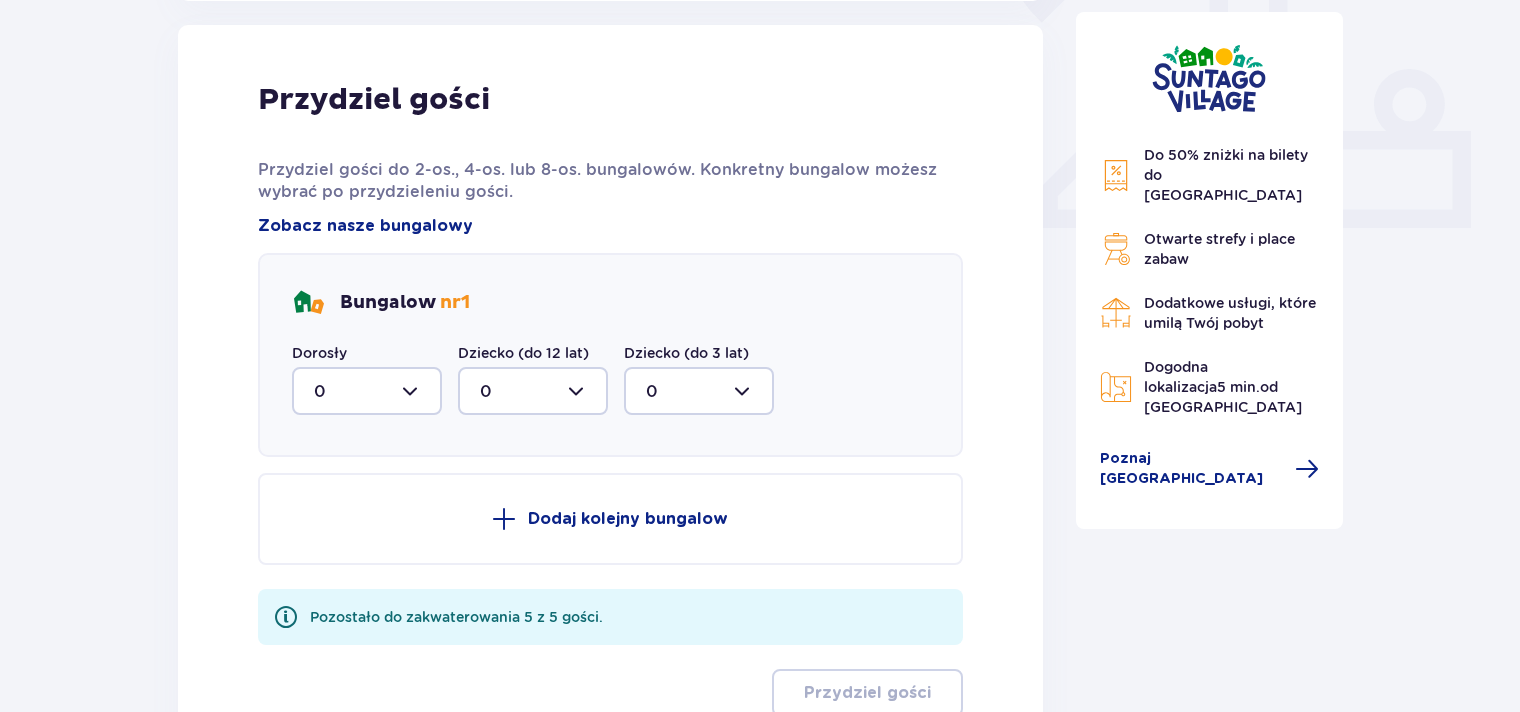 scroll, scrollTop: 806, scrollLeft: 0, axis: vertical 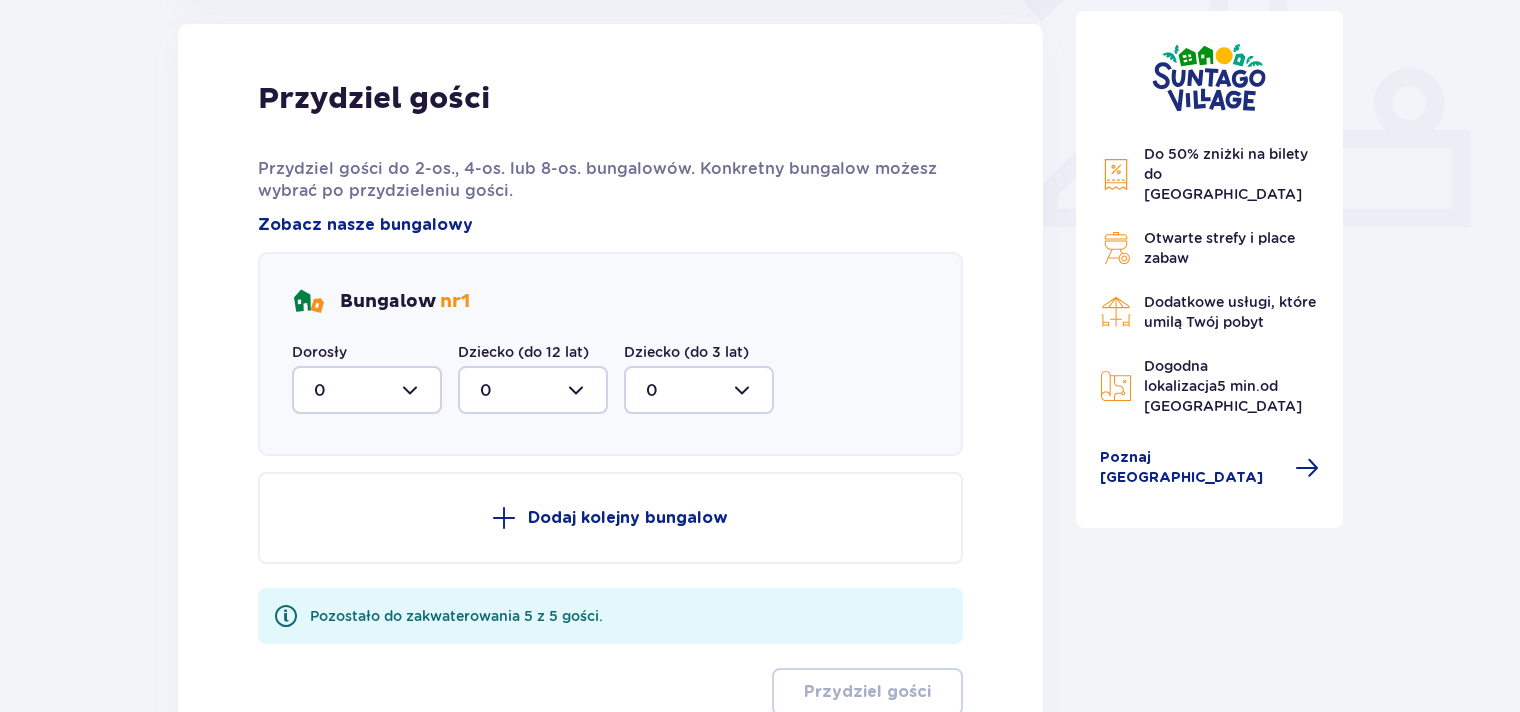 click at bounding box center (367, 390) 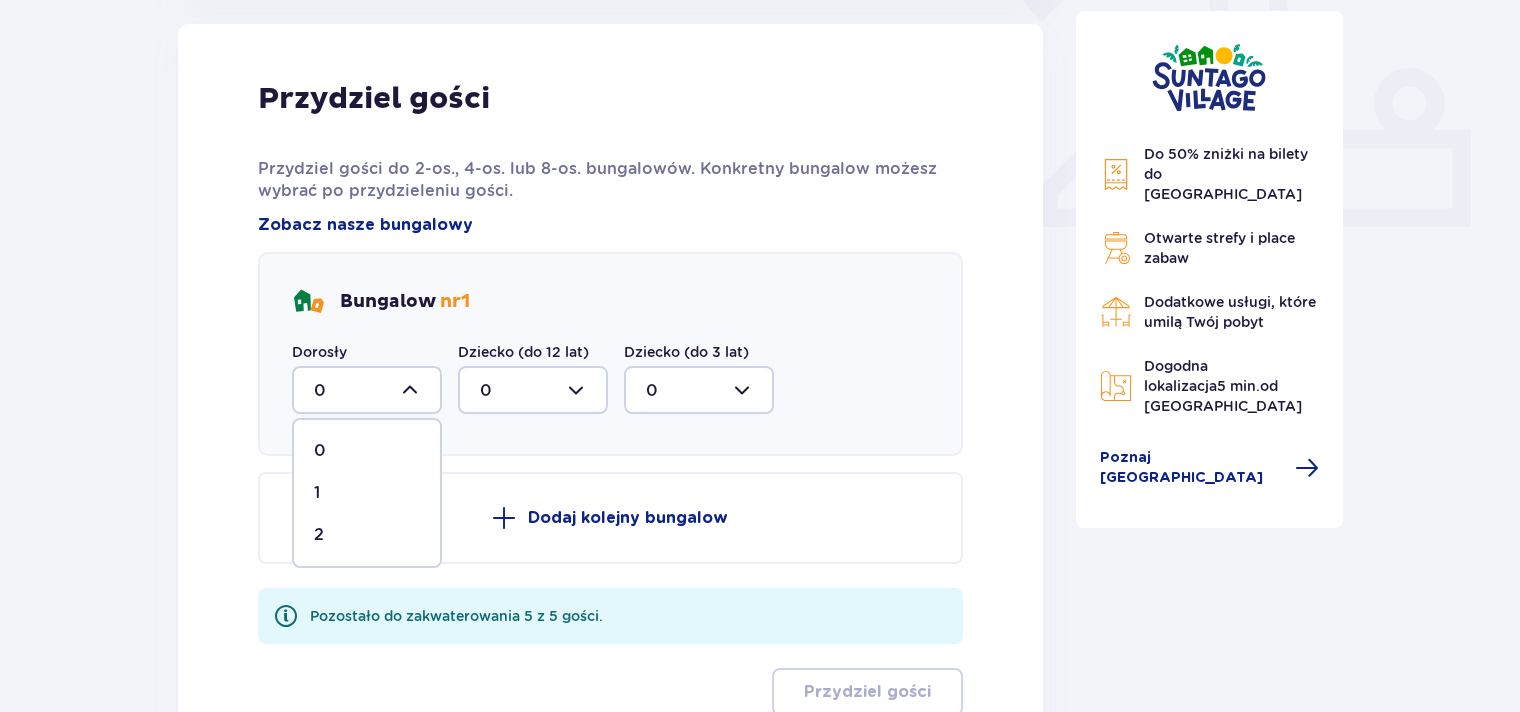 click on "2" at bounding box center (367, 535) 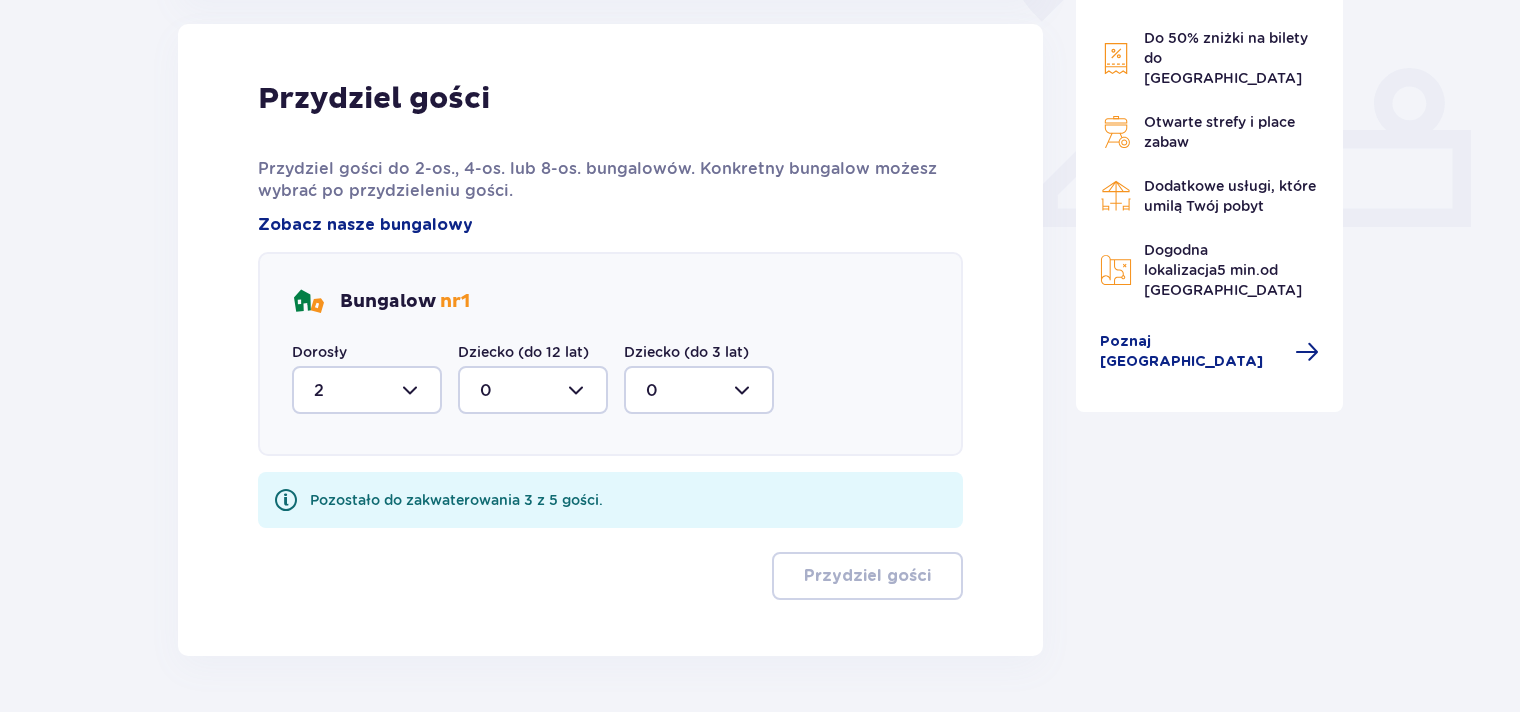 click at bounding box center [533, 390] 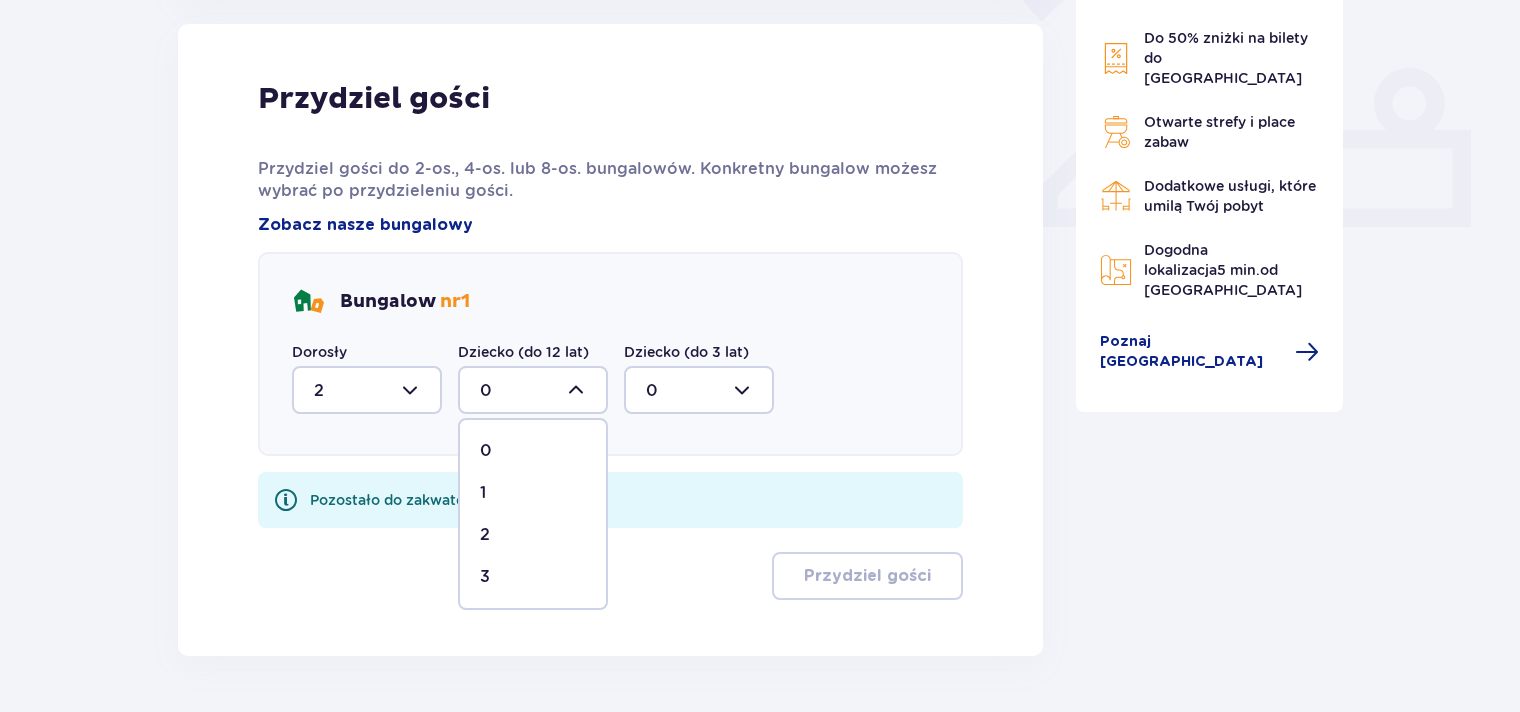 click on "3" at bounding box center [533, 577] 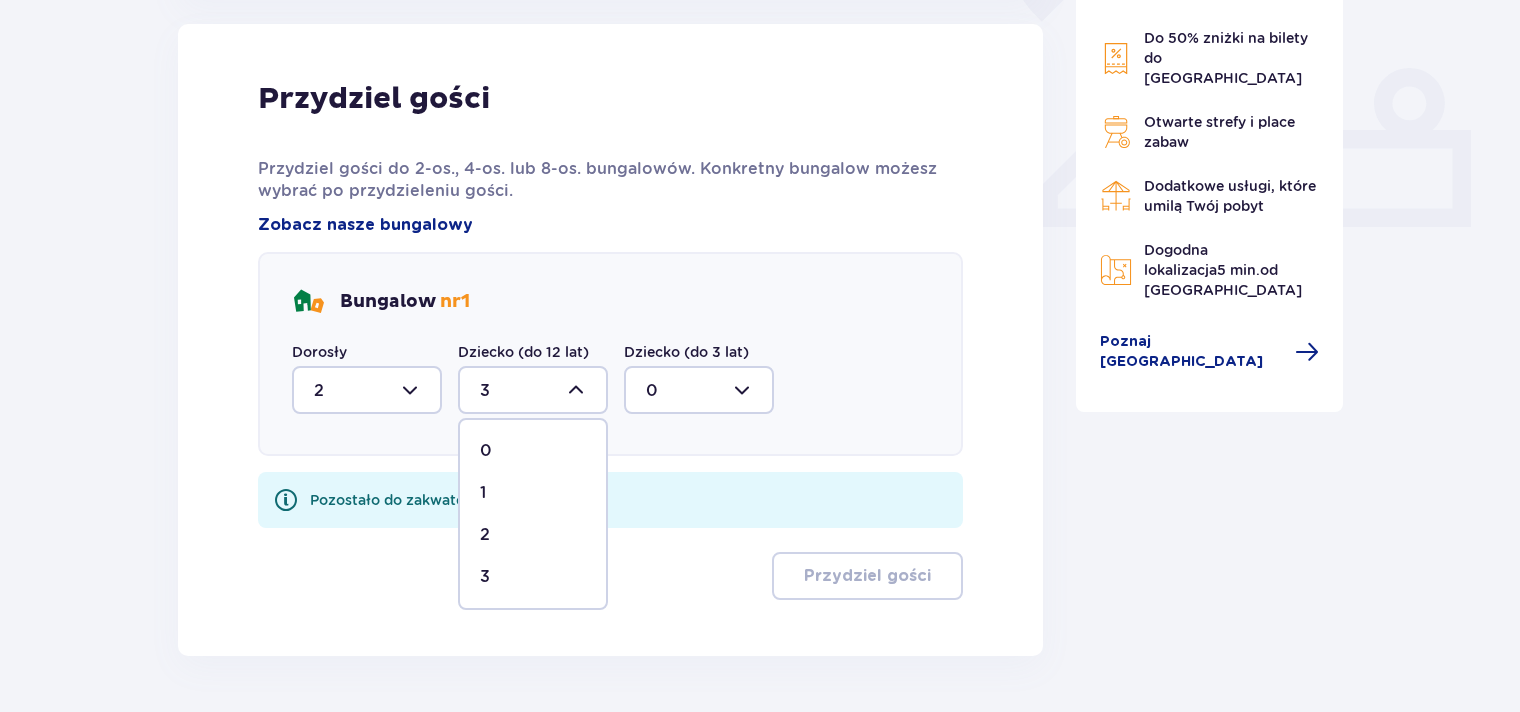 scroll, scrollTop: 789, scrollLeft: 0, axis: vertical 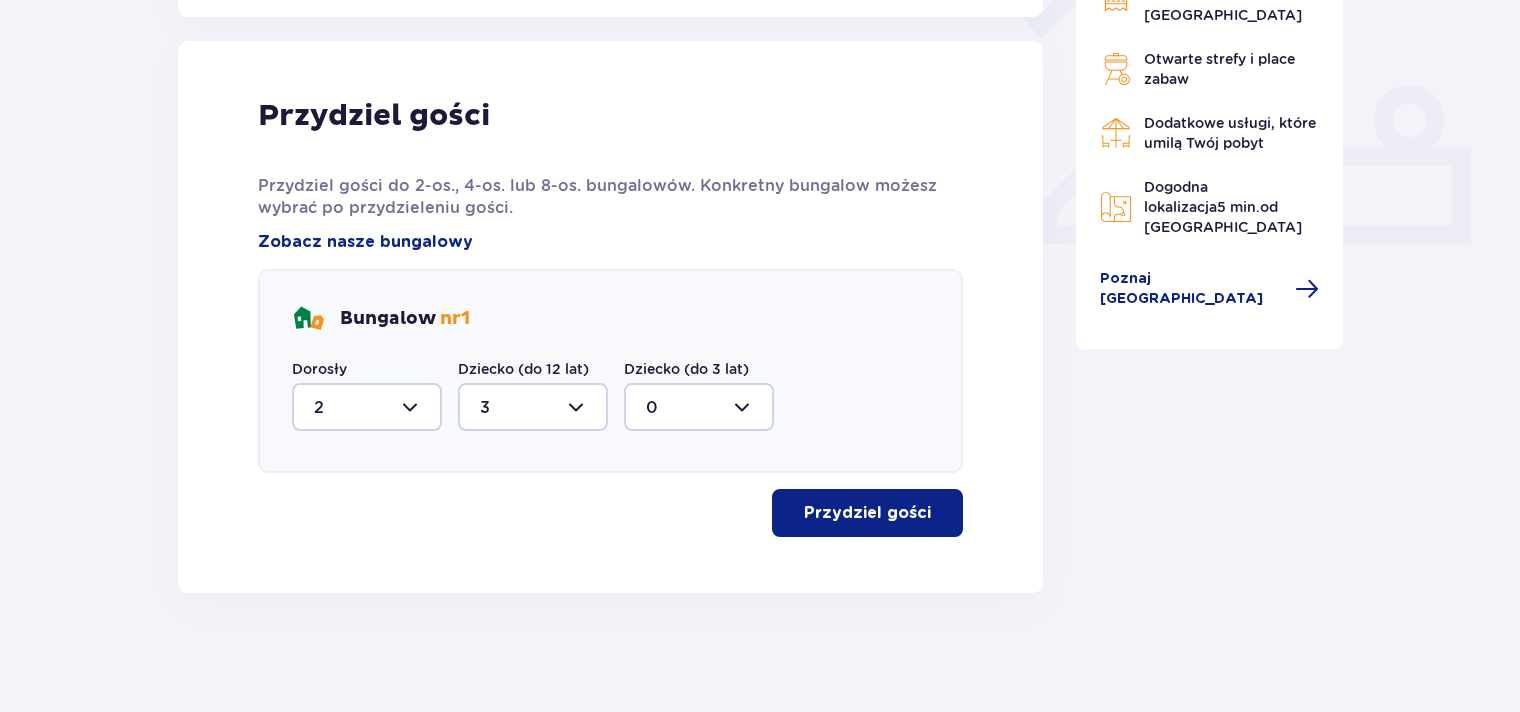 click on "Przydziel gości" at bounding box center [867, 513] 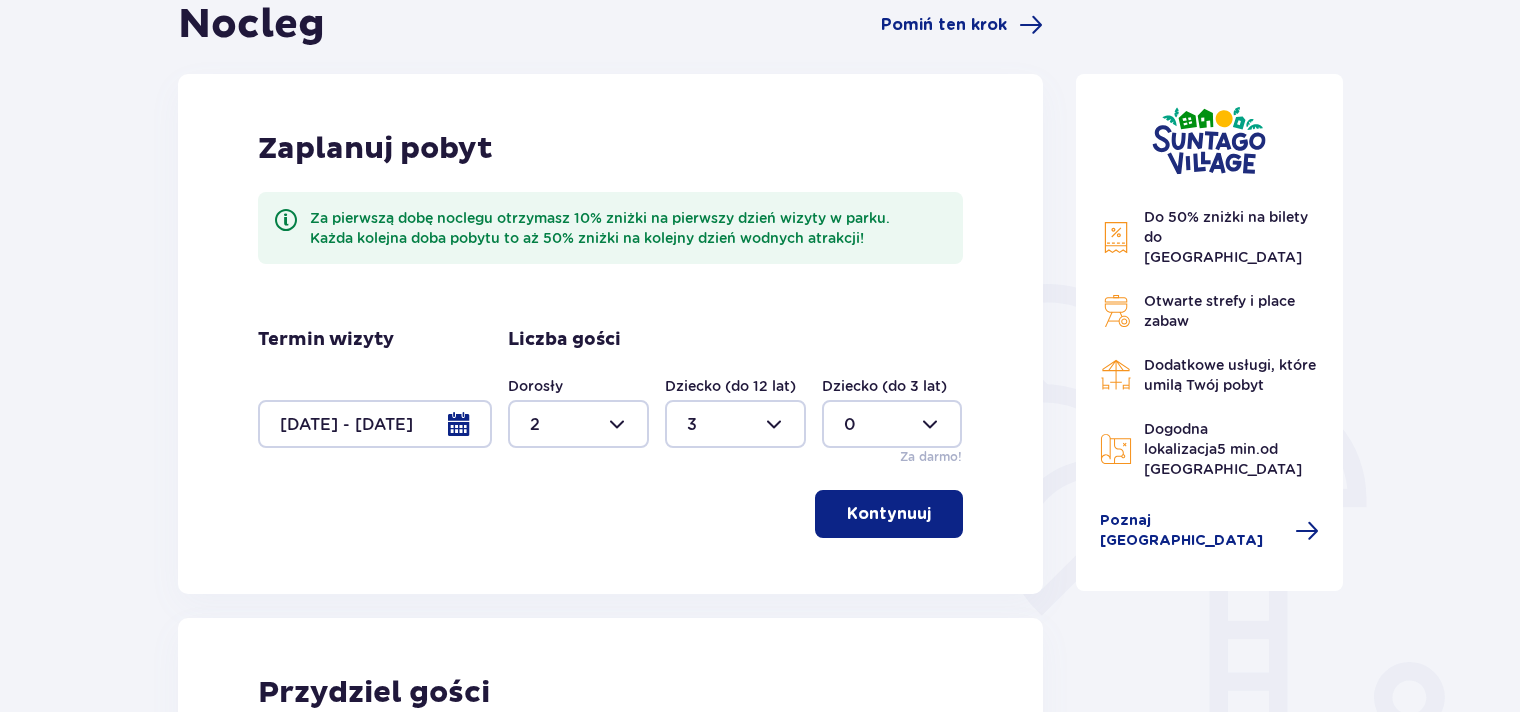 scroll, scrollTop: 209, scrollLeft: 0, axis: vertical 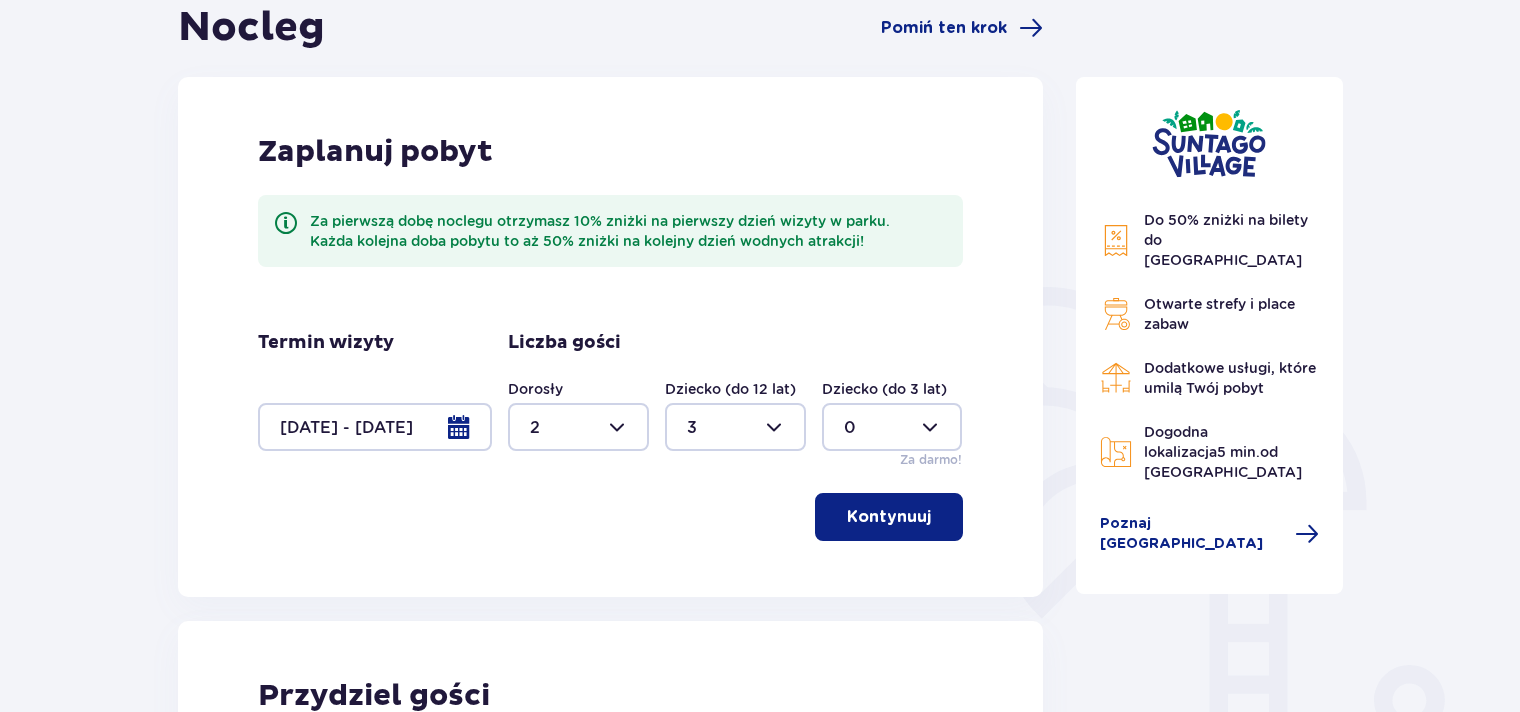 click at bounding box center [375, 427] 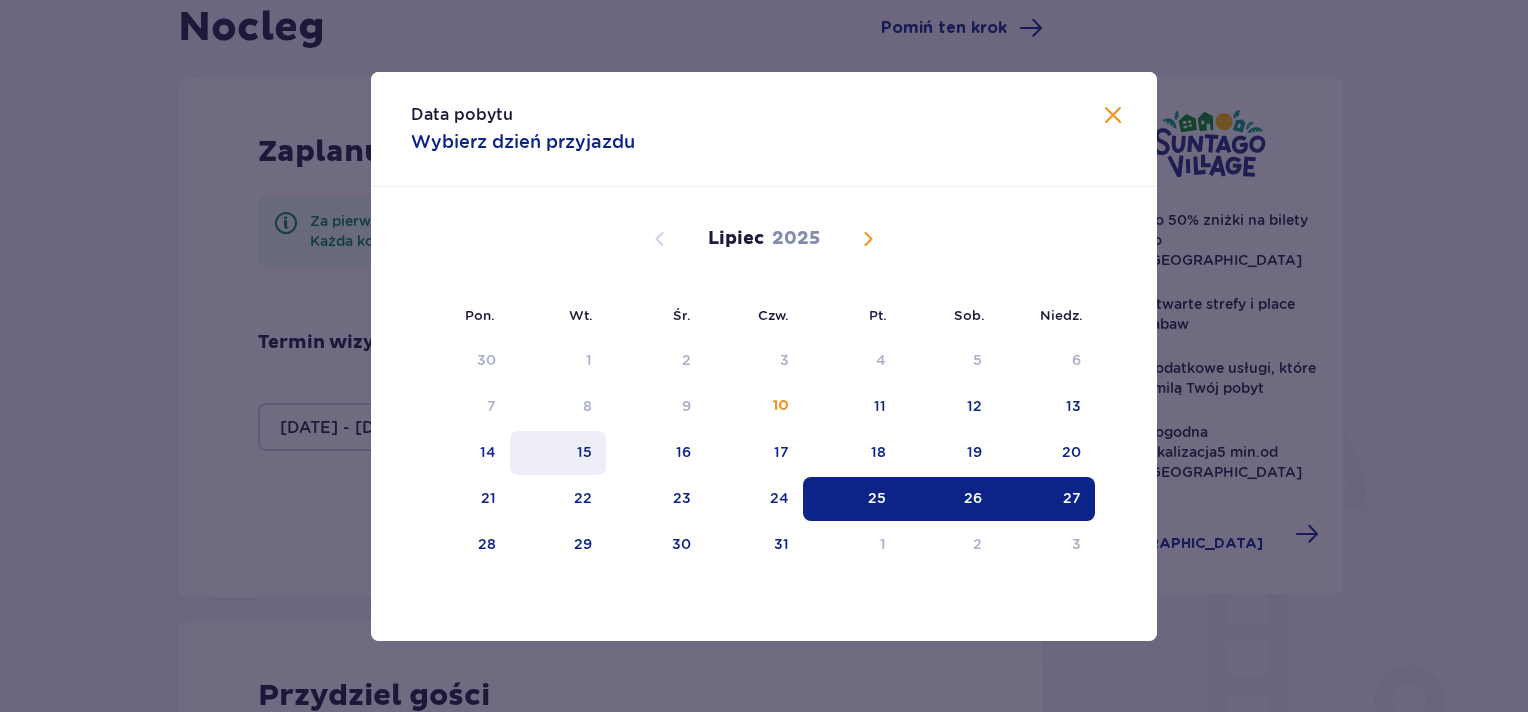 click on "15" at bounding box center [558, 453] 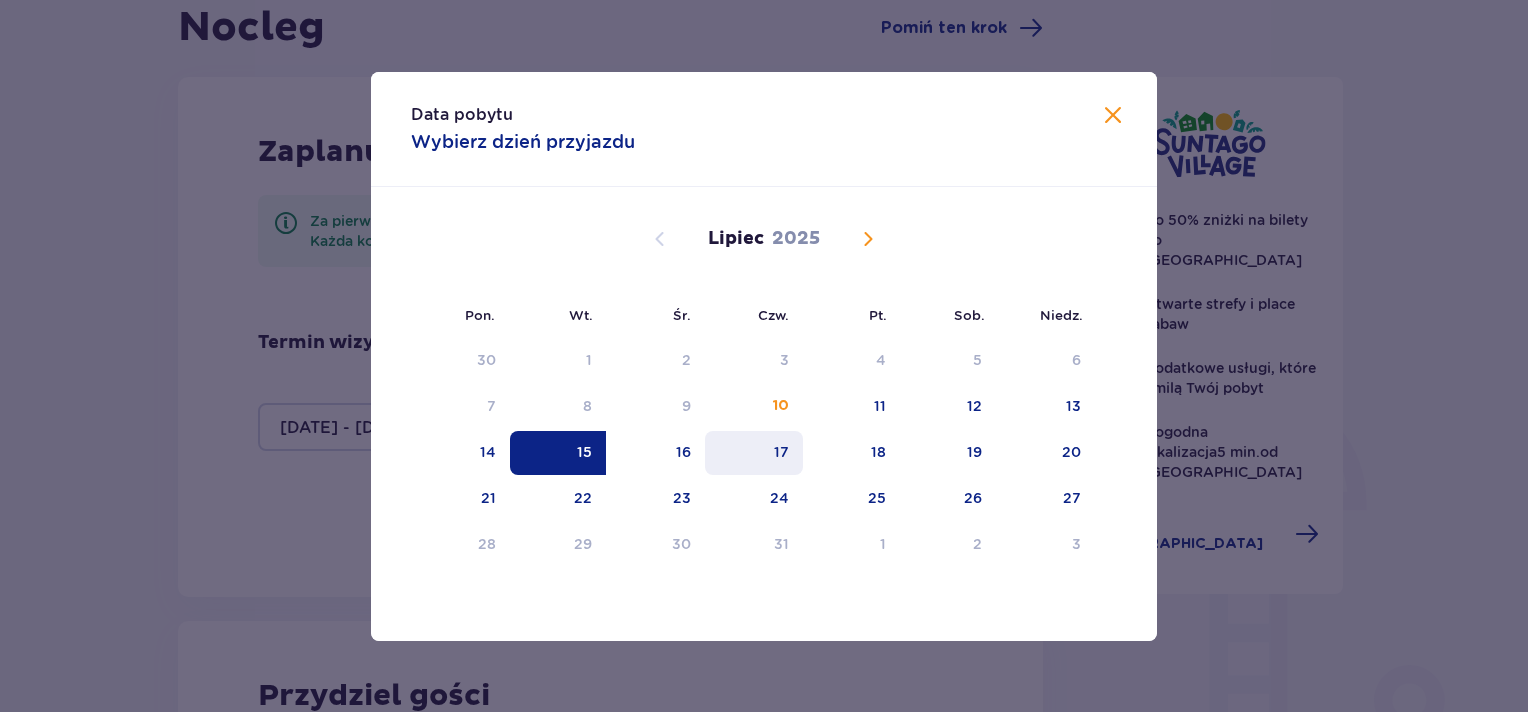 click on "17" at bounding box center [754, 453] 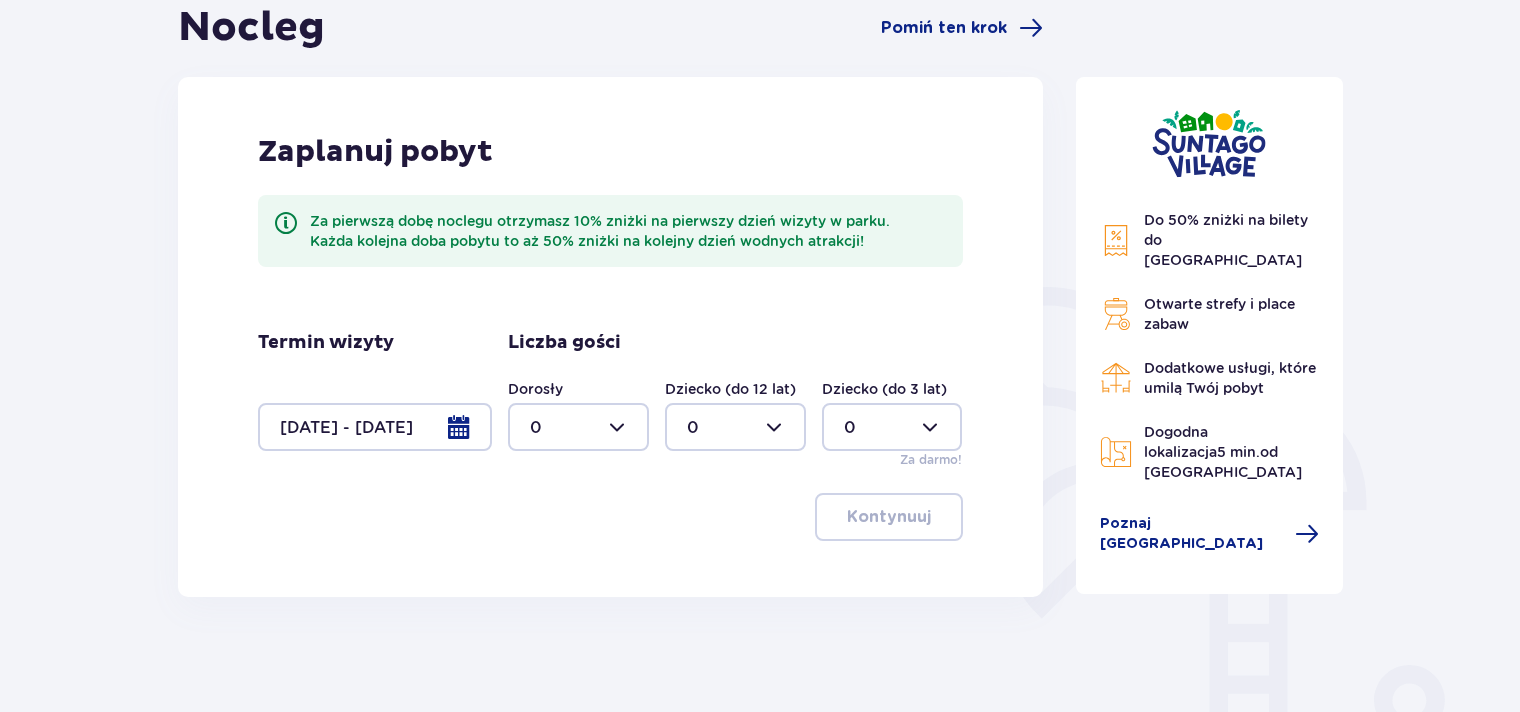 click at bounding box center (578, 427) 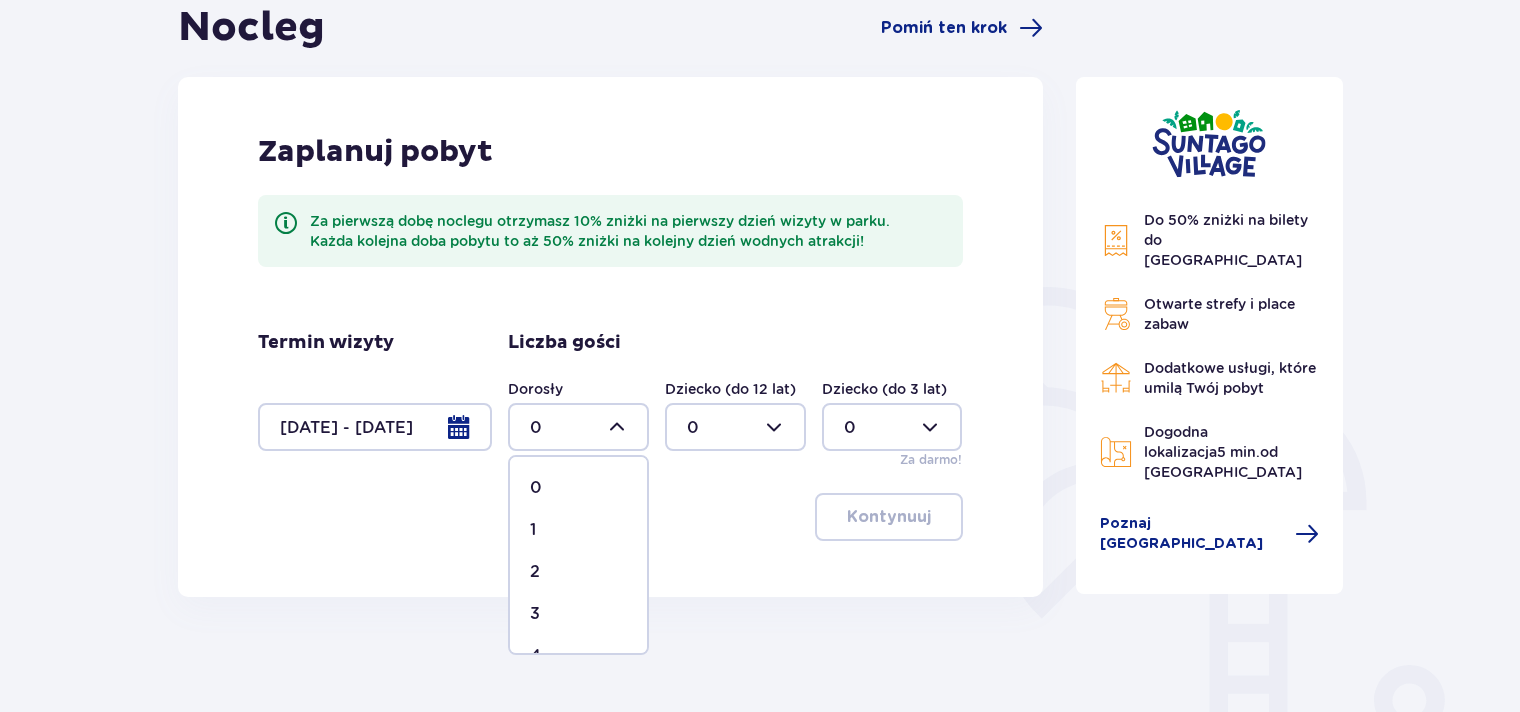 click on "2" at bounding box center (578, 572) 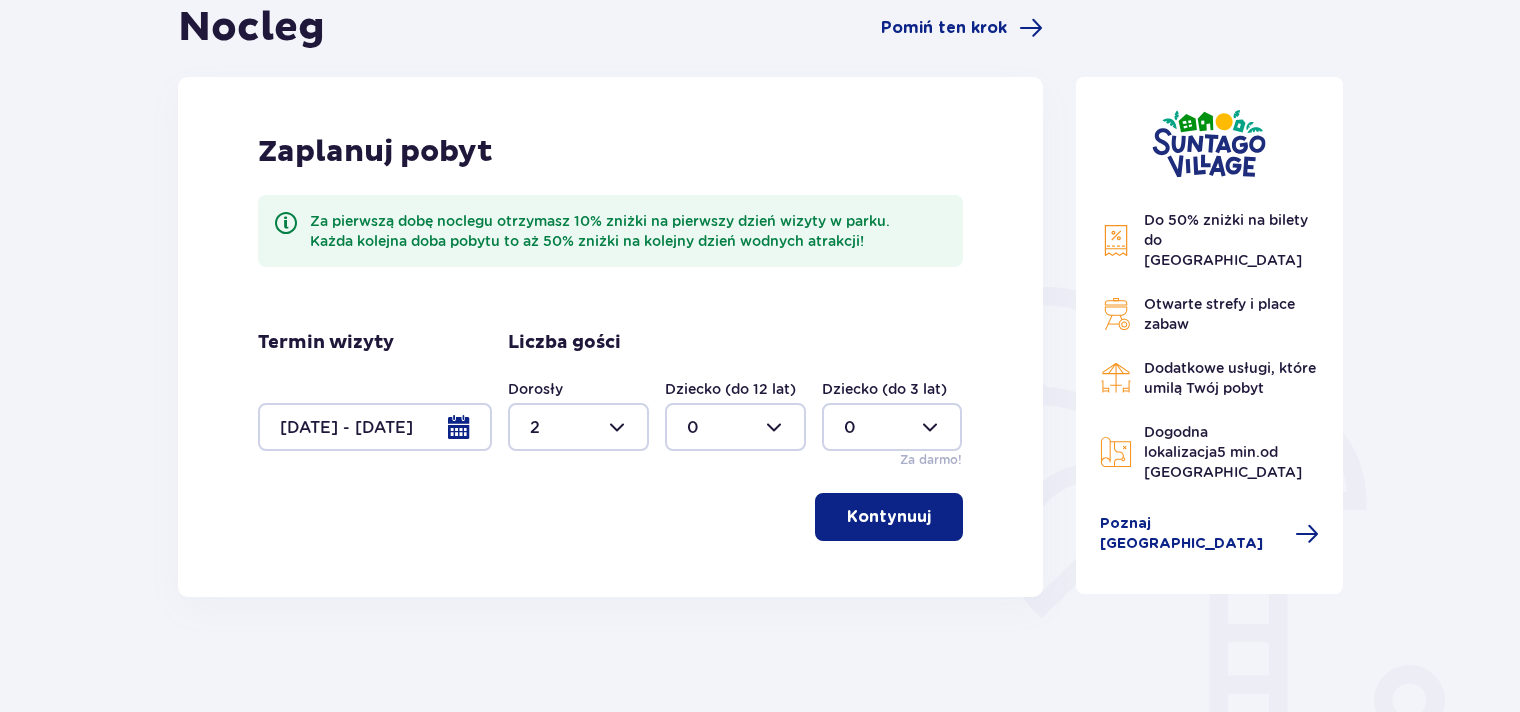 click at bounding box center (735, 427) 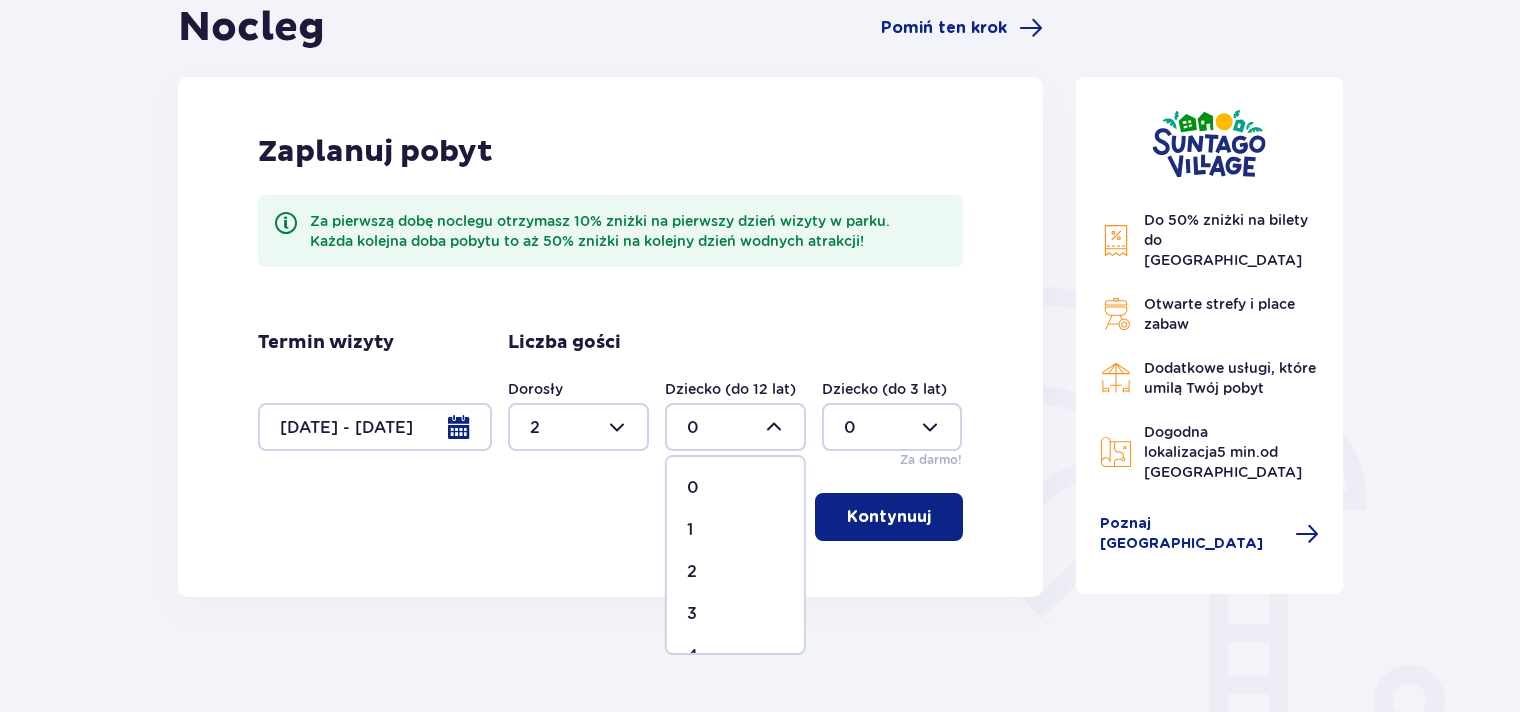 click on "3" at bounding box center [735, 614] 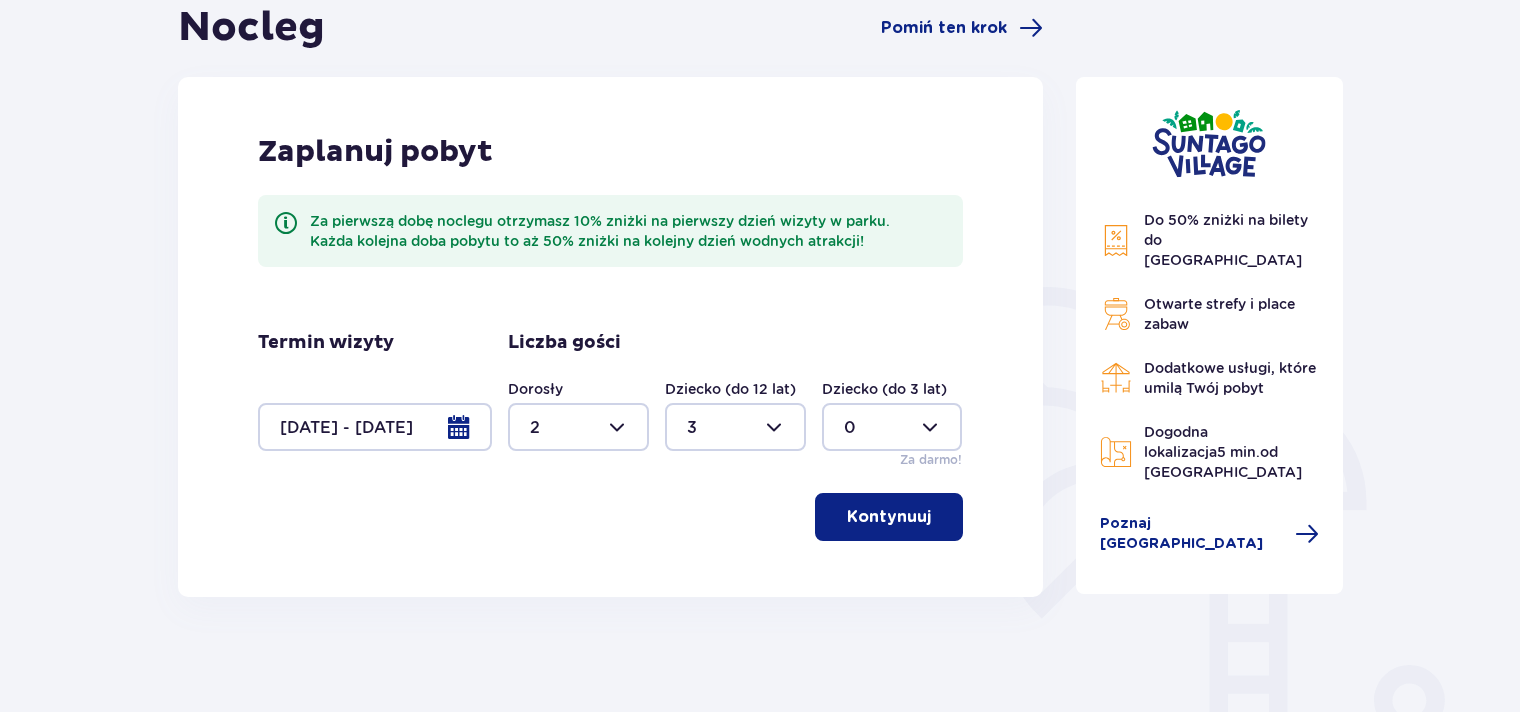 click on "Kontynuuj" at bounding box center (889, 517) 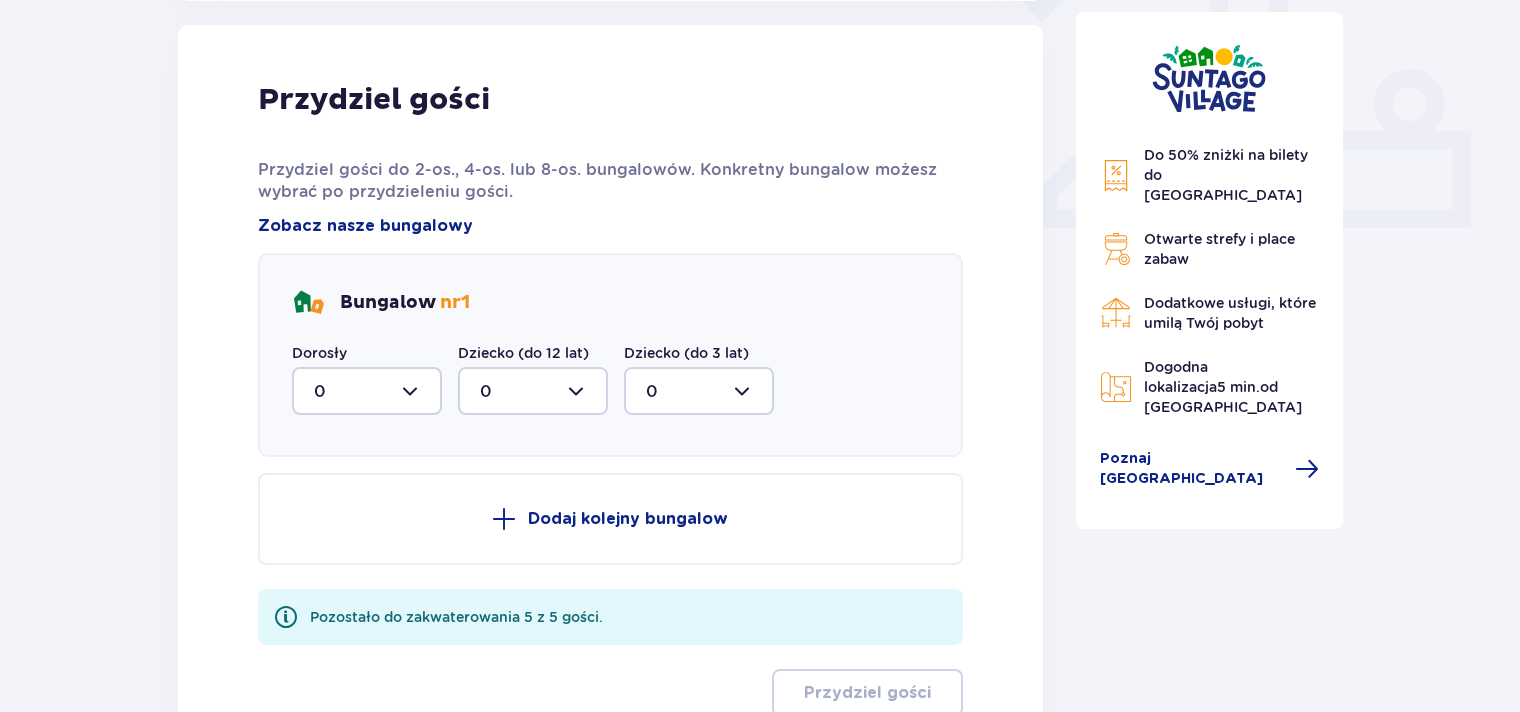 scroll, scrollTop: 806, scrollLeft: 0, axis: vertical 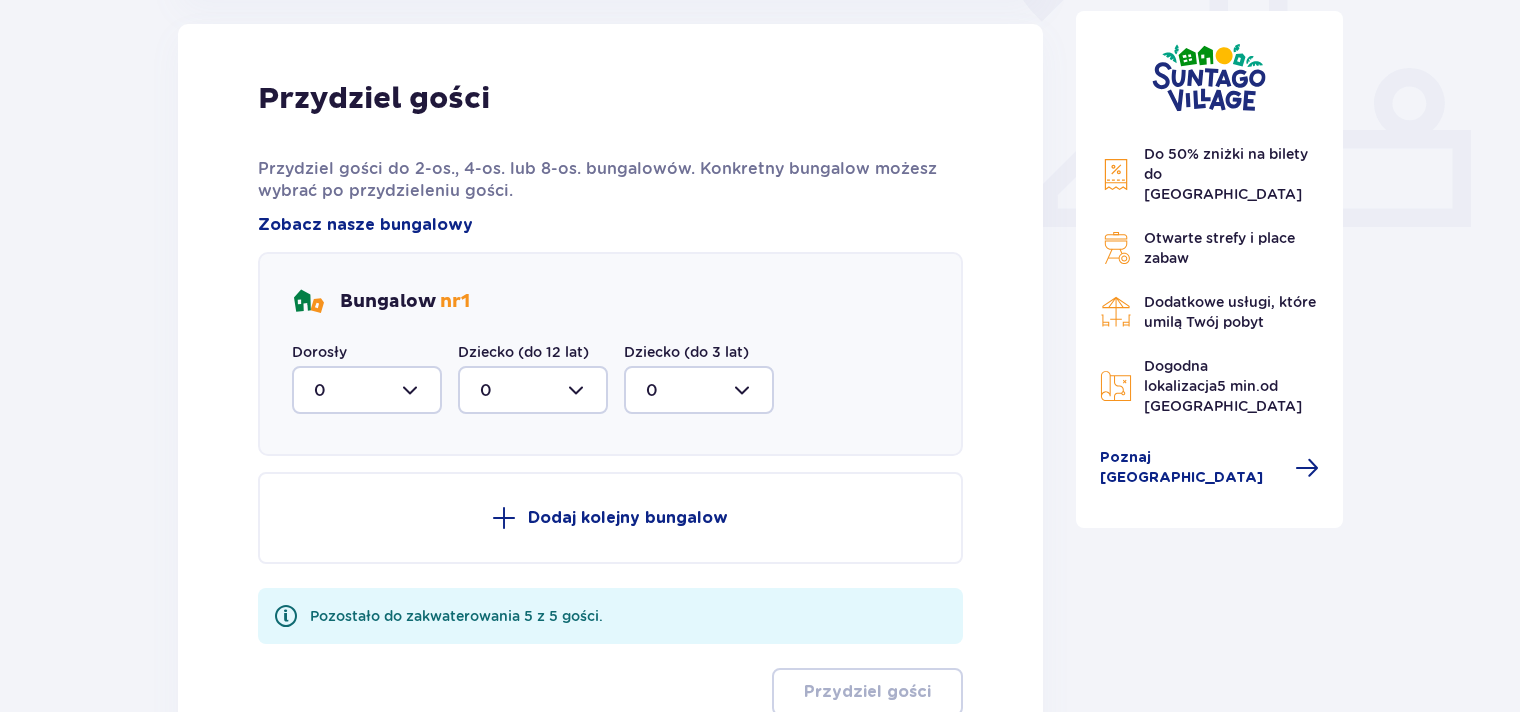 click at bounding box center (367, 390) 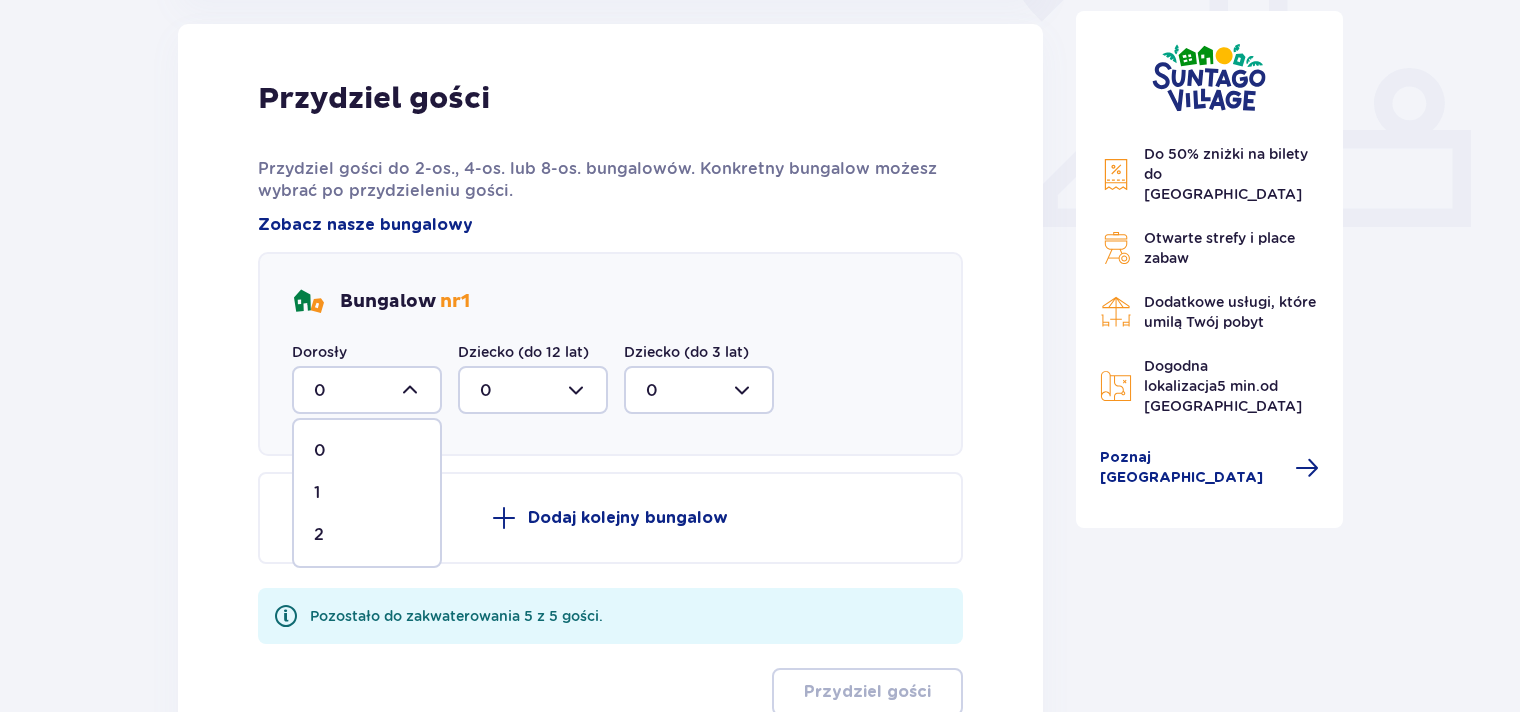 click on "2" at bounding box center (367, 535) 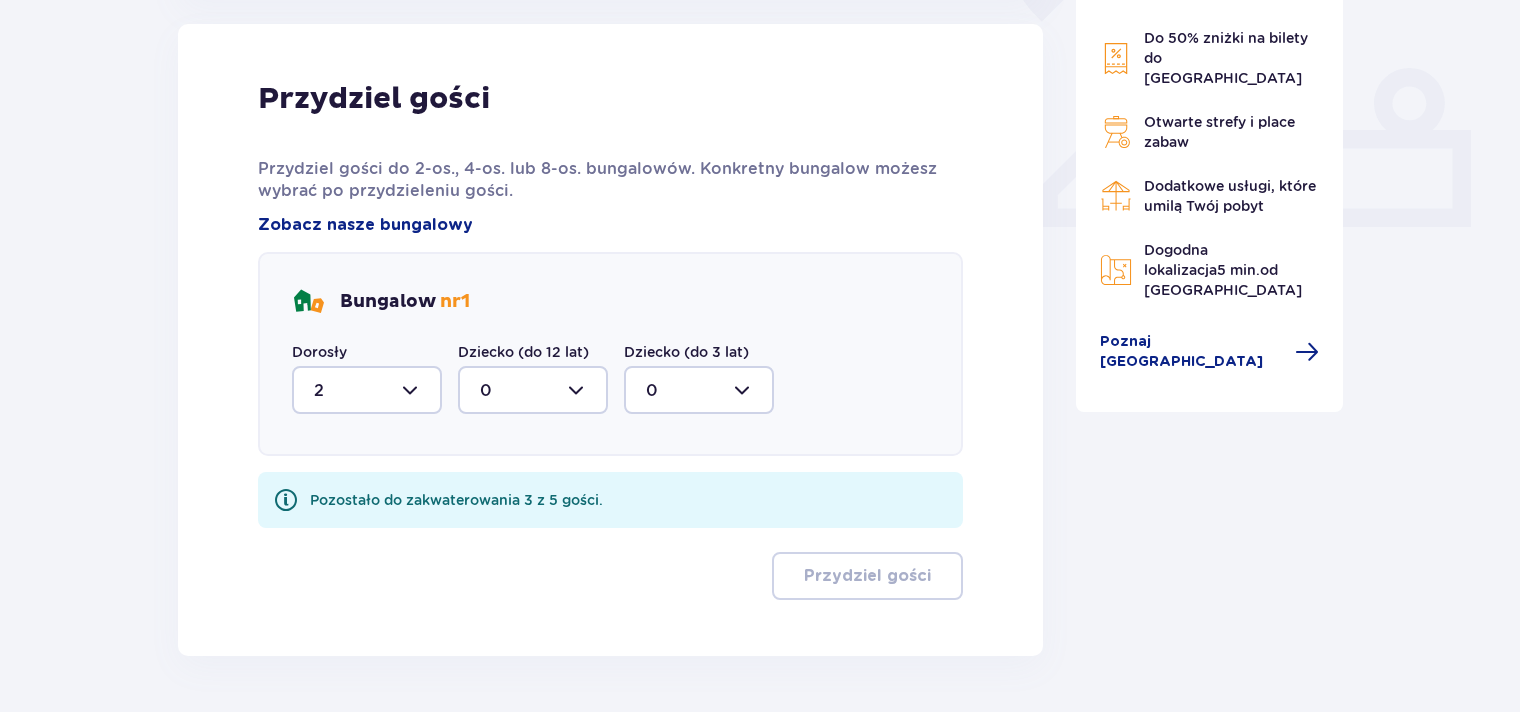 click at bounding box center (533, 390) 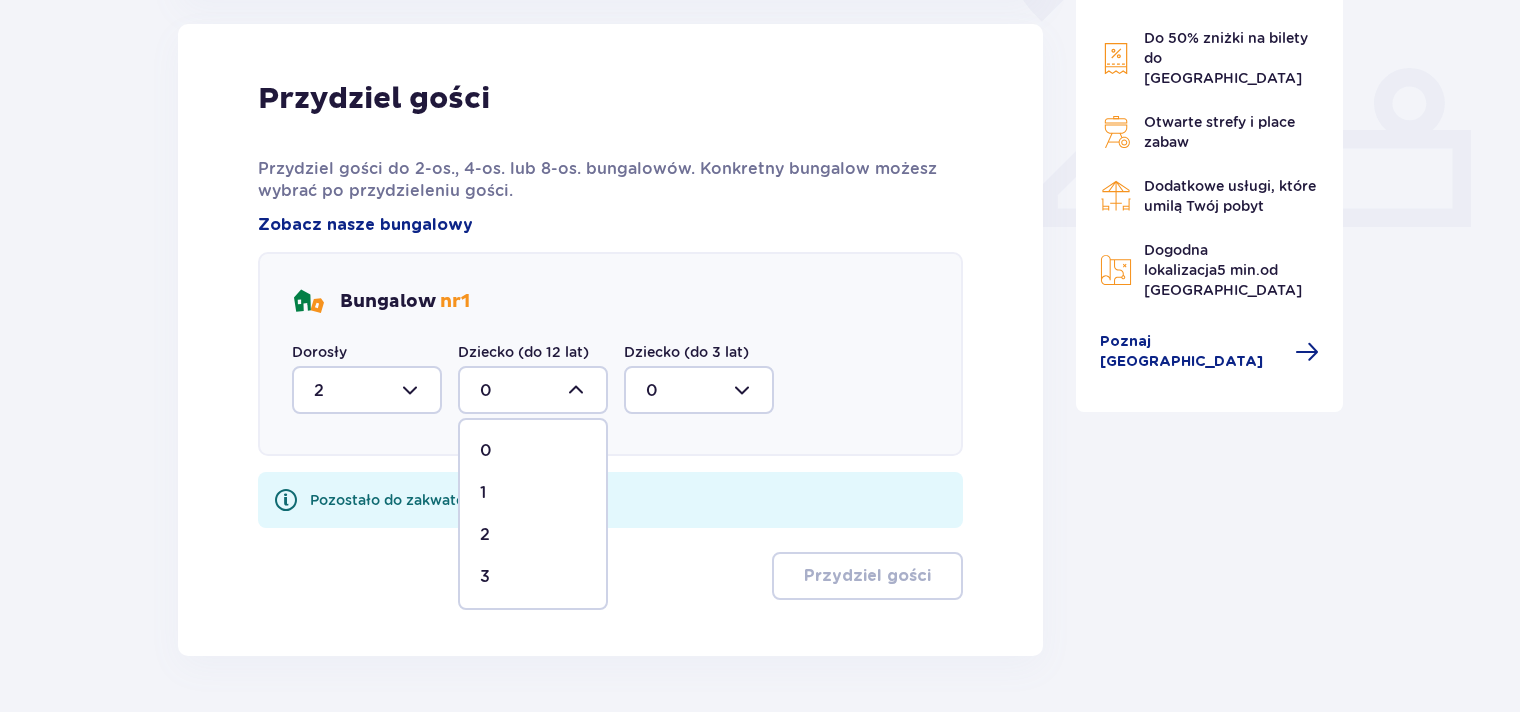 click on "3" at bounding box center [533, 577] 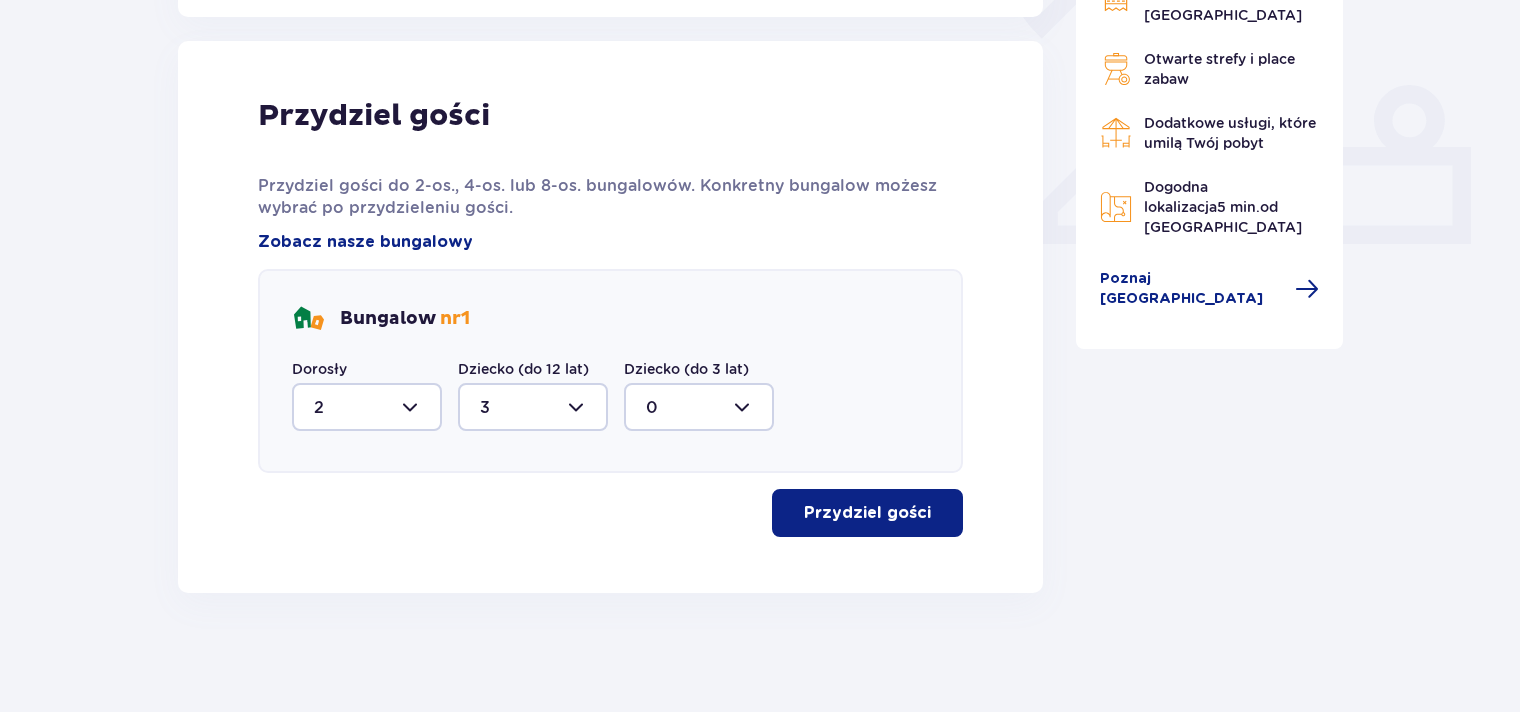 click on "Przydziel gości" at bounding box center [867, 513] 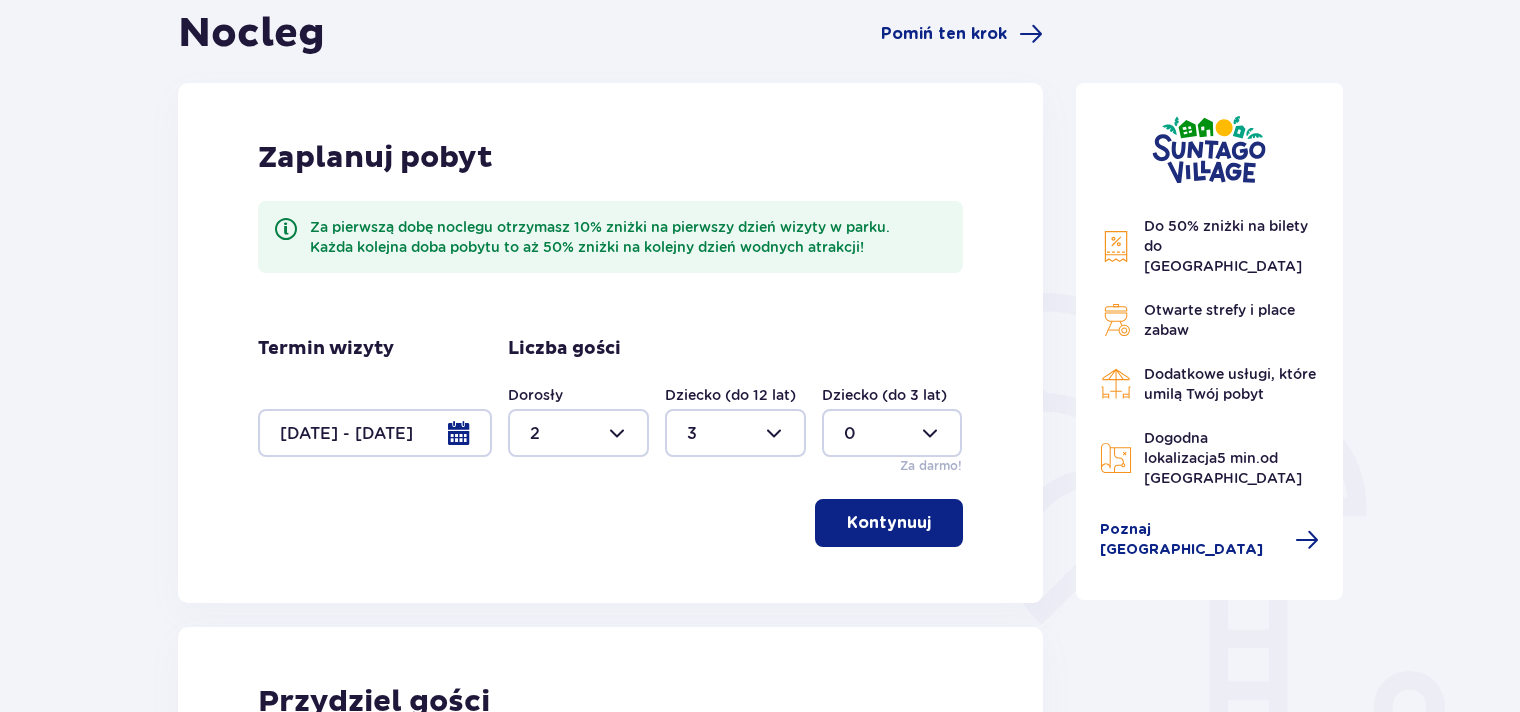 scroll, scrollTop: 205, scrollLeft: 0, axis: vertical 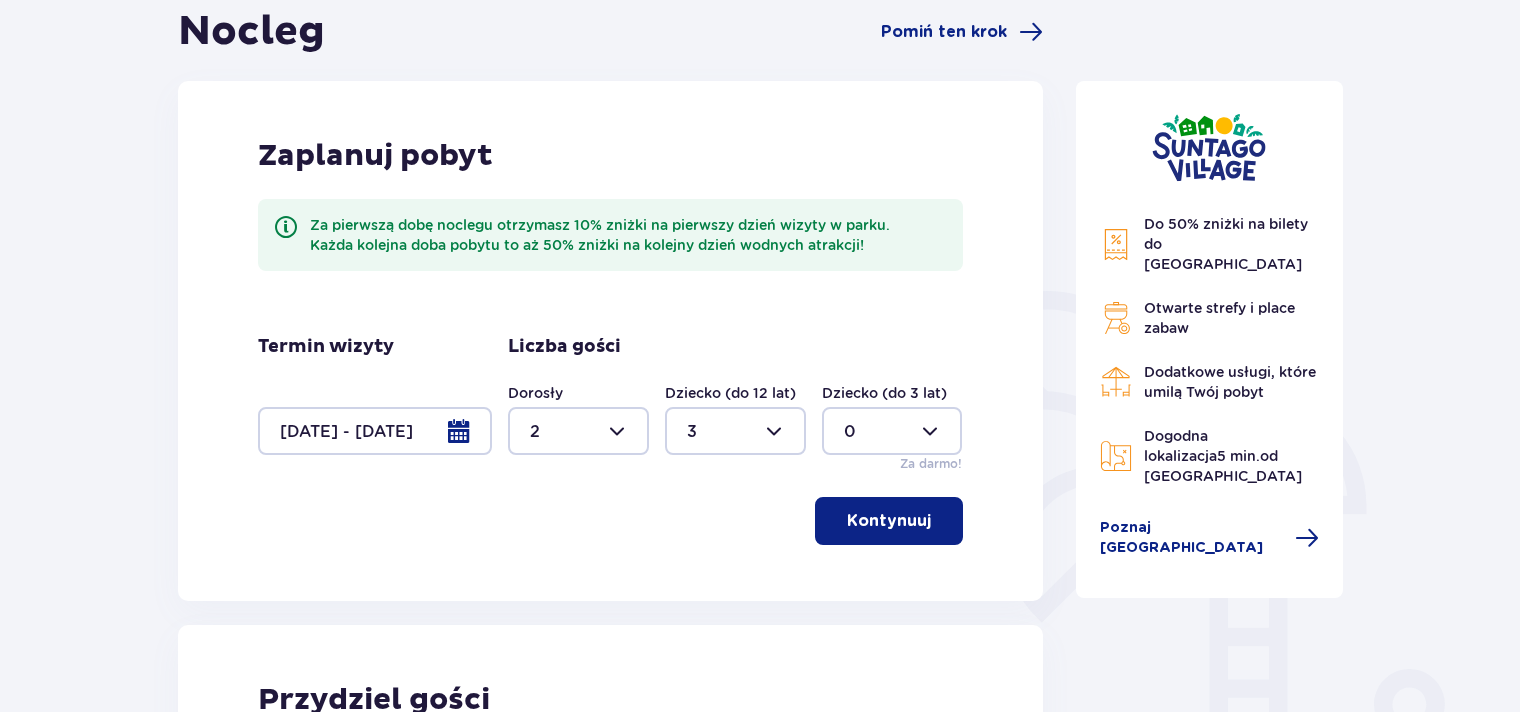 click at bounding box center [375, 431] 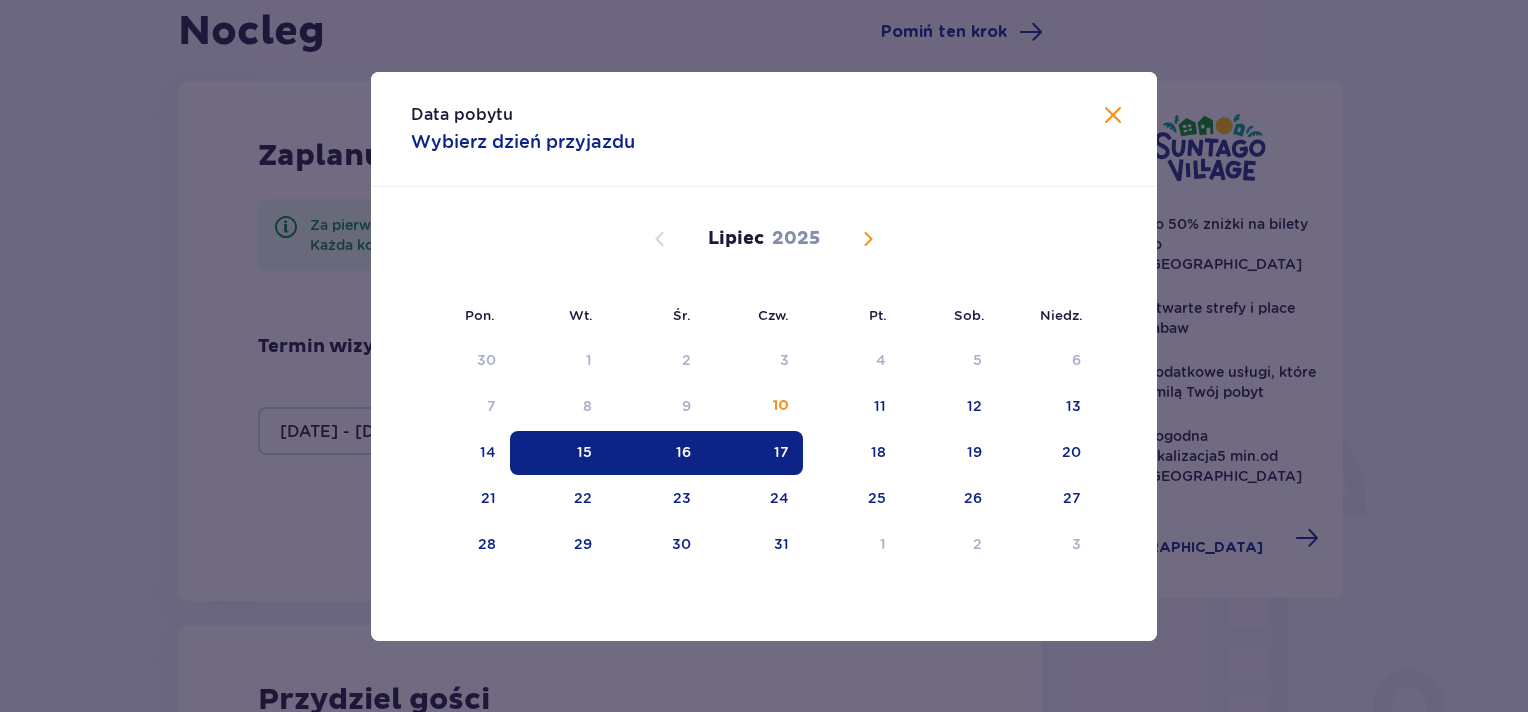click at bounding box center (868, 239) 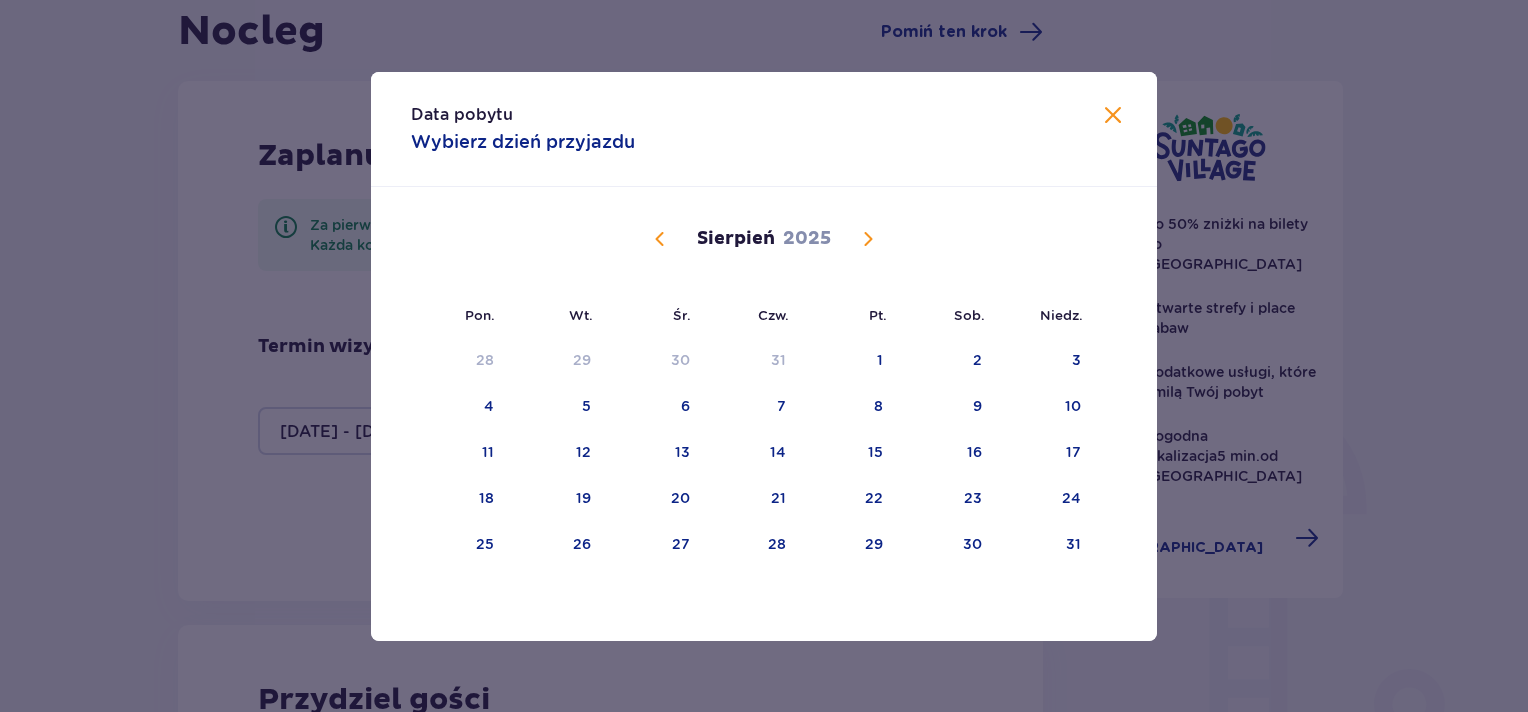click on "15" at bounding box center [875, 452] 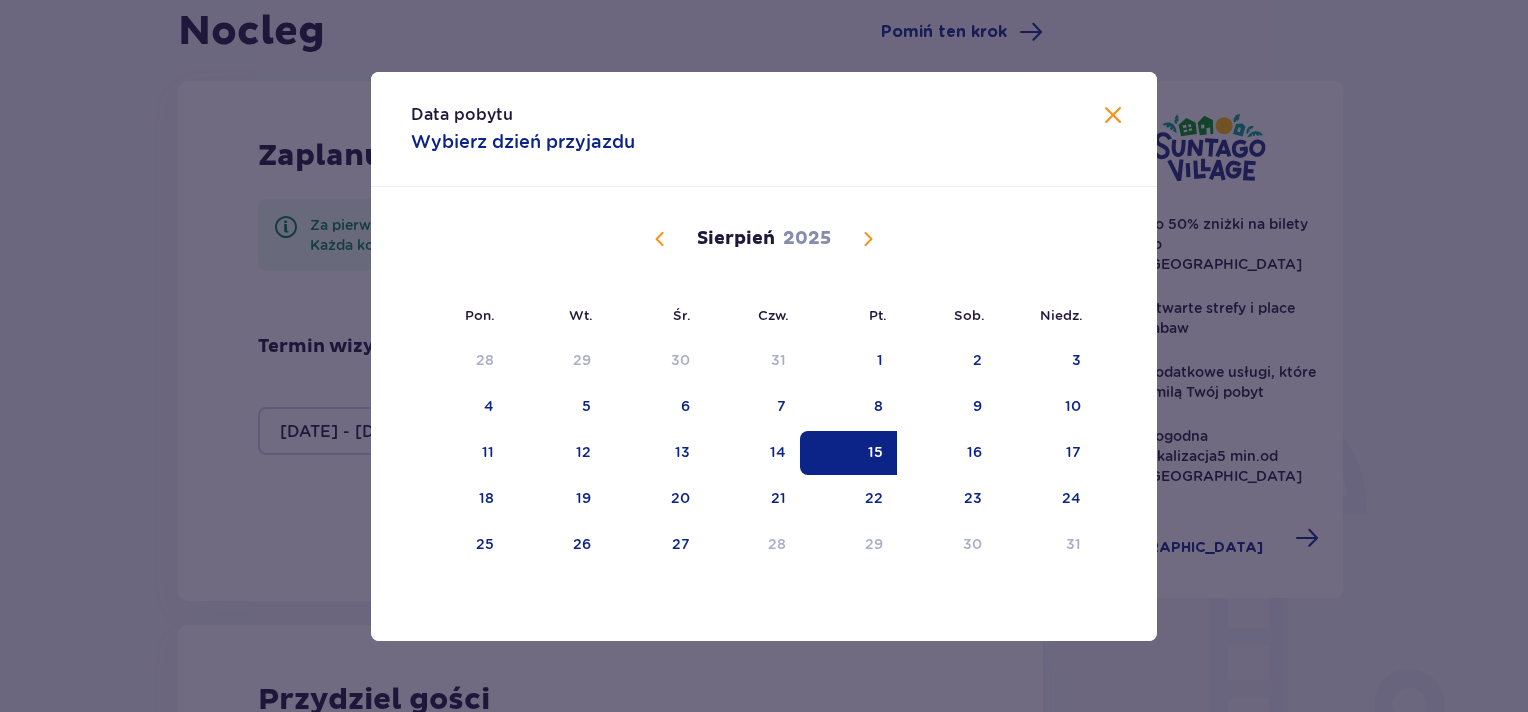 click on "17" at bounding box center [1073, 452] 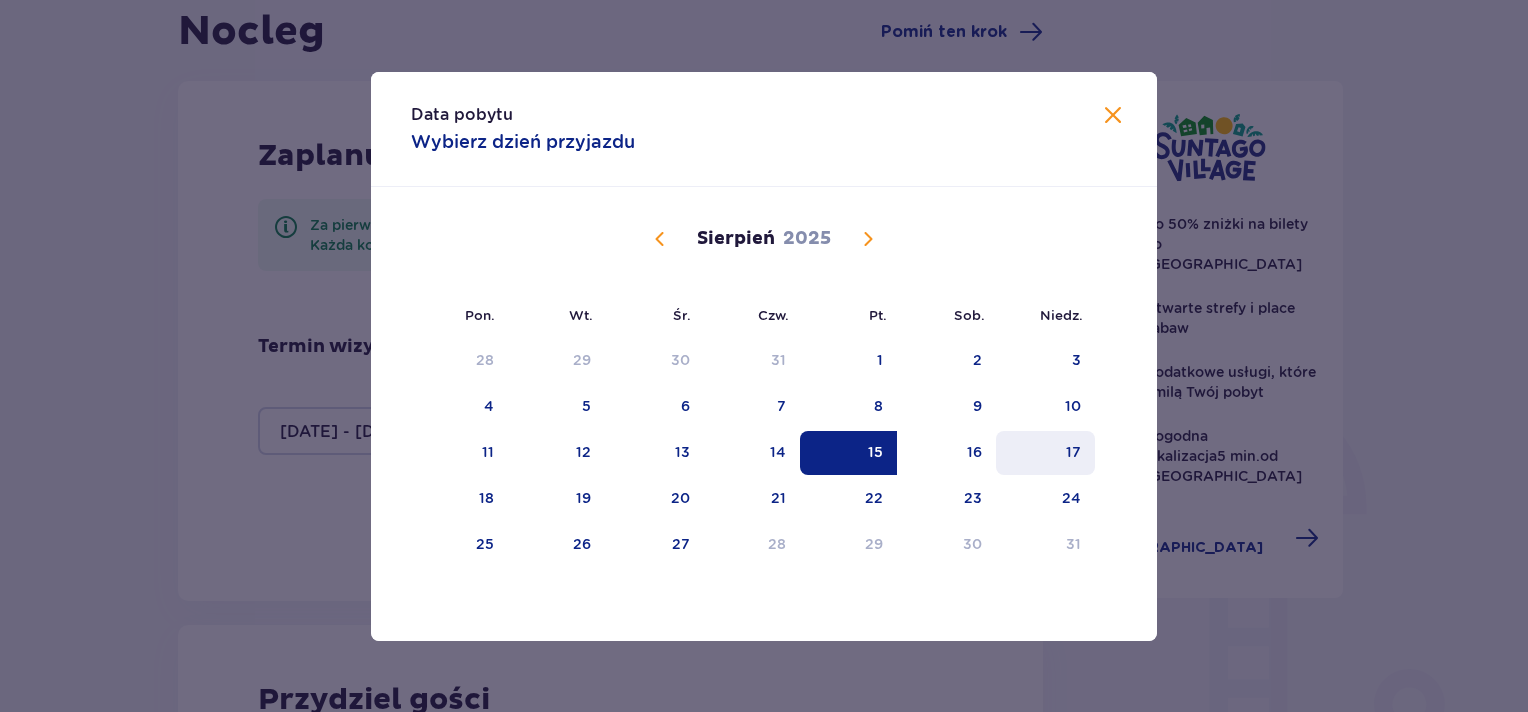 type on "15.08.25 - 17.08.25" 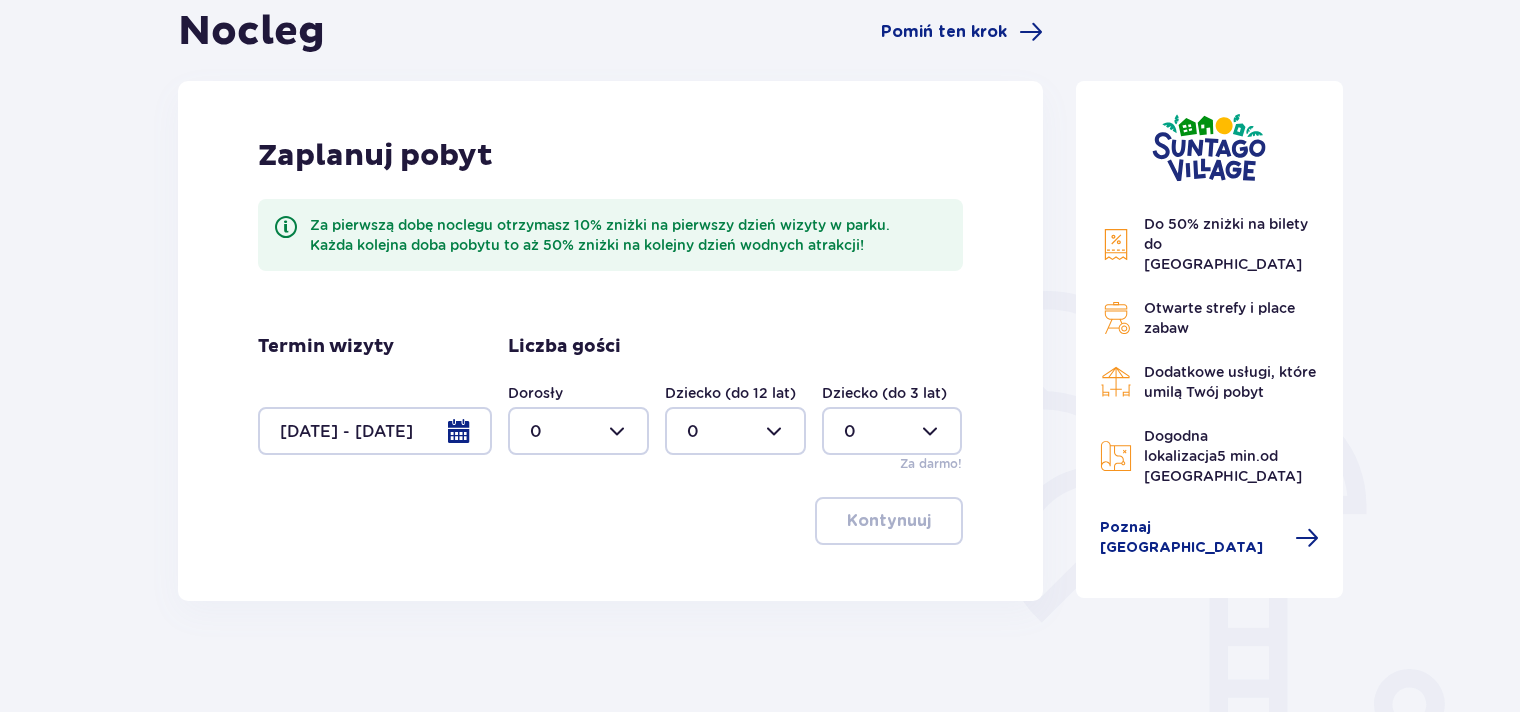 click at bounding box center [578, 431] 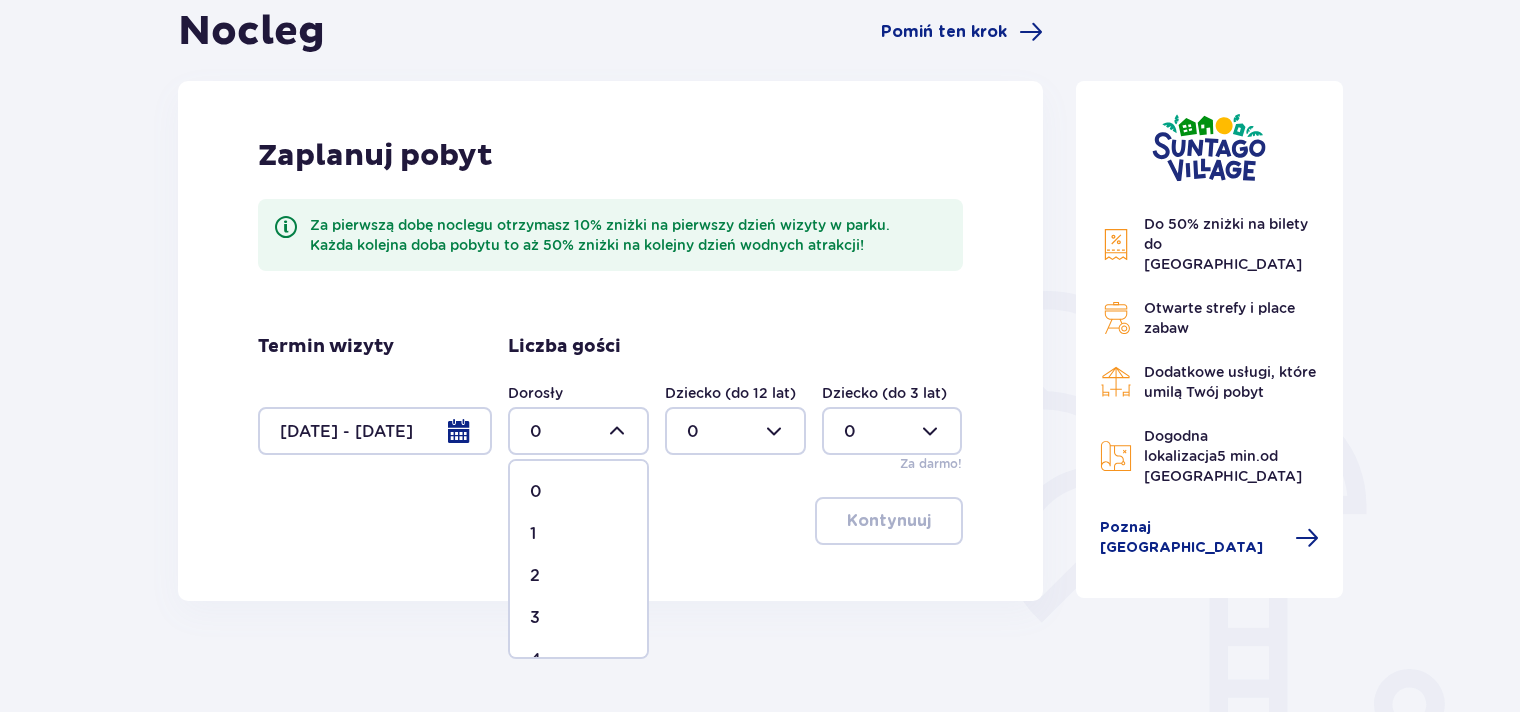 click on "2" at bounding box center [578, 576] 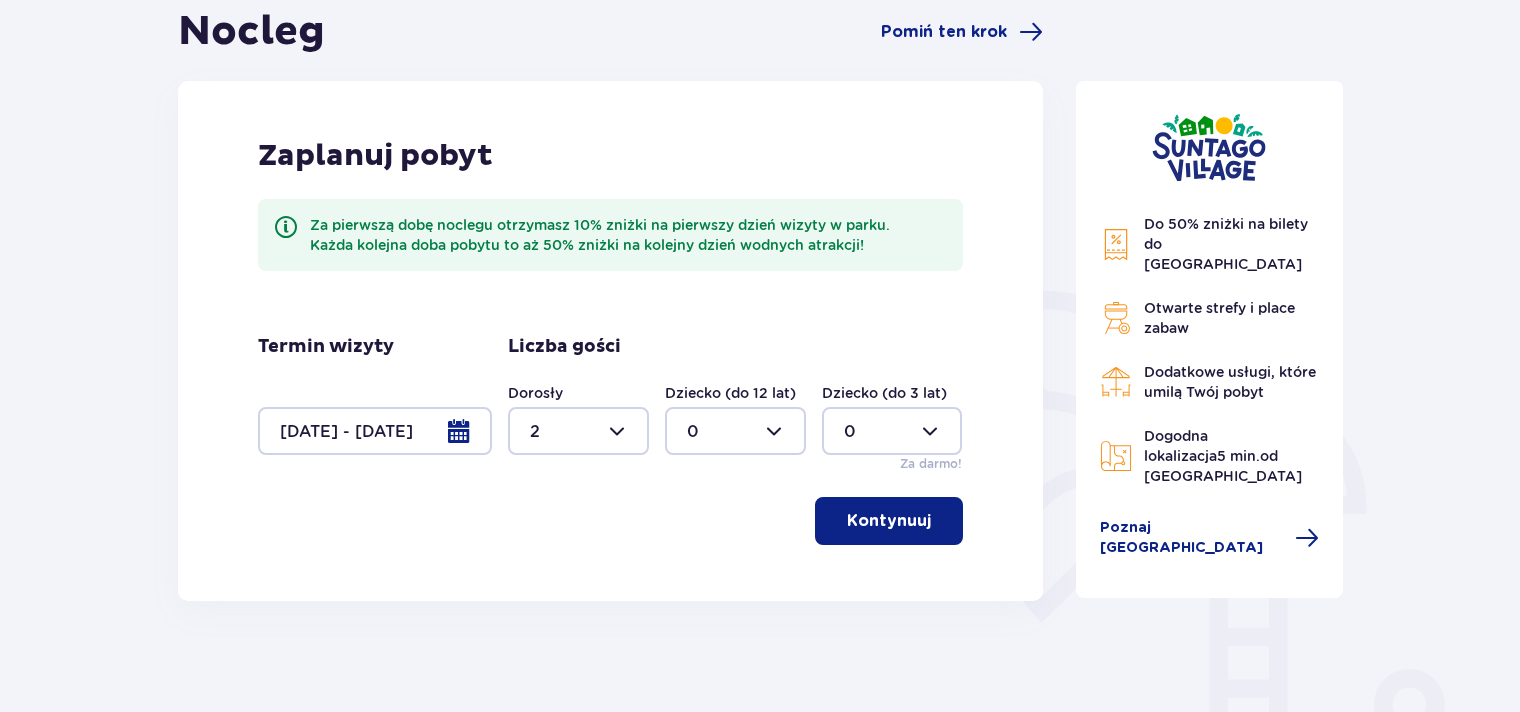 click at bounding box center (735, 431) 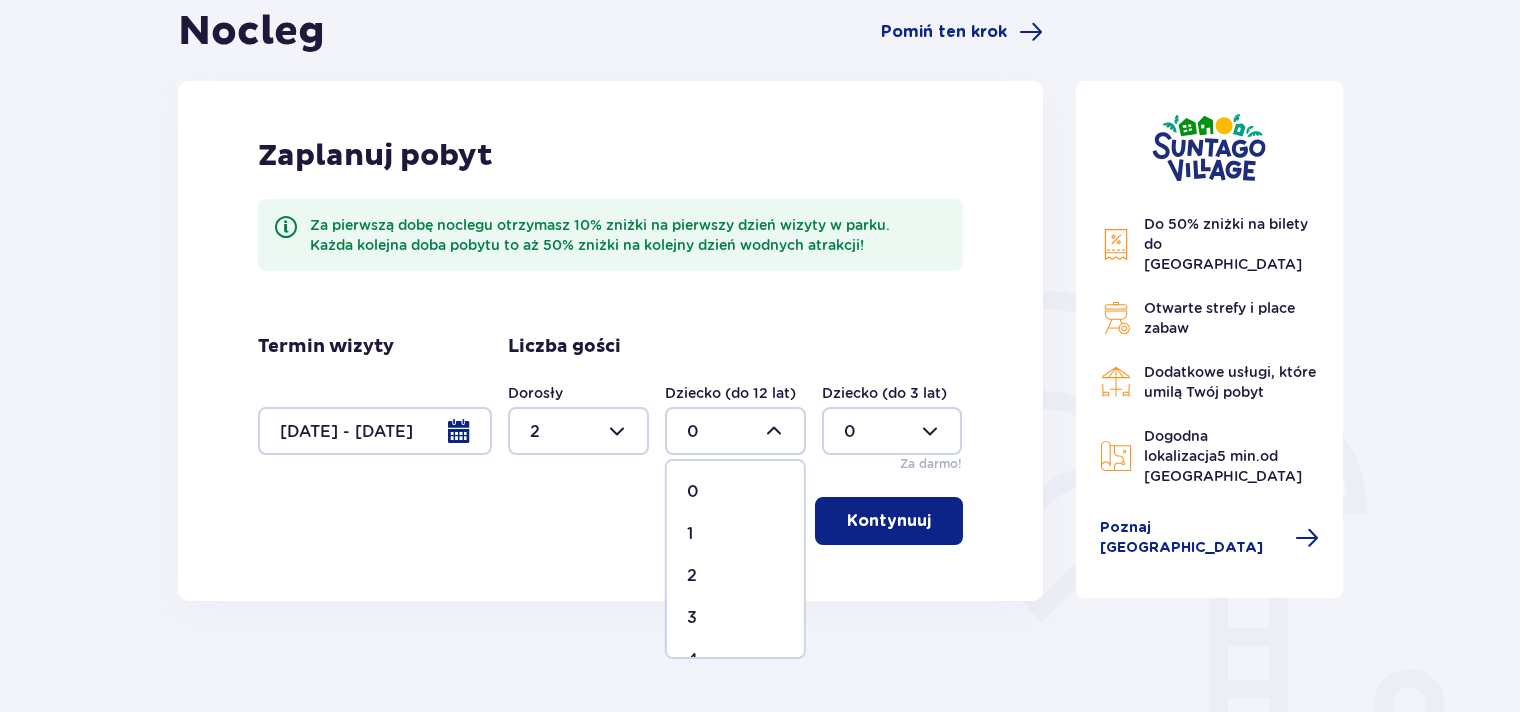click on "3" at bounding box center [735, 618] 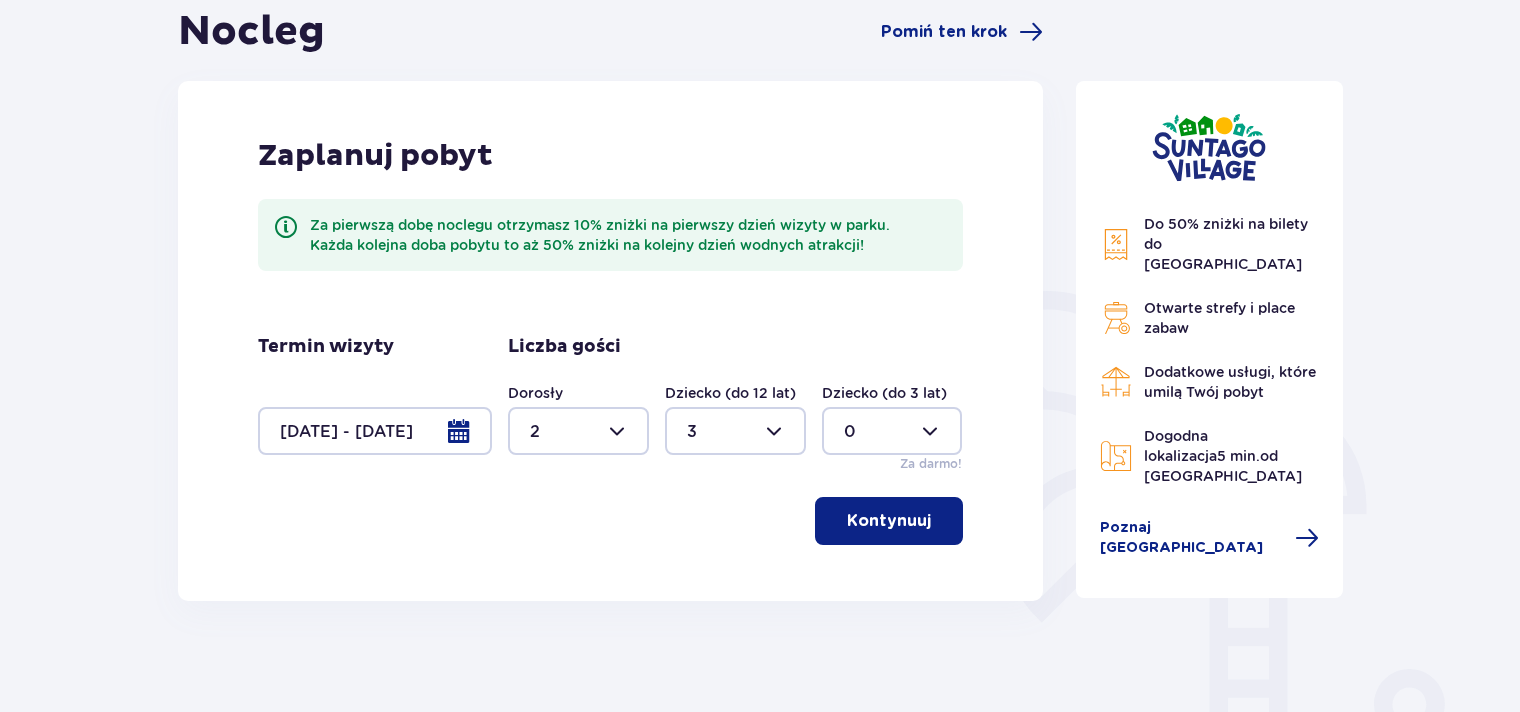 click on "Kontynuuj" at bounding box center (889, 521) 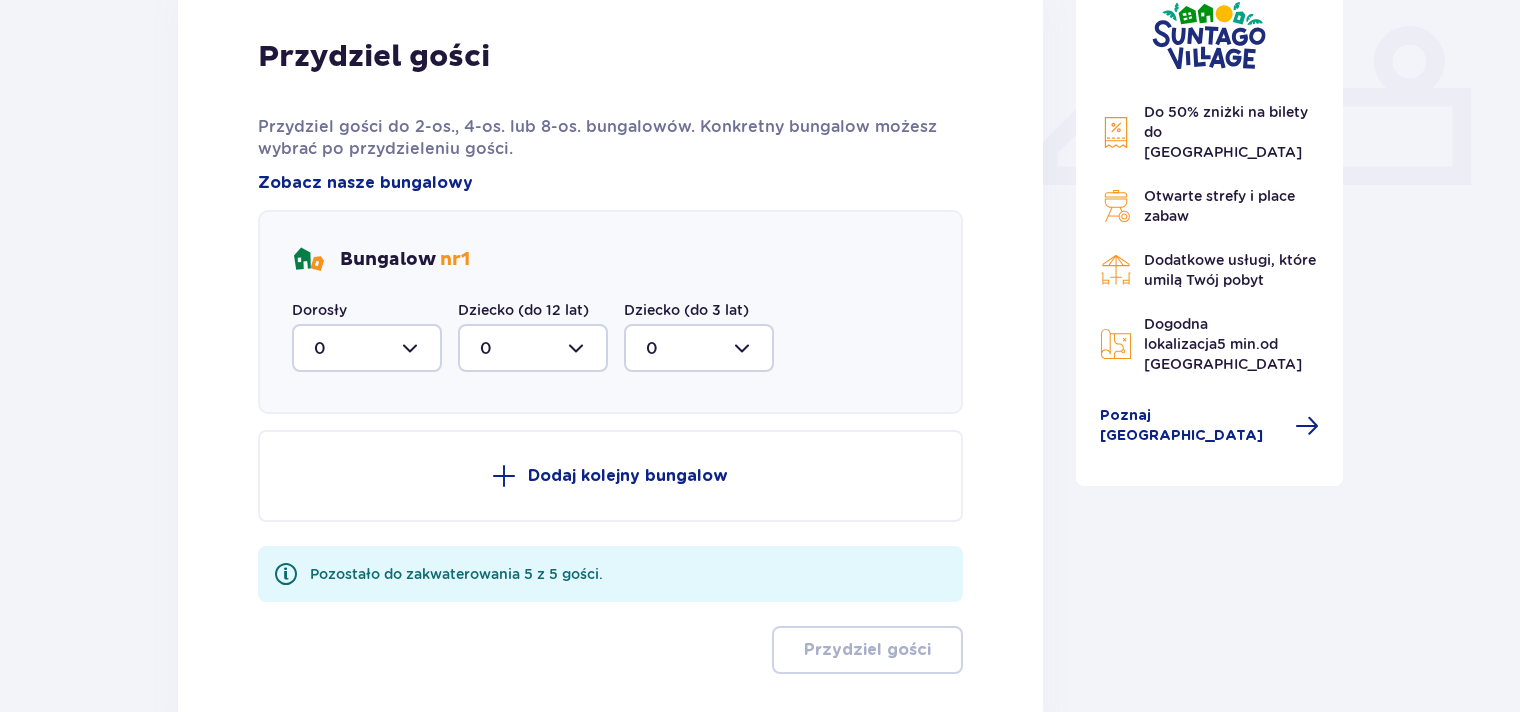 scroll, scrollTop: 898, scrollLeft: 0, axis: vertical 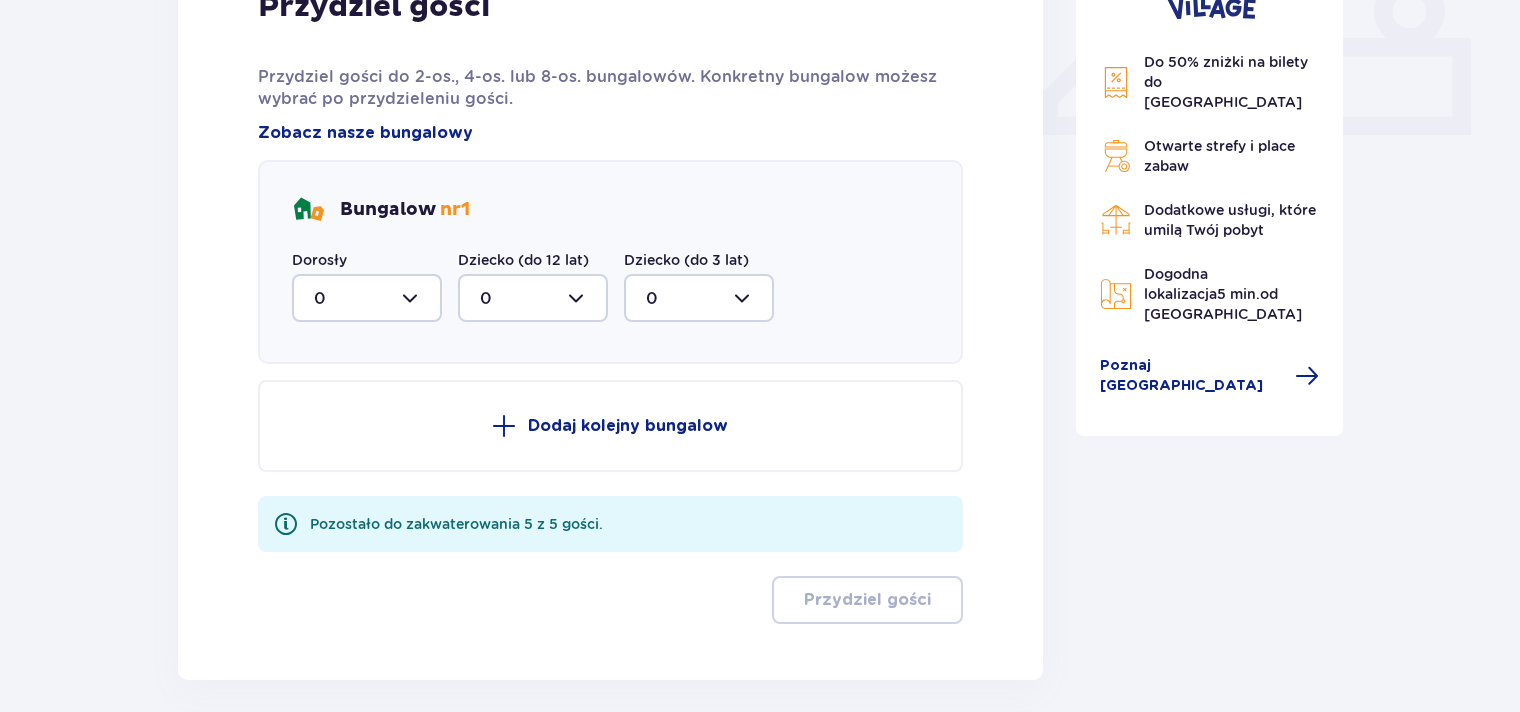 click at bounding box center (367, 298) 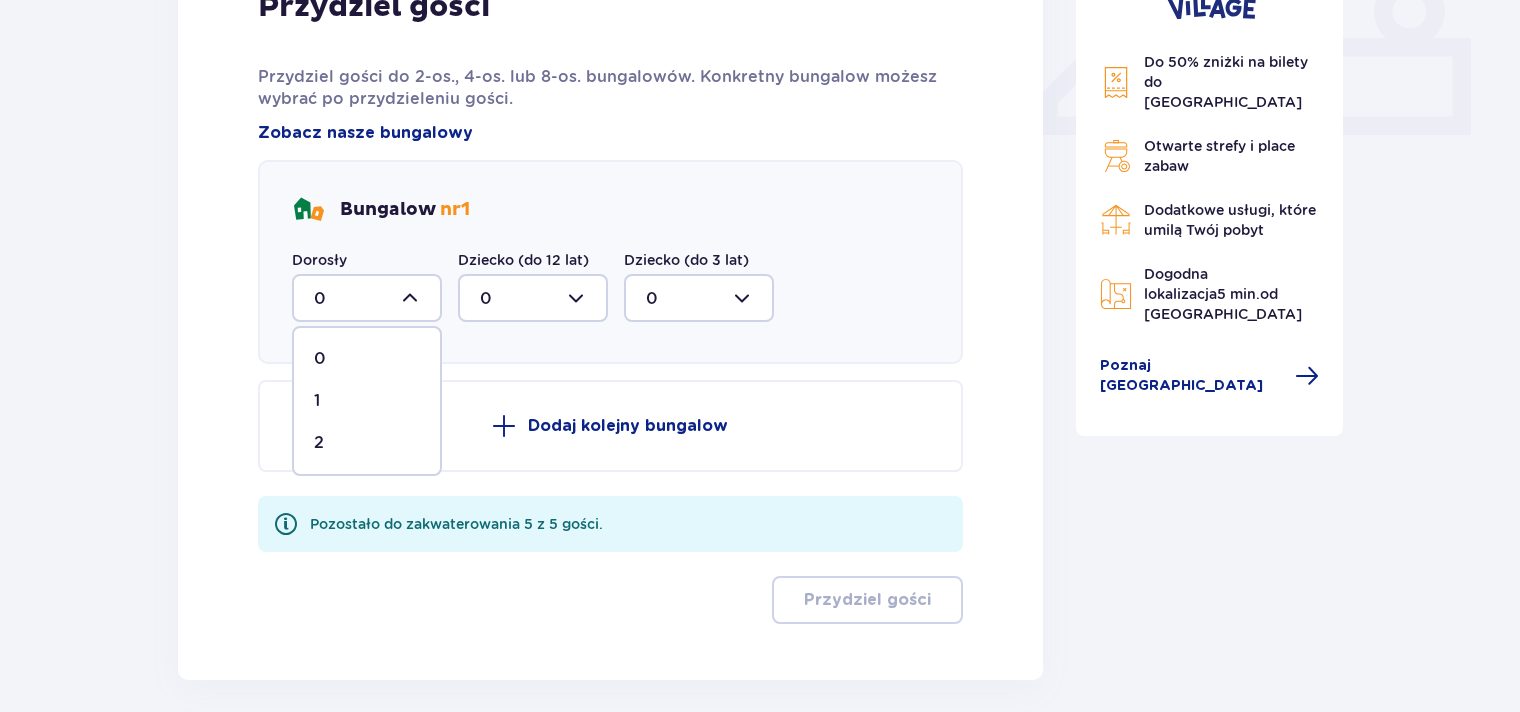click on "2" at bounding box center [367, 443] 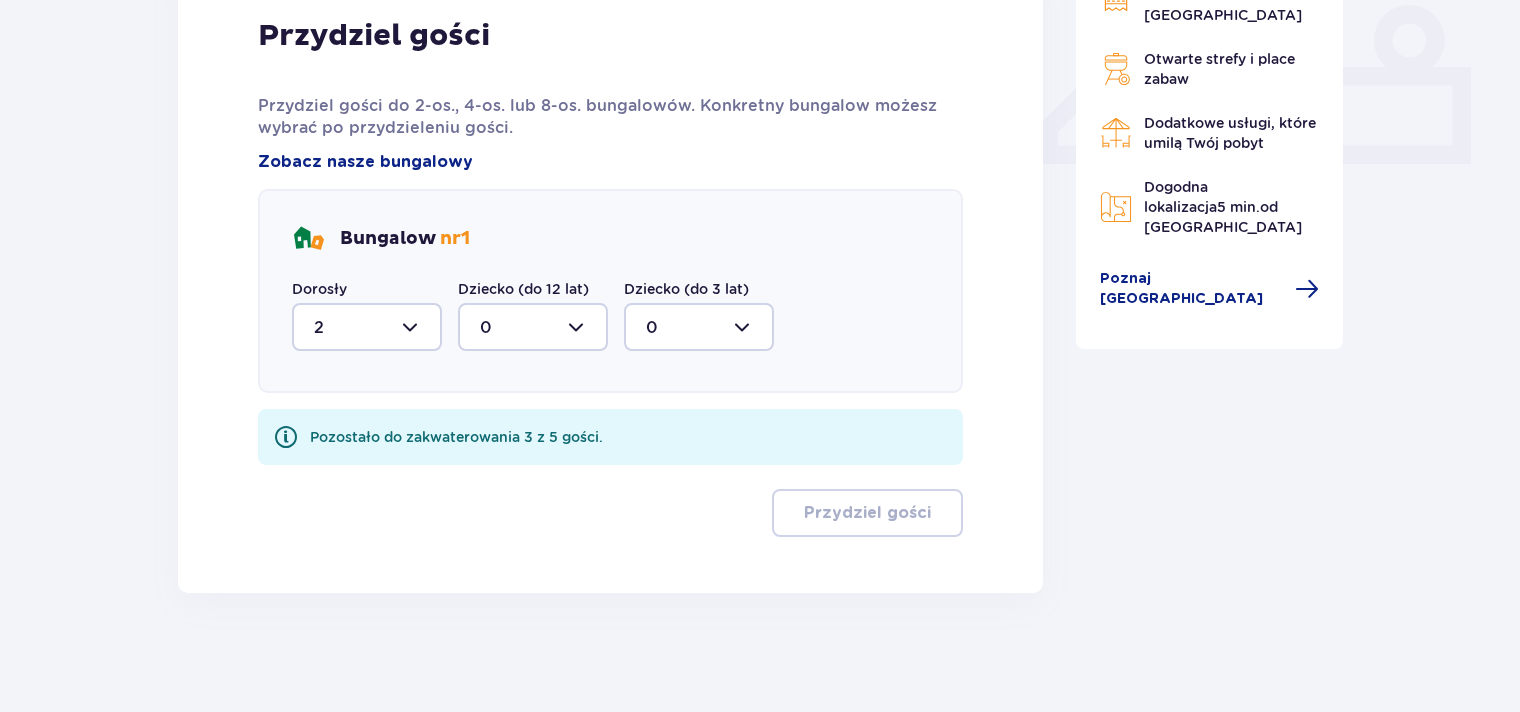 click at bounding box center [533, 327] 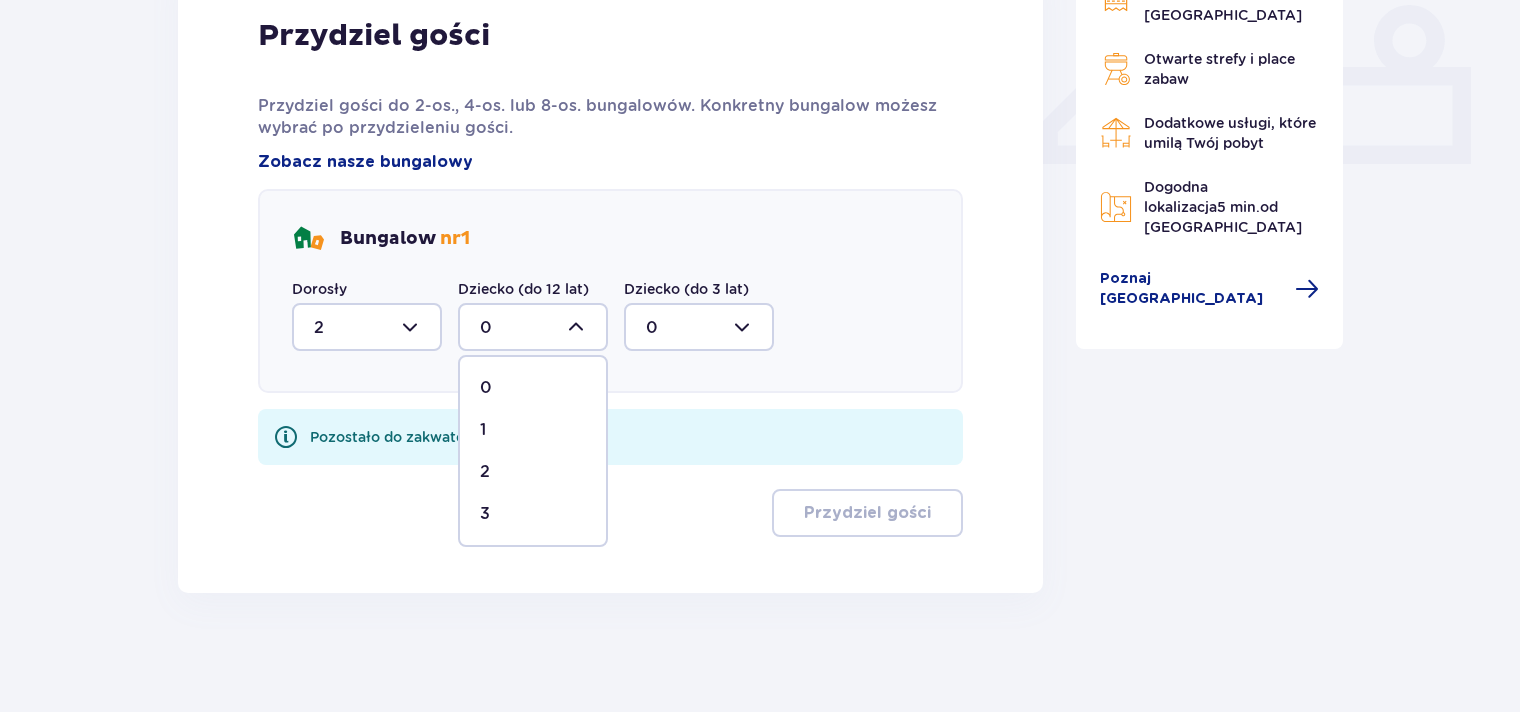 click on "3" at bounding box center [533, 514] 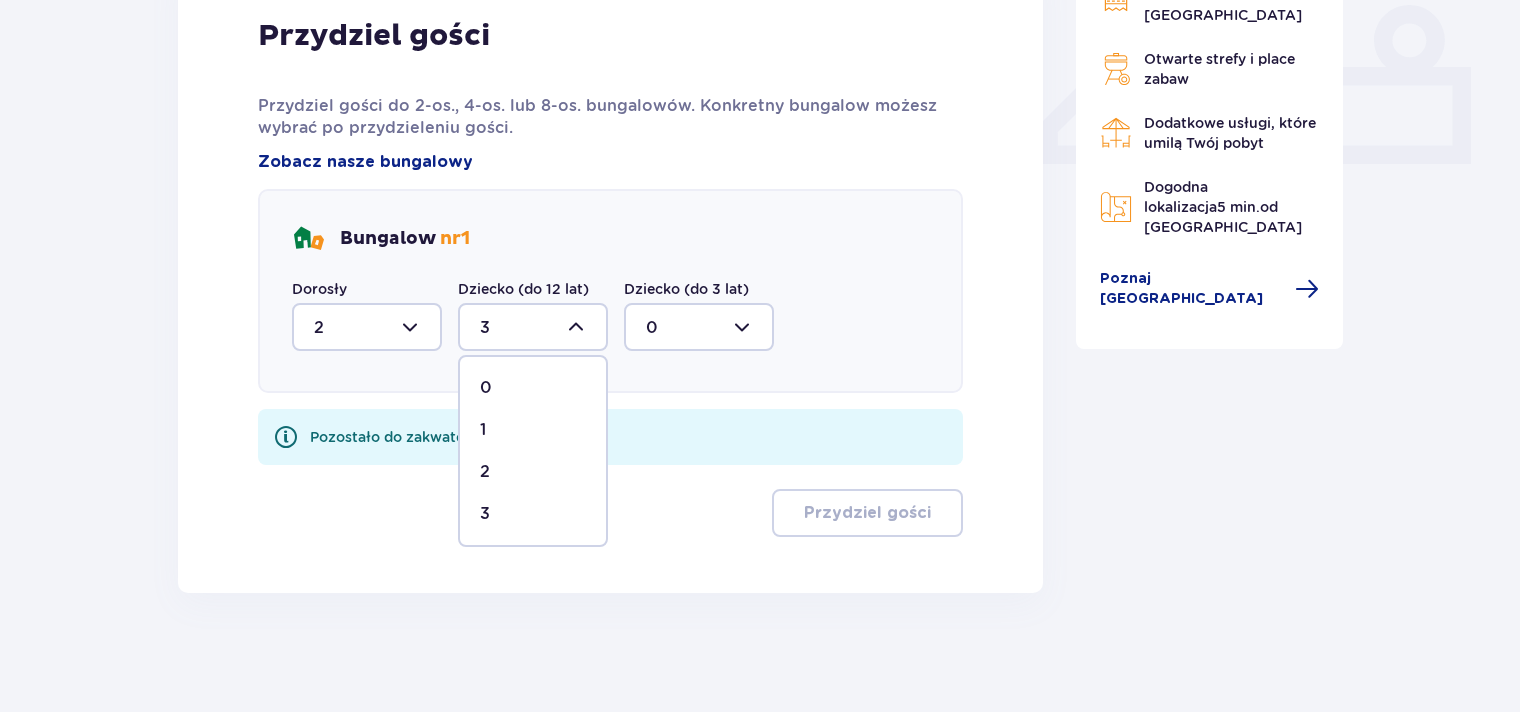 scroll, scrollTop: 789, scrollLeft: 0, axis: vertical 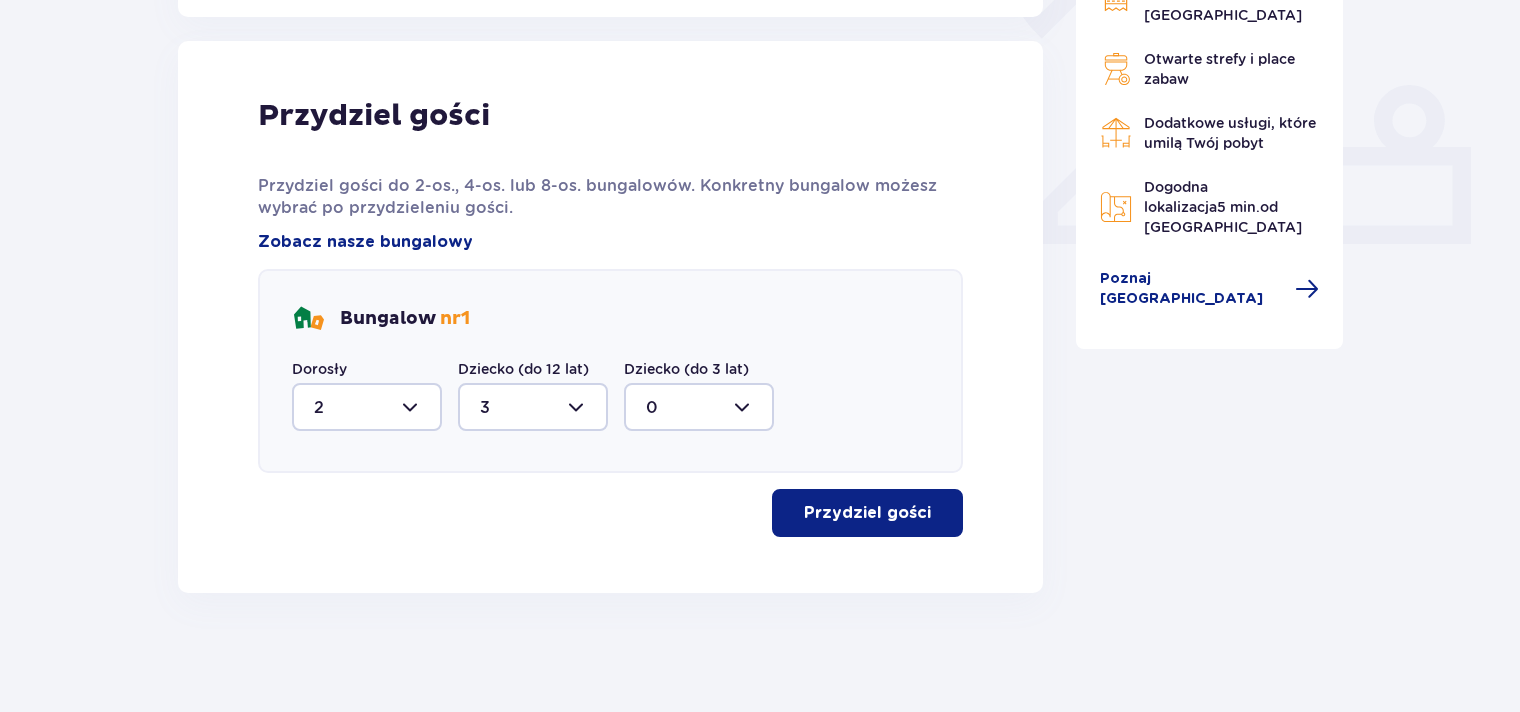 click on "Przydziel gości" at bounding box center [867, 513] 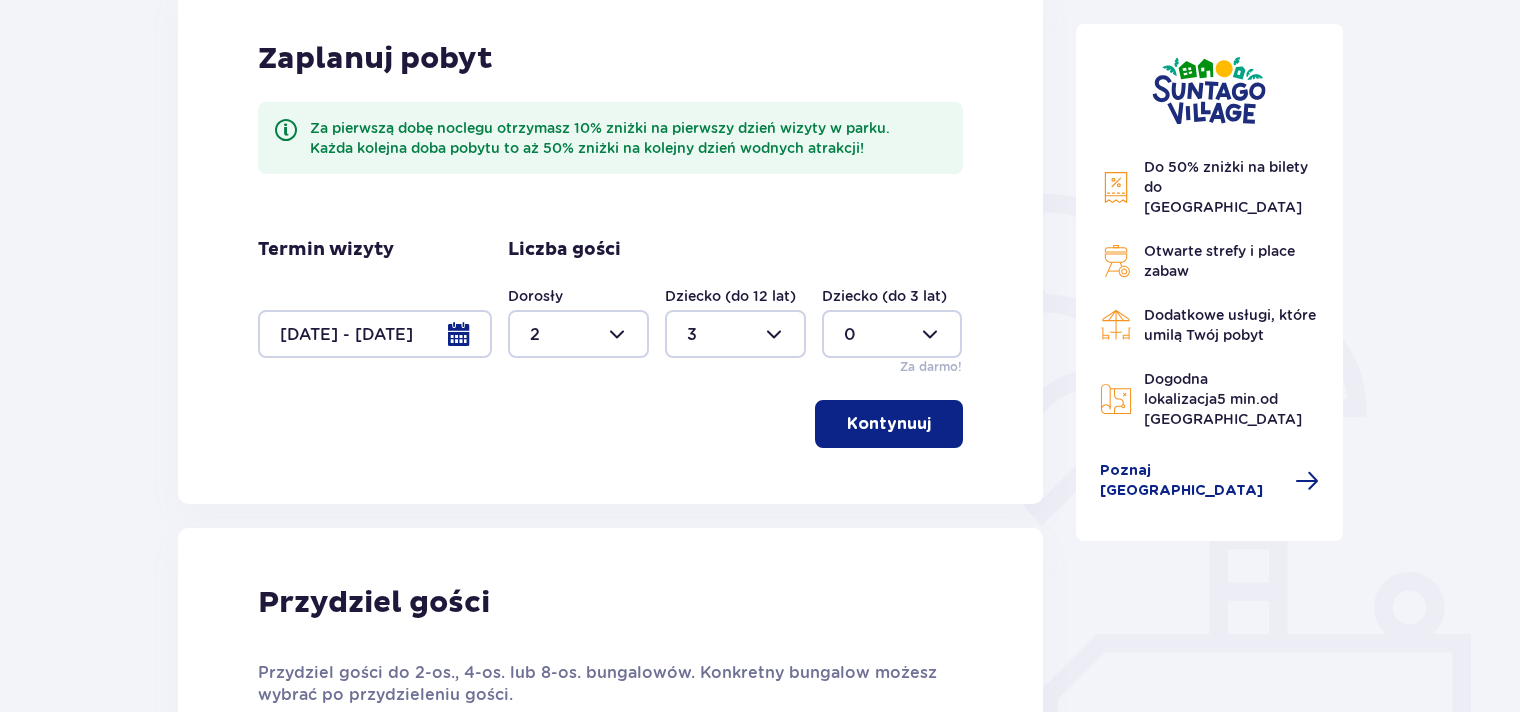 scroll, scrollTop: 297, scrollLeft: 0, axis: vertical 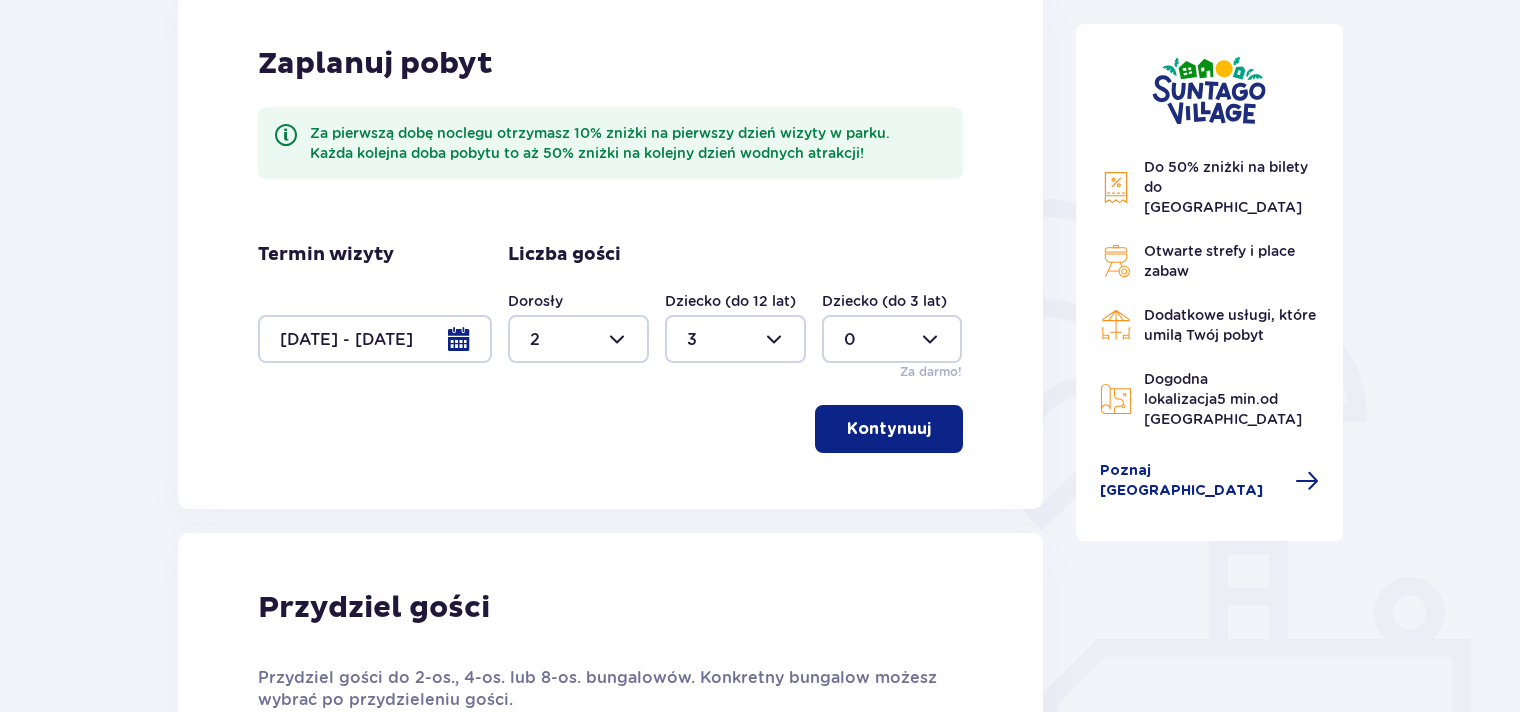 click at bounding box center [375, 339] 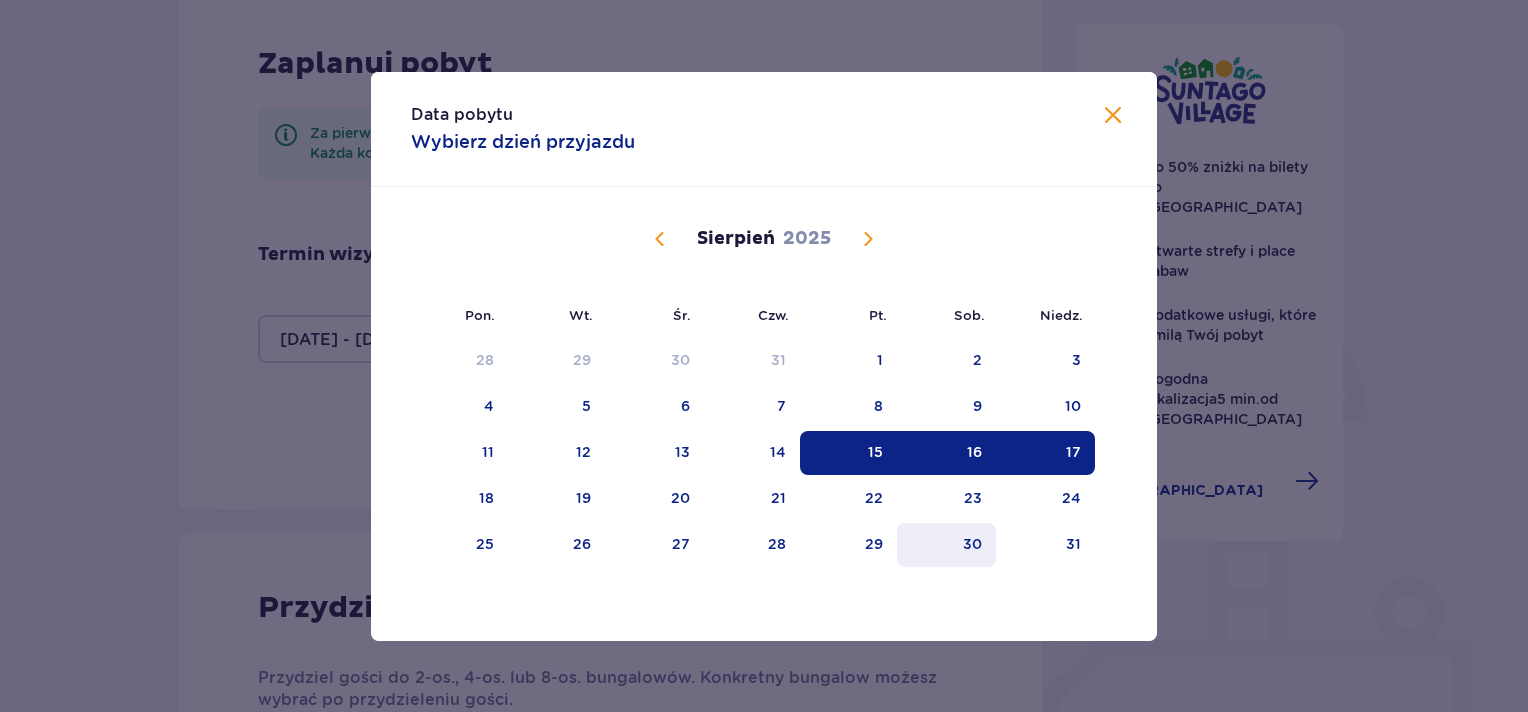 click on "30" at bounding box center [972, 544] 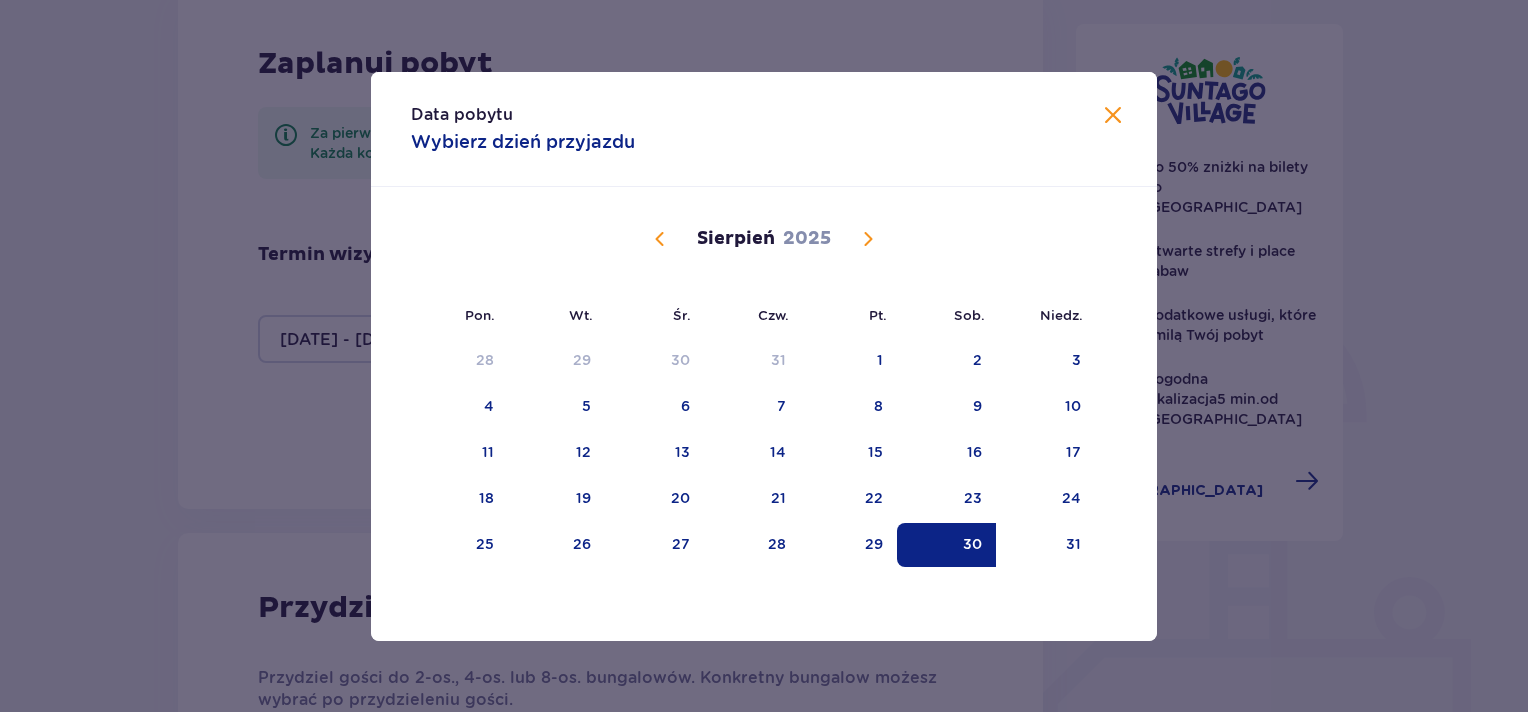 click at bounding box center [868, 239] 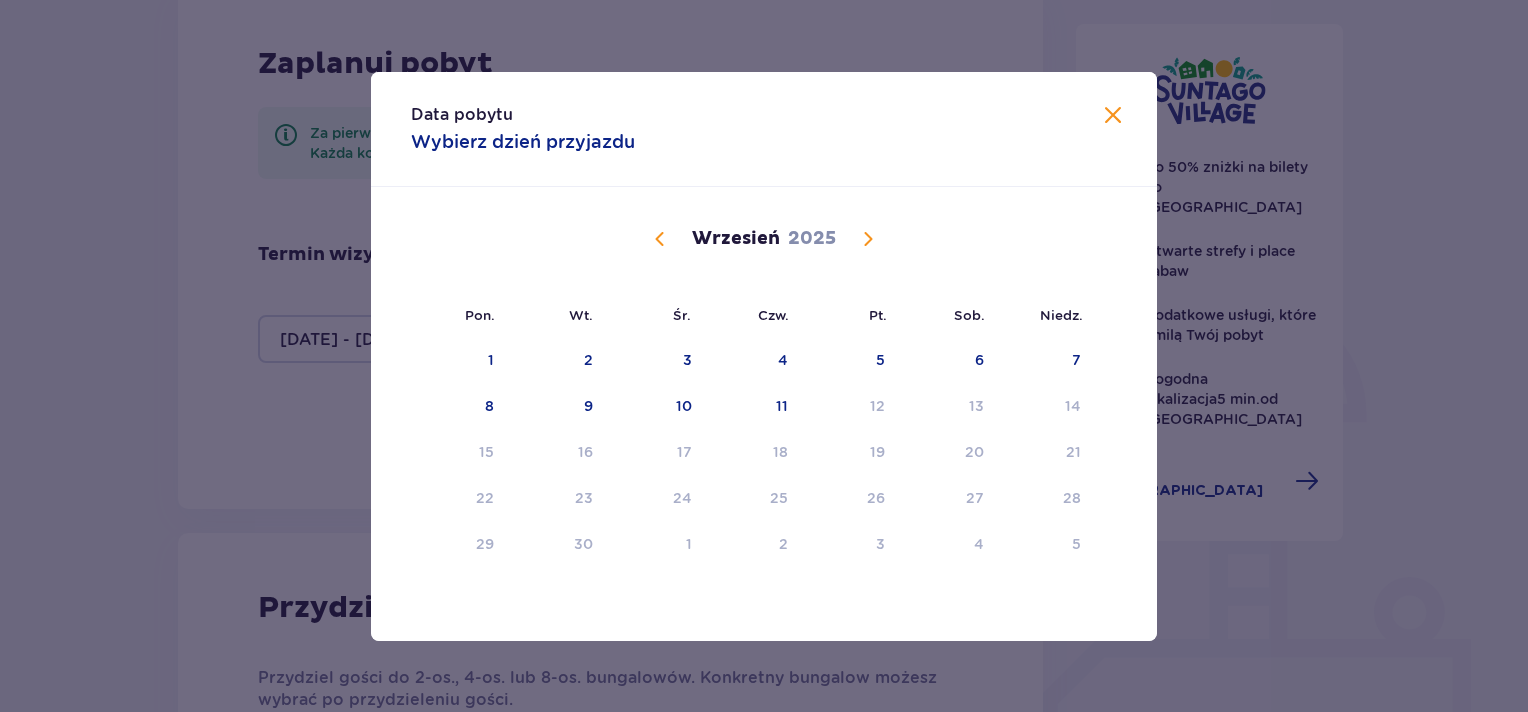 click on "1" at bounding box center (491, 360) 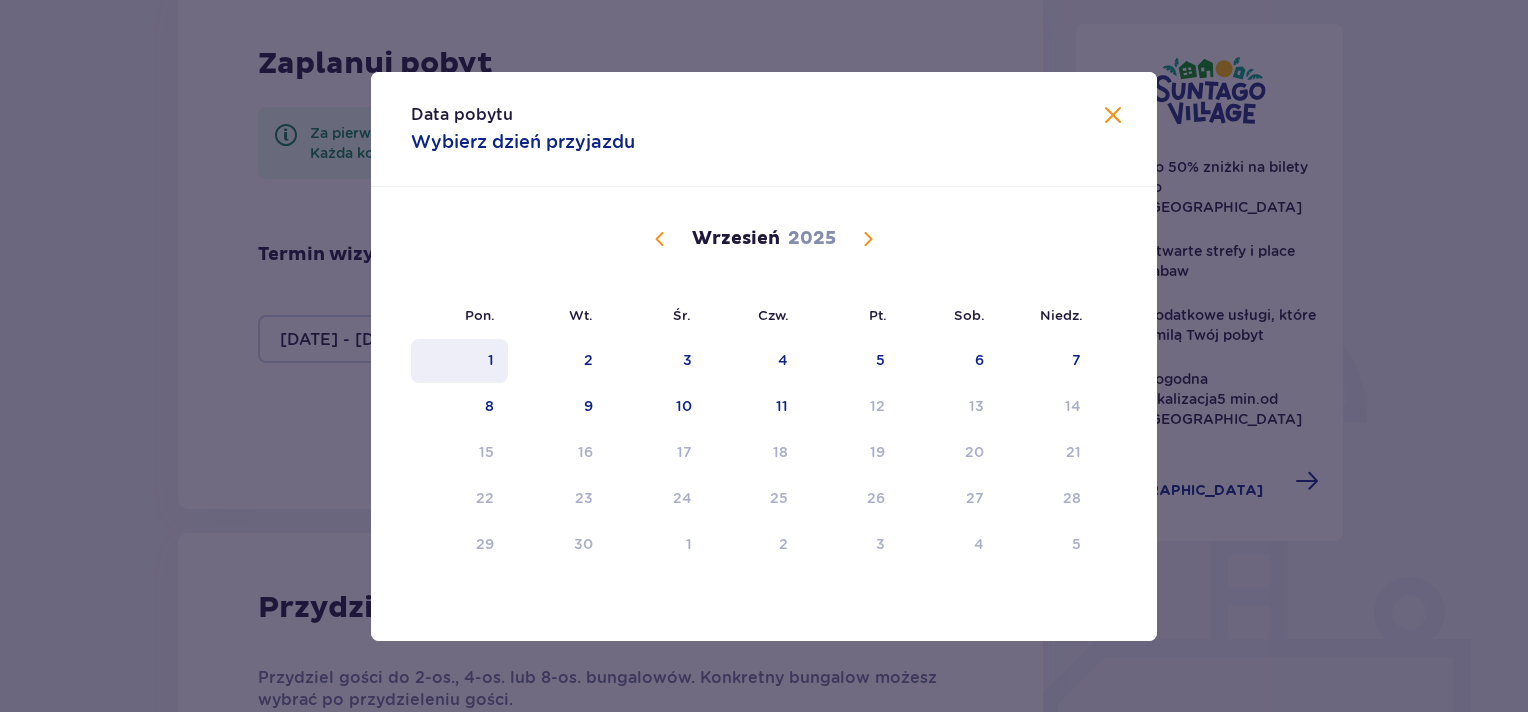type on "30.08.25 - 01.09.25" 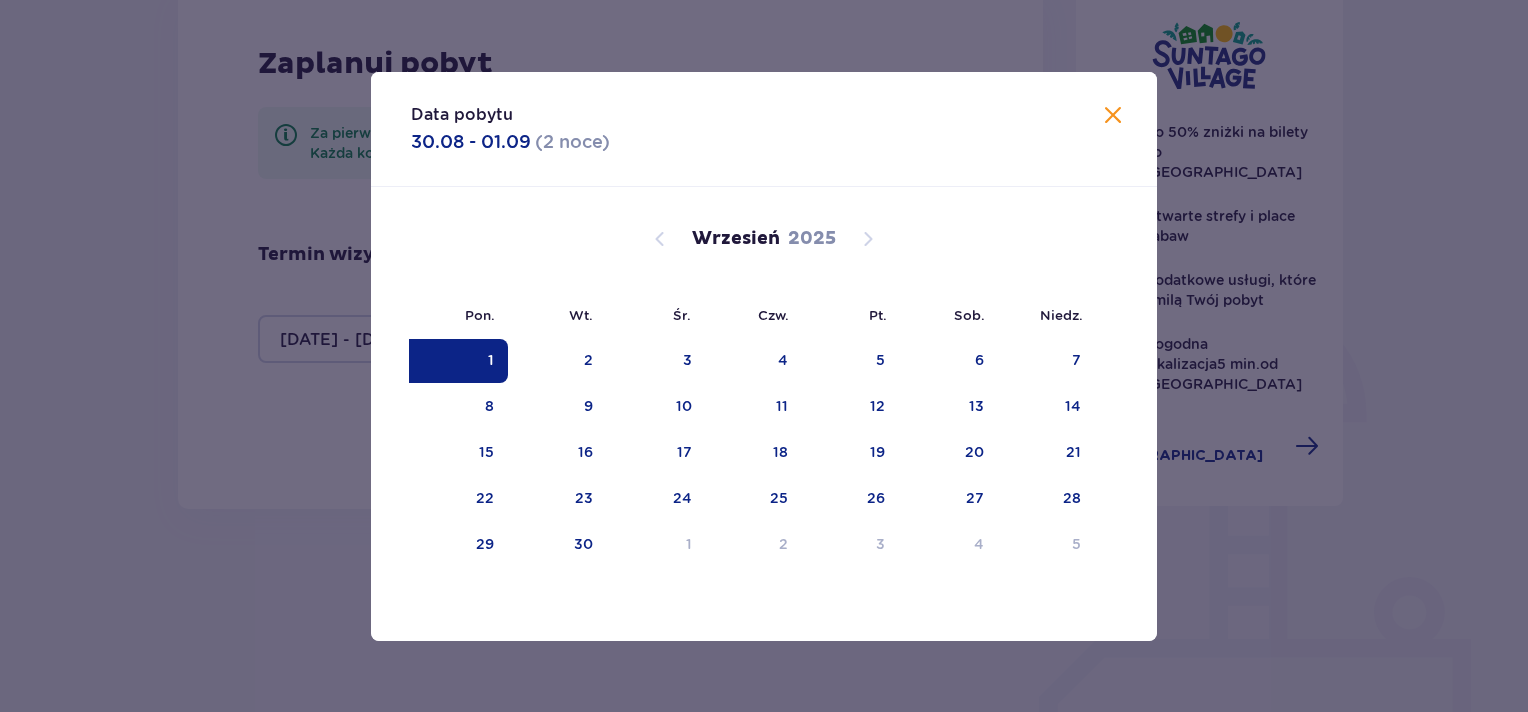 type on "0" 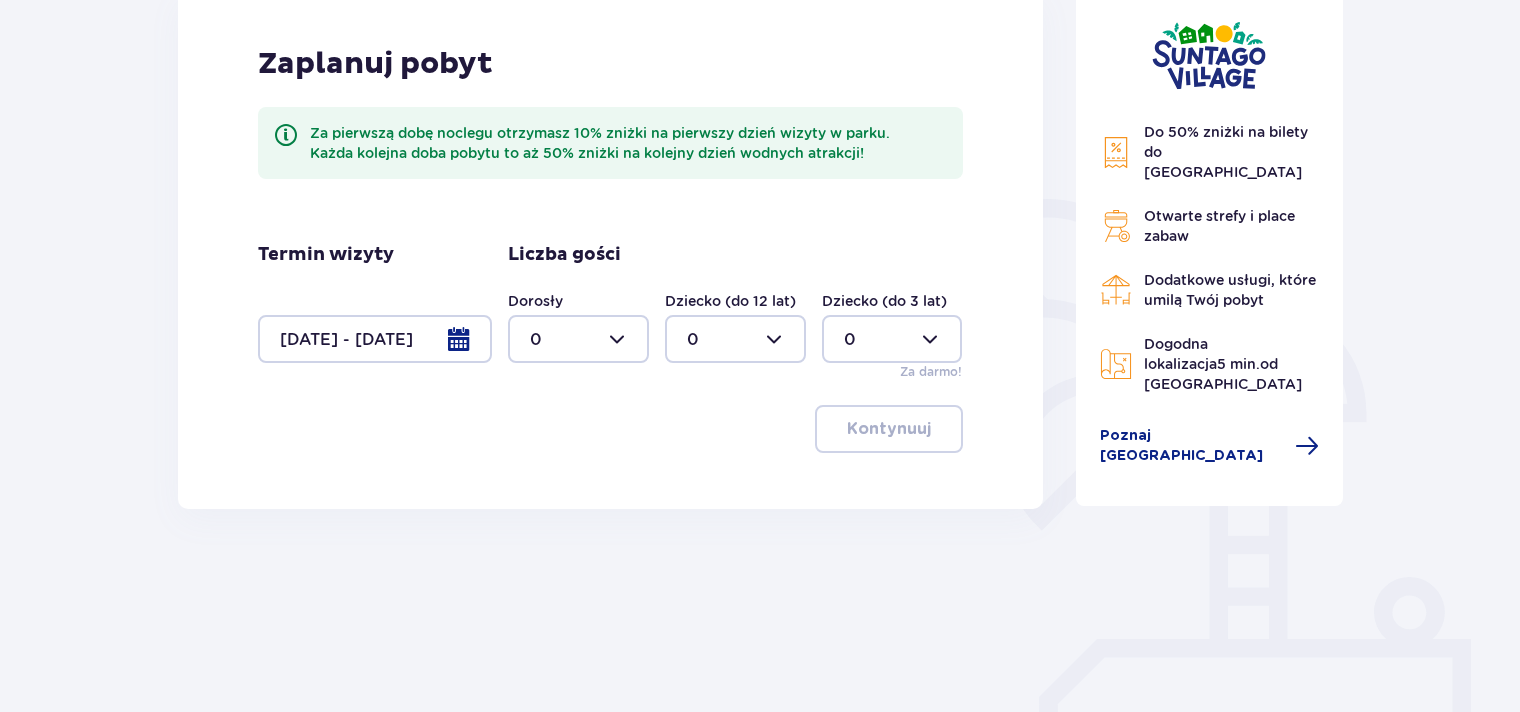 click at bounding box center (578, 339) 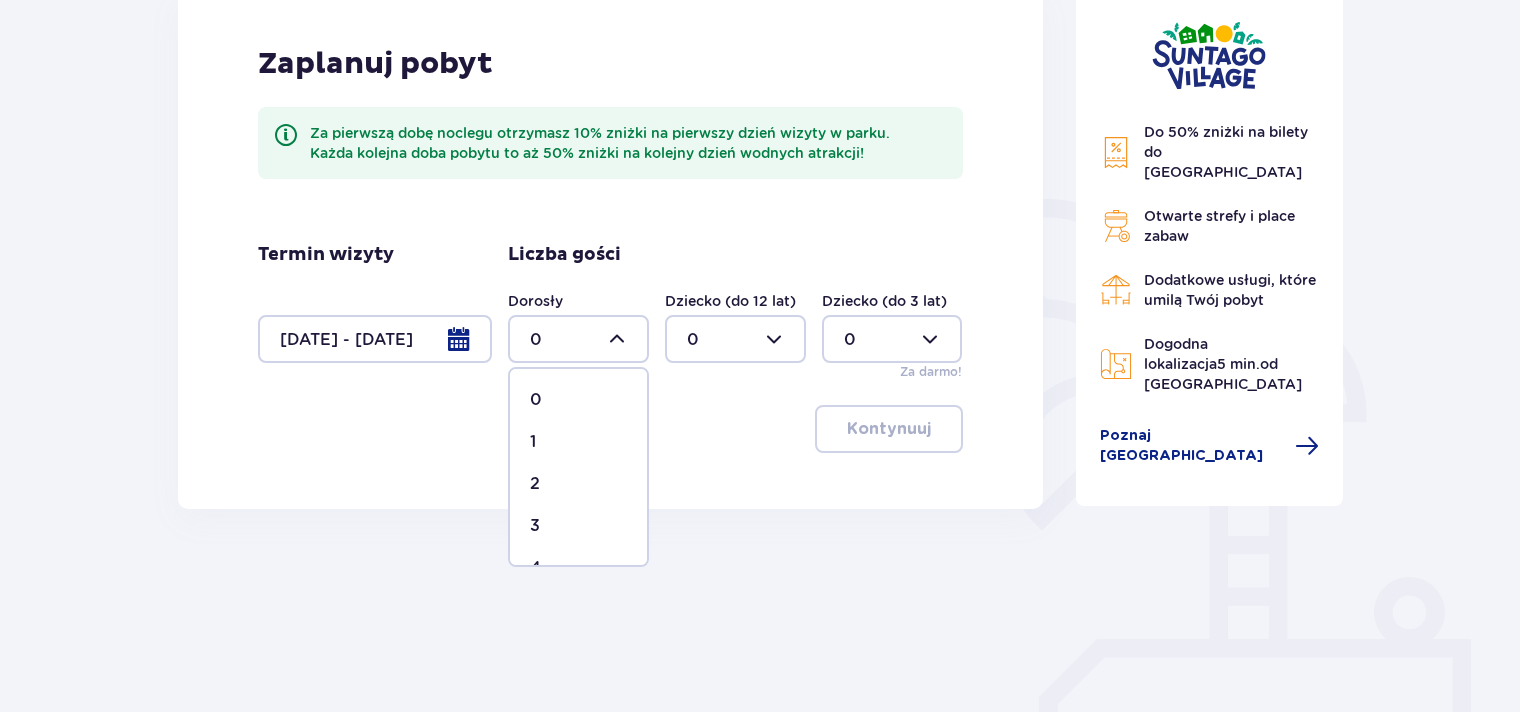 click on "2" at bounding box center (578, 484) 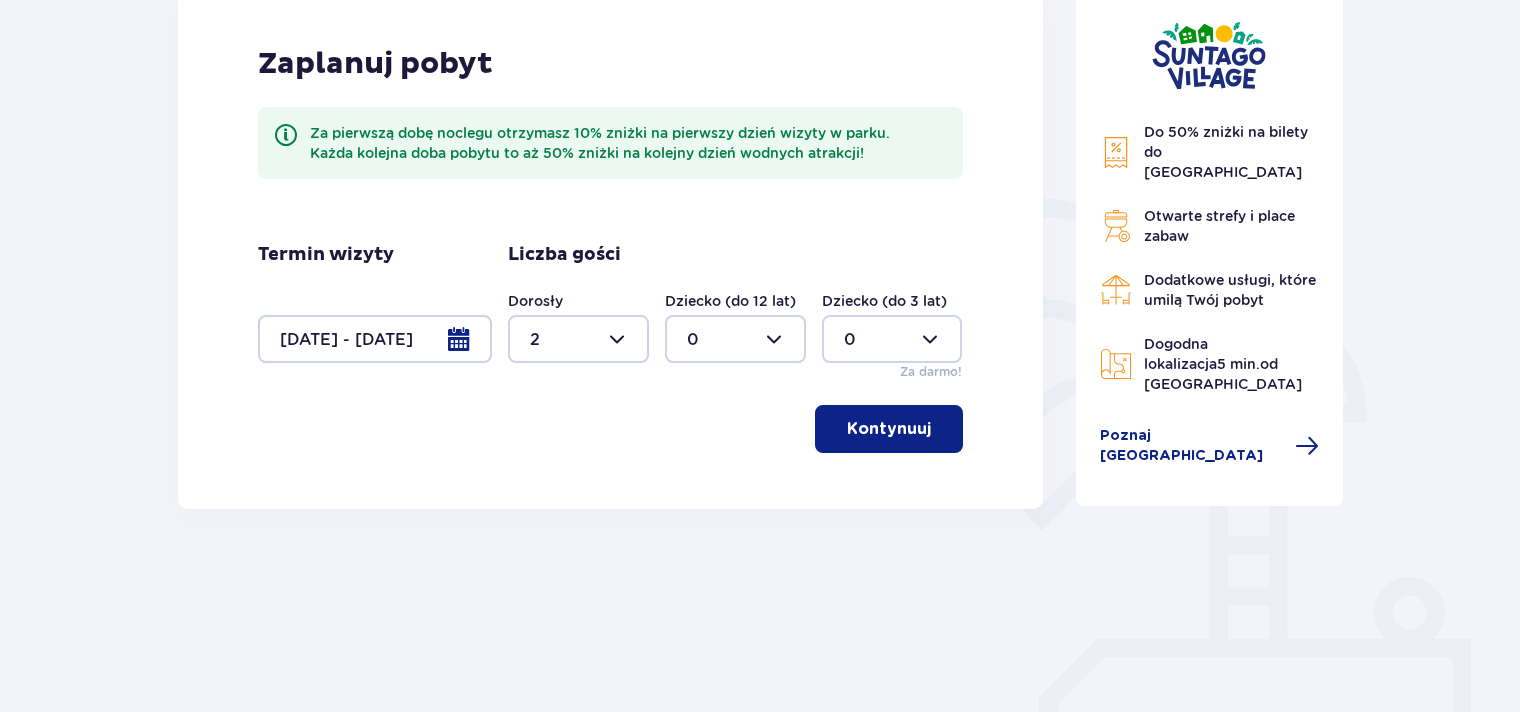 click at bounding box center (735, 339) 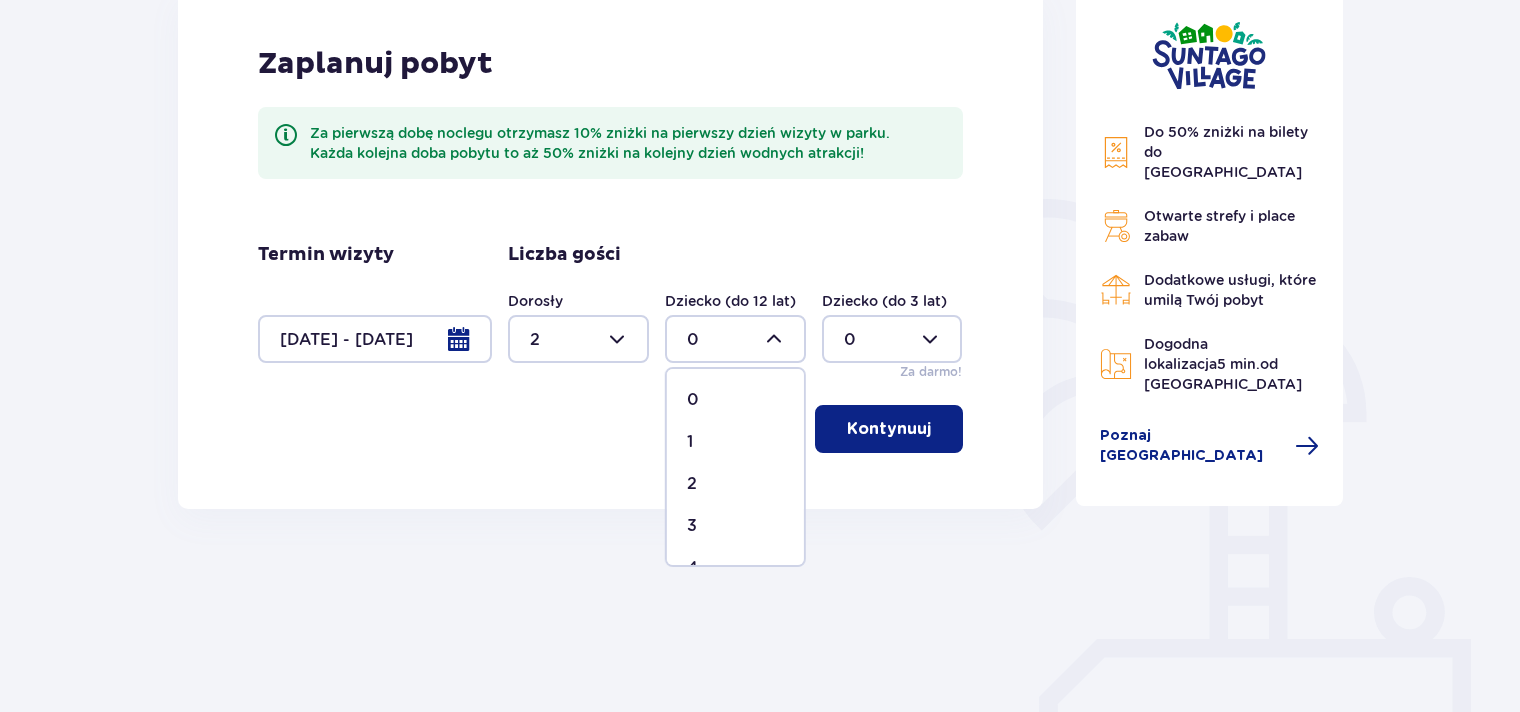 click on "3" at bounding box center (735, 526) 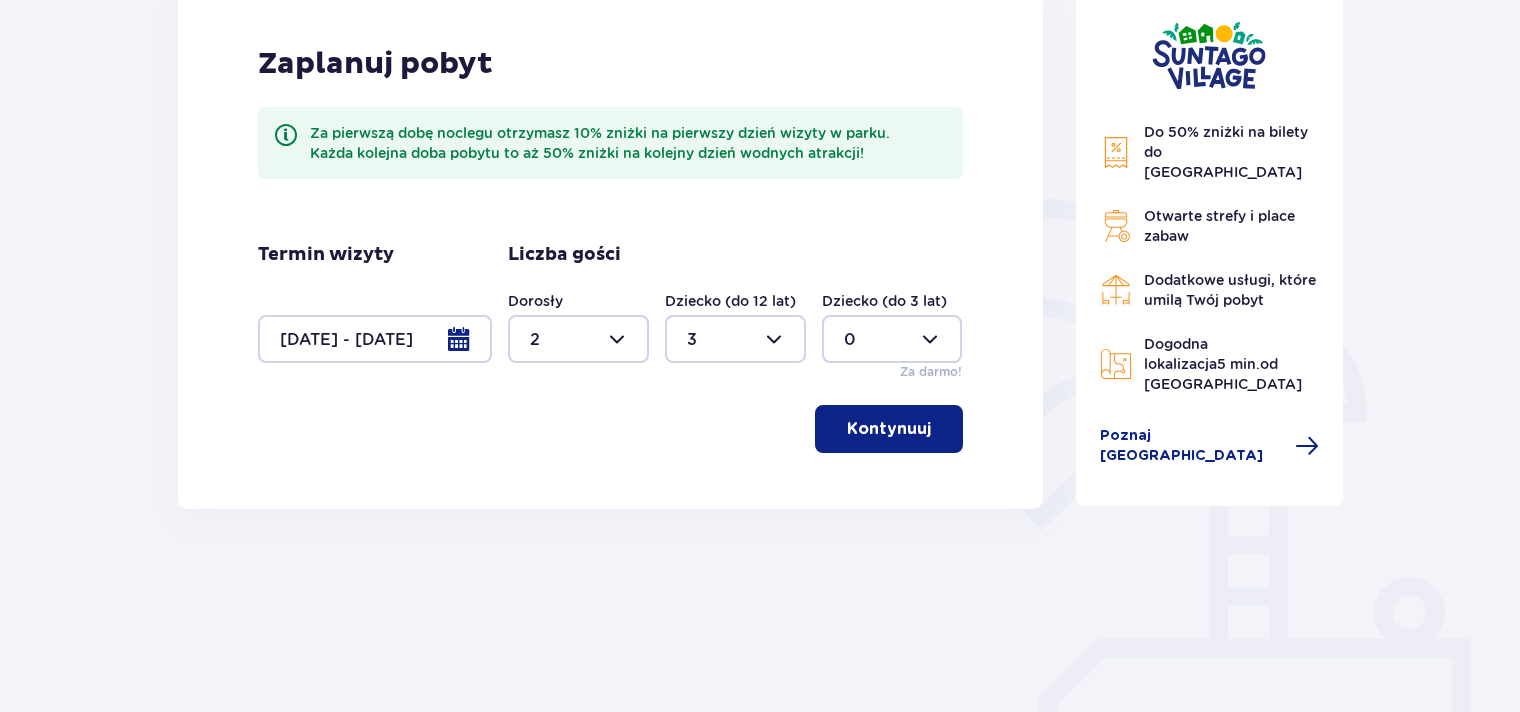 click on "Kontynuuj" at bounding box center [889, 429] 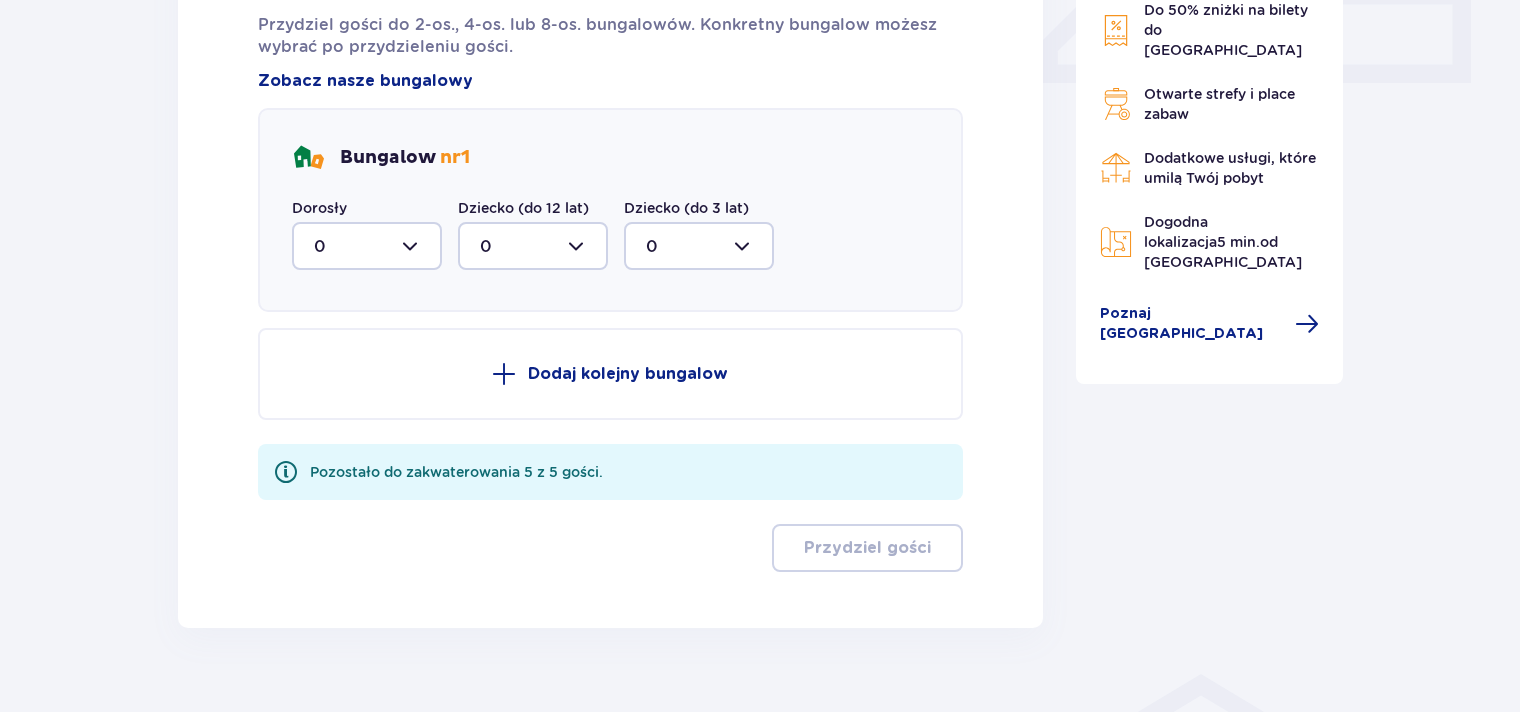 scroll, scrollTop: 984, scrollLeft: 0, axis: vertical 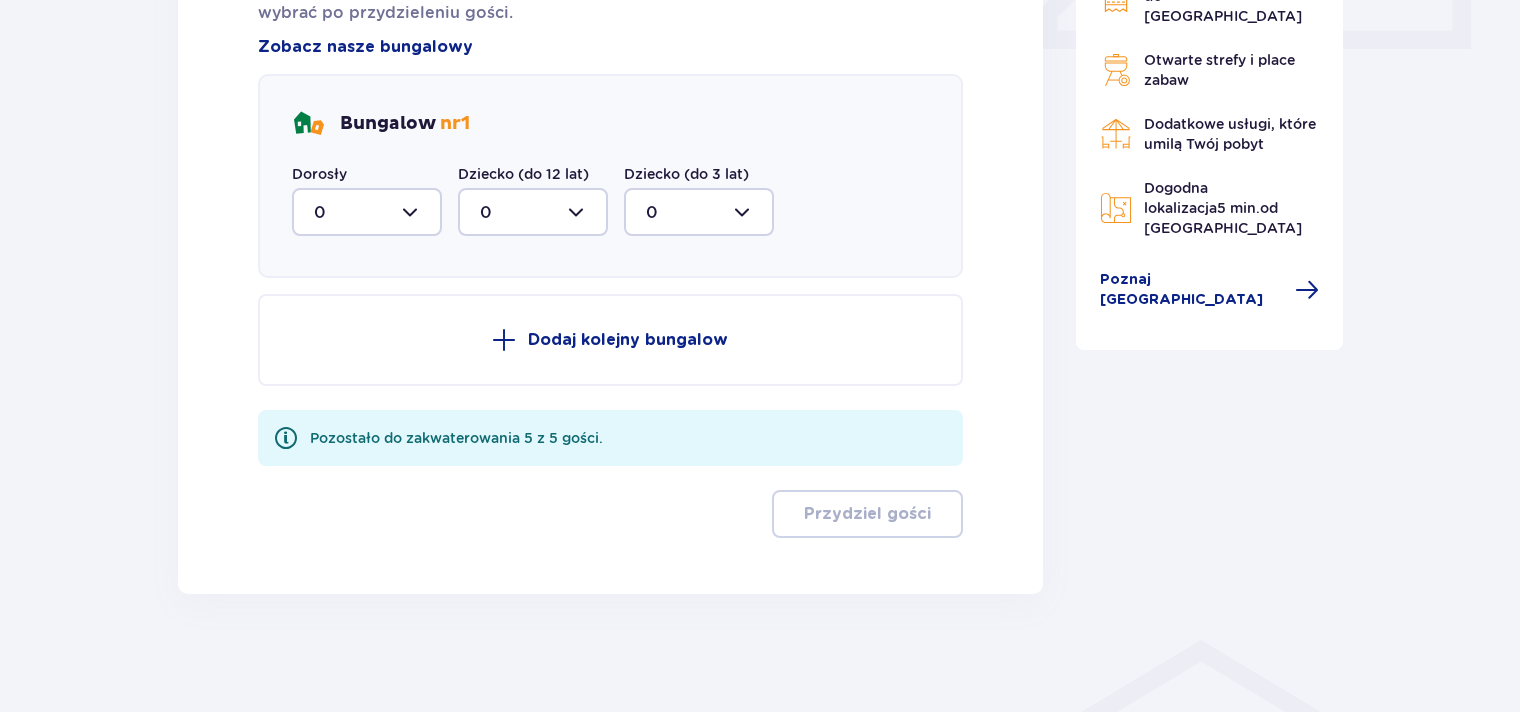 click at bounding box center (367, 212) 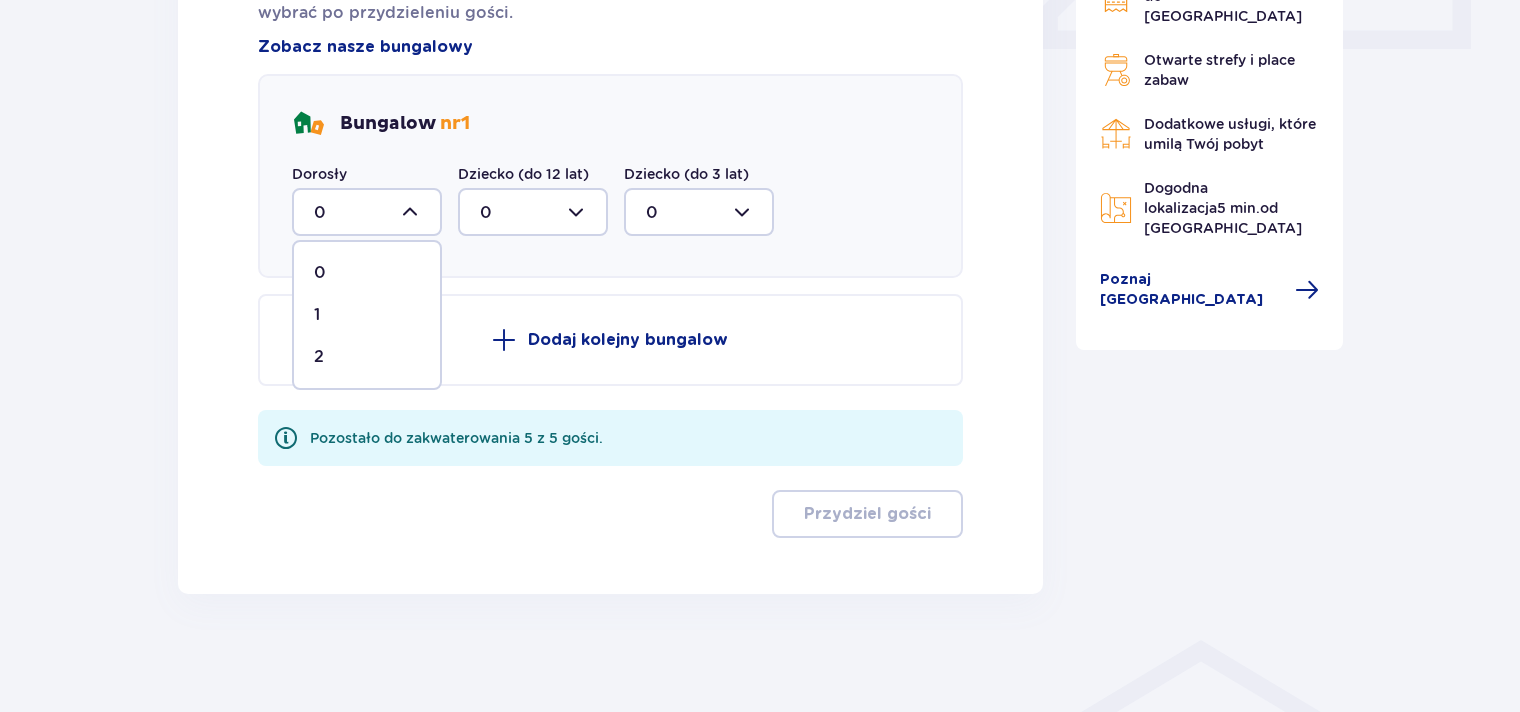 click on "2" at bounding box center [367, 357] 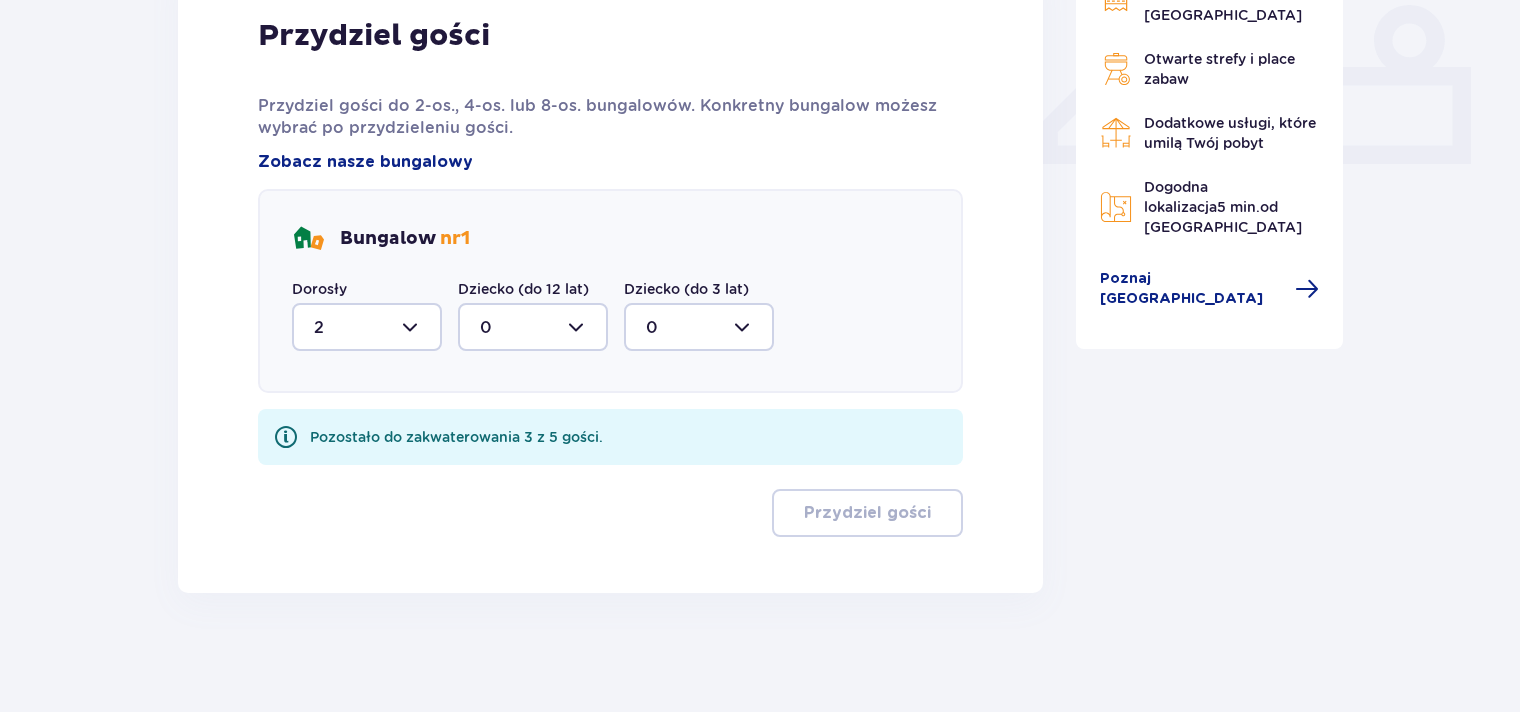 click at bounding box center (533, 327) 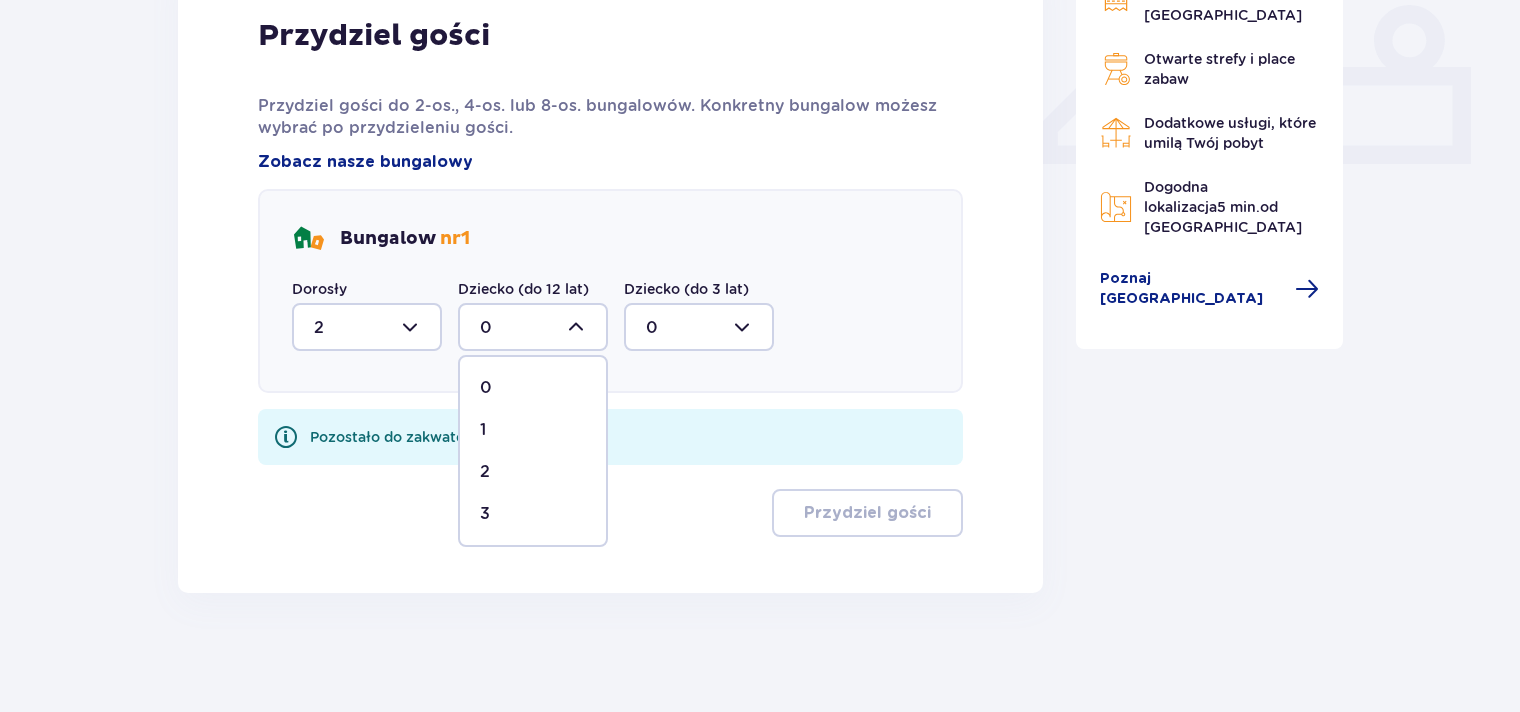 click on "3" at bounding box center [533, 514] 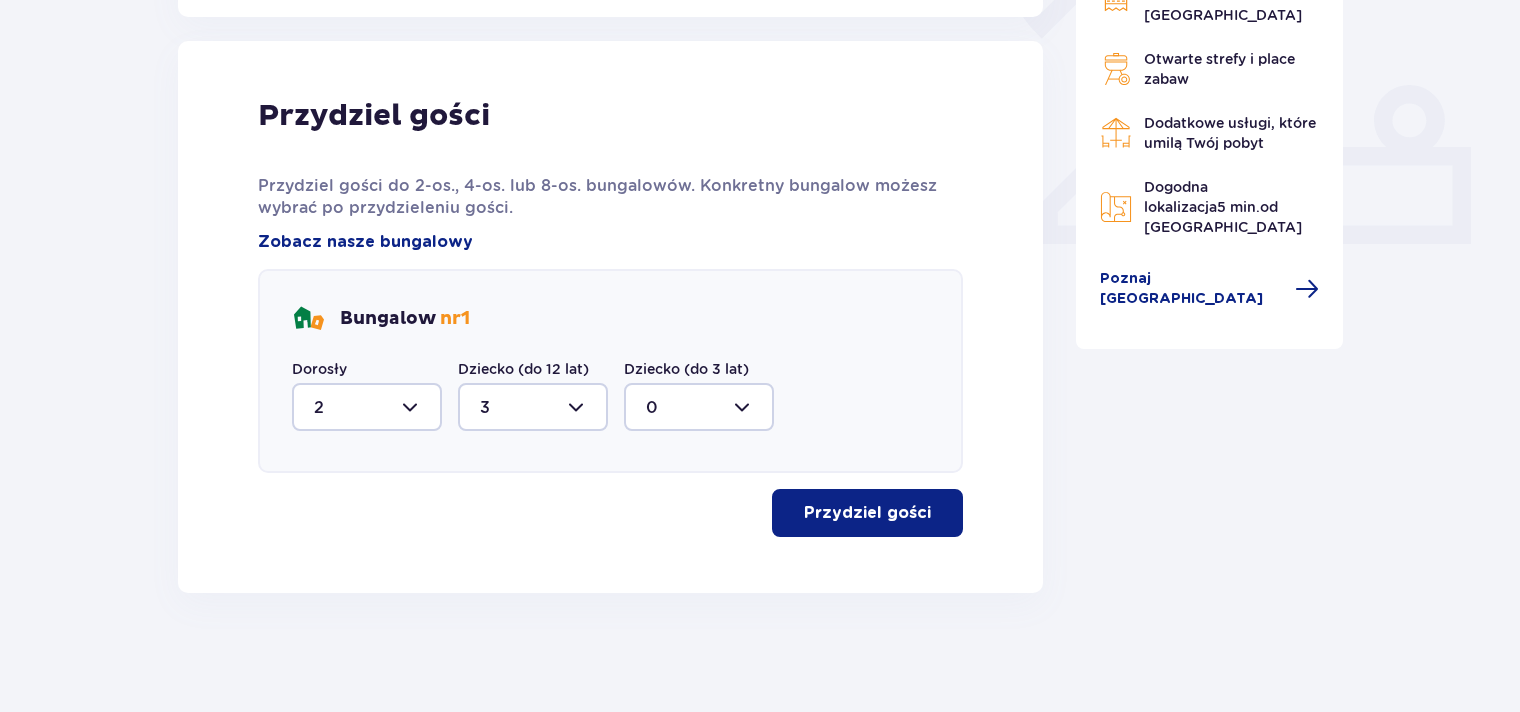 click on "Przydziel gości" at bounding box center [867, 513] 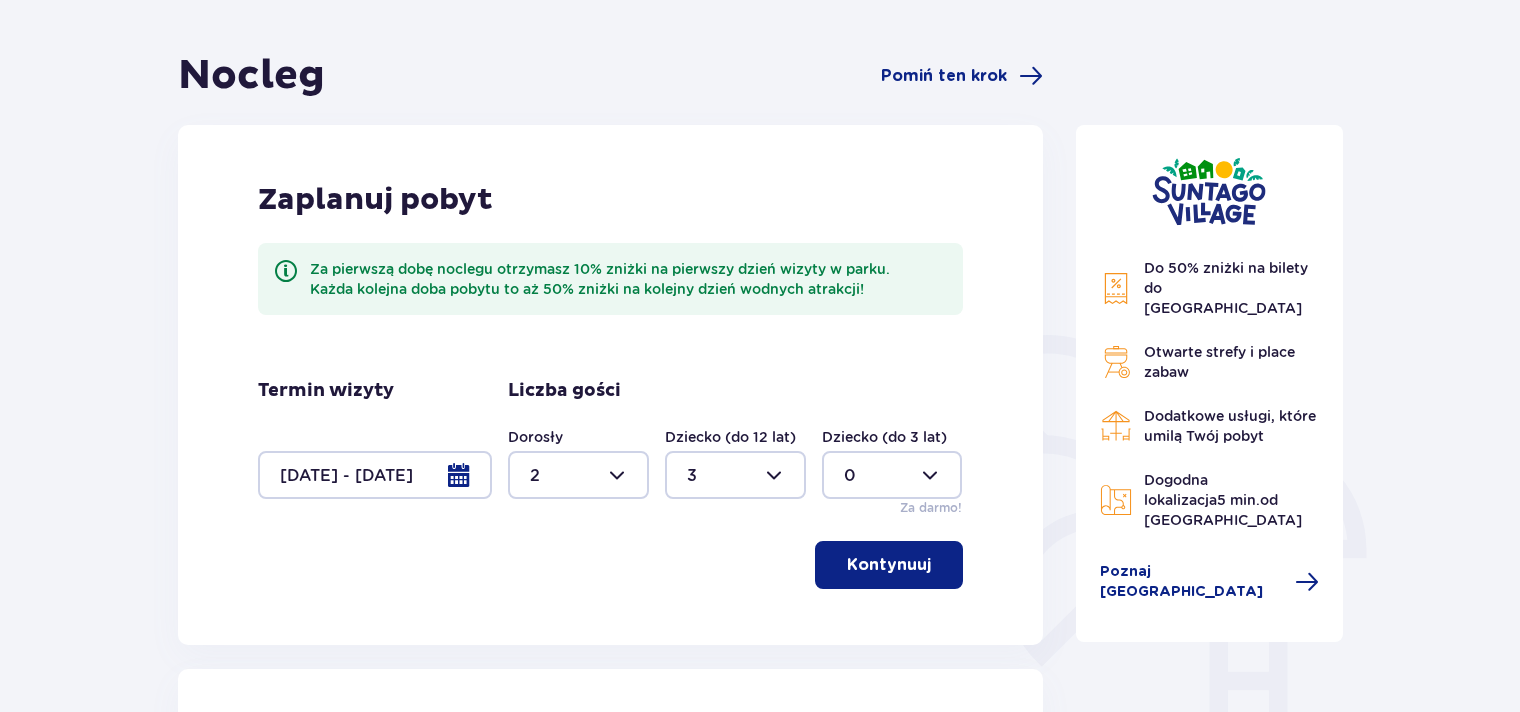 scroll, scrollTop: 168, scrollLeft: 0, axis: vertical 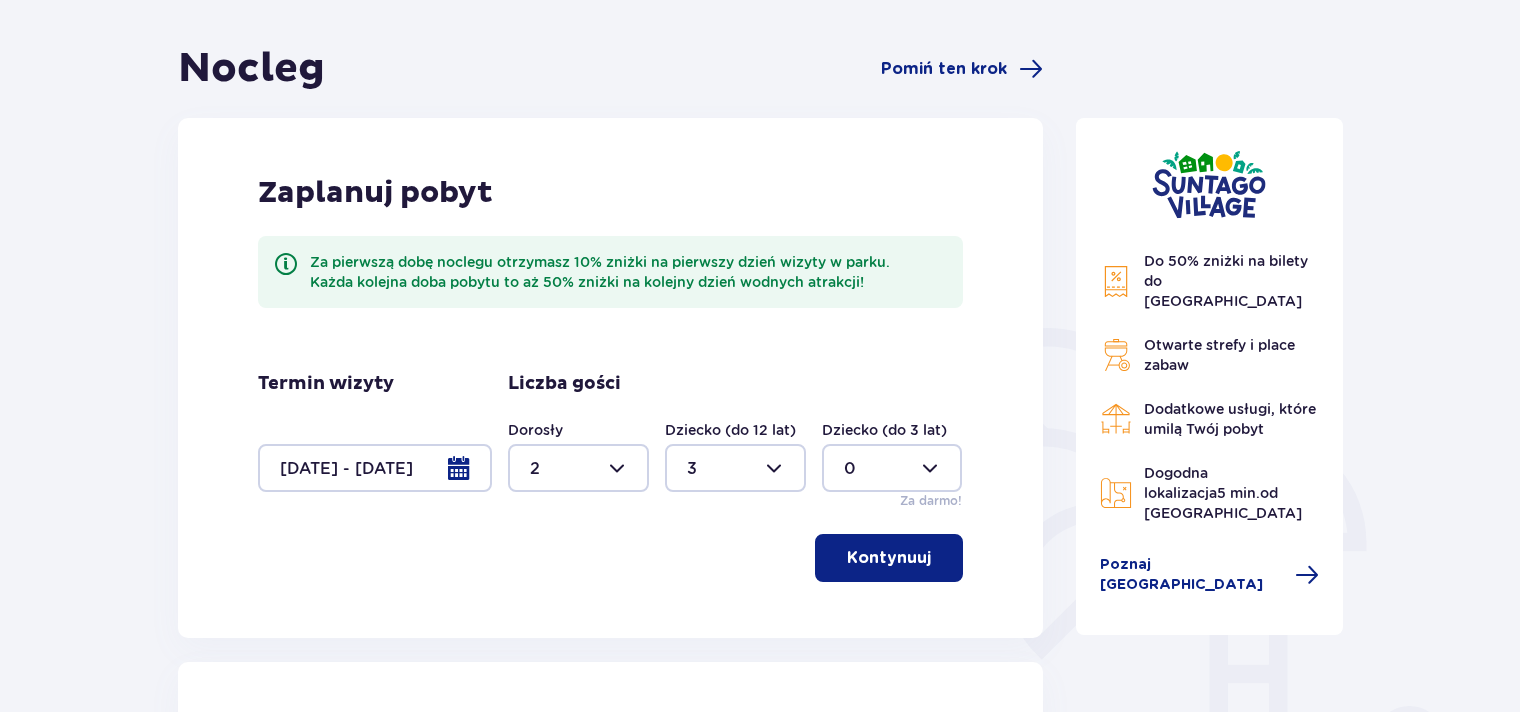 click at bounding box center (375, 468) 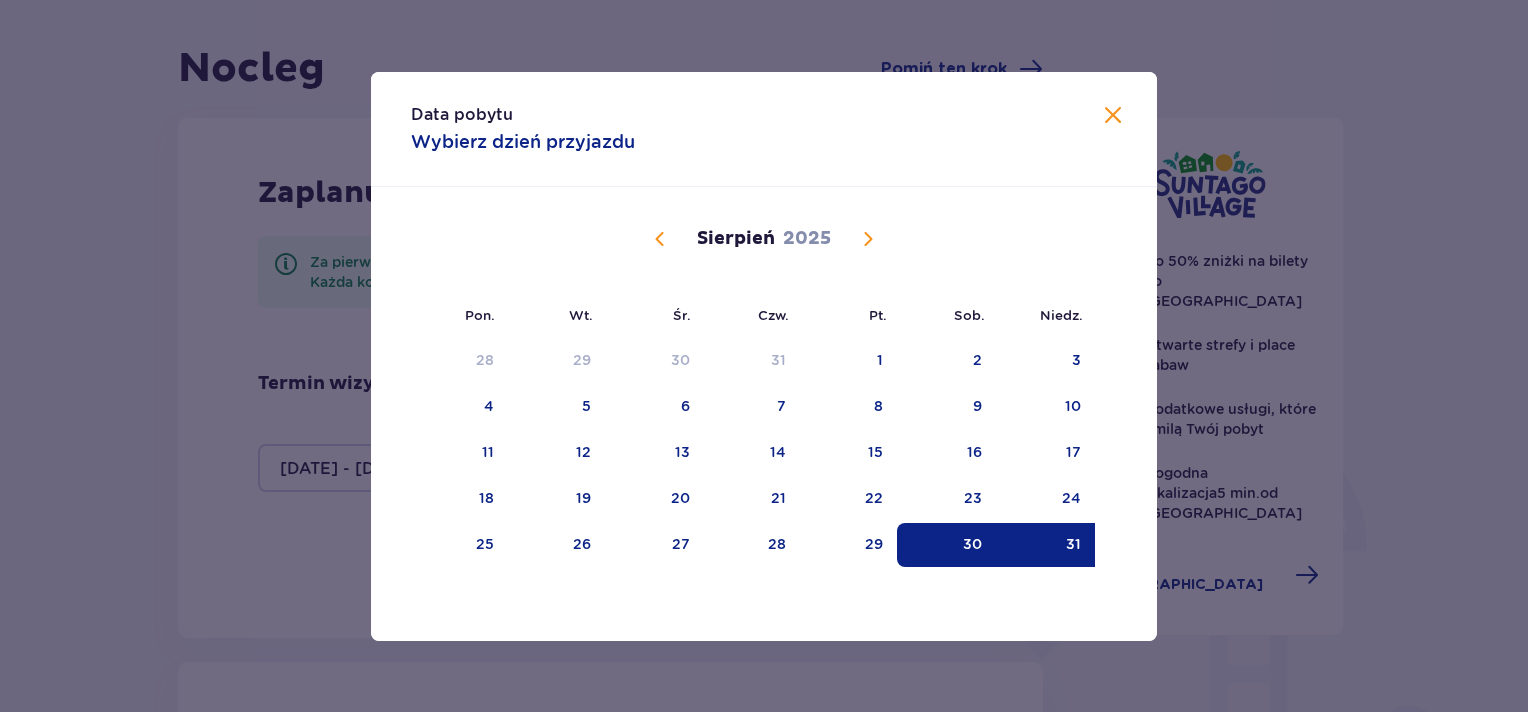 click at bounding box center (868, 239) 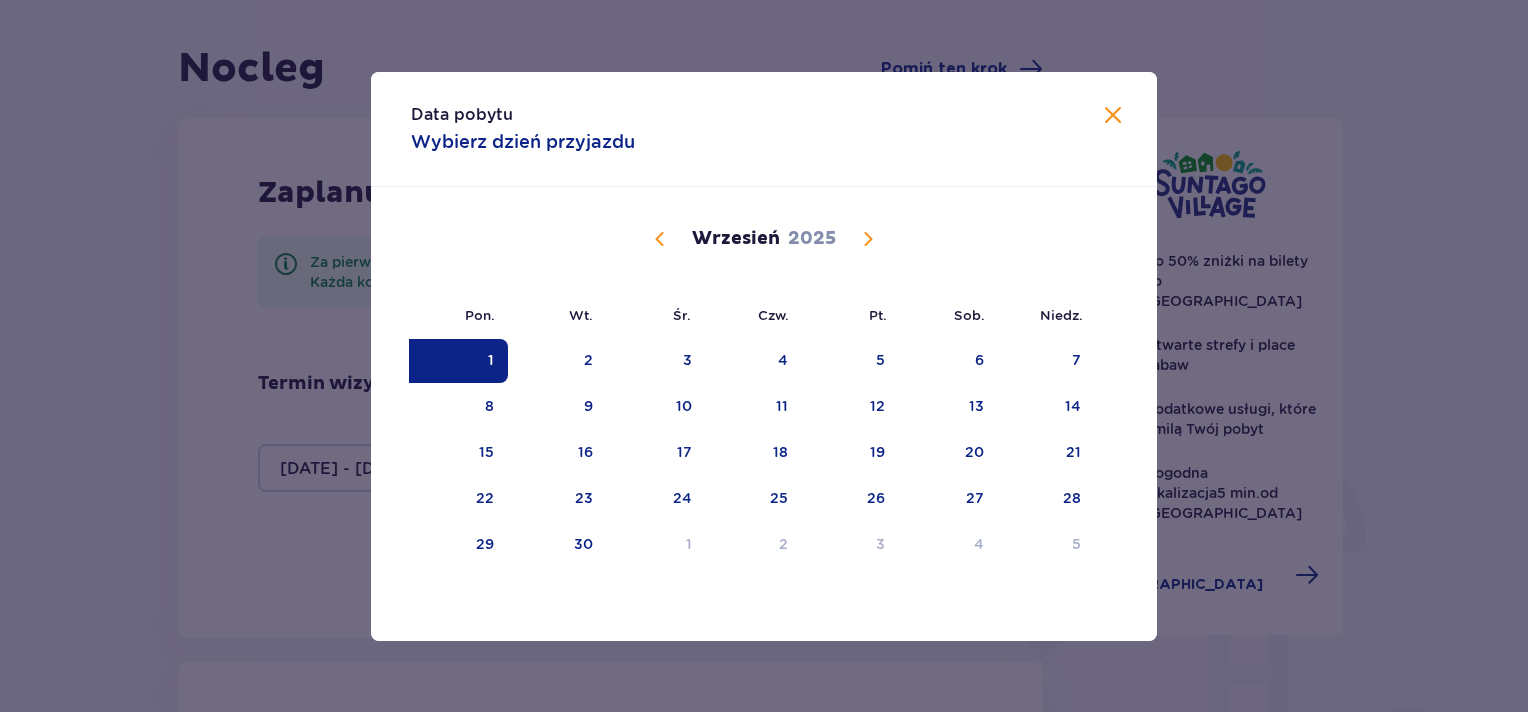 click on "5" at bounding box center (880, 360) 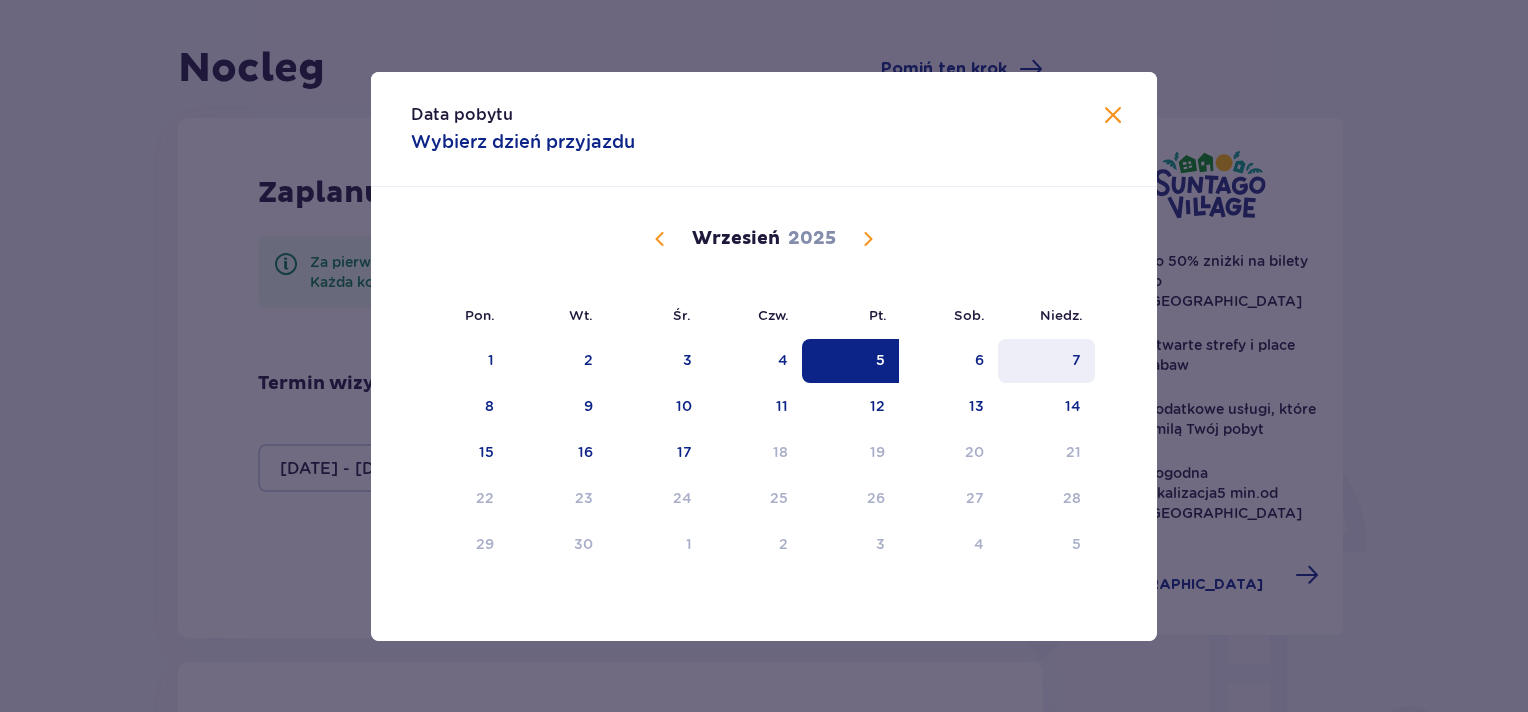click on "7" at bounding box center [1046, 361] 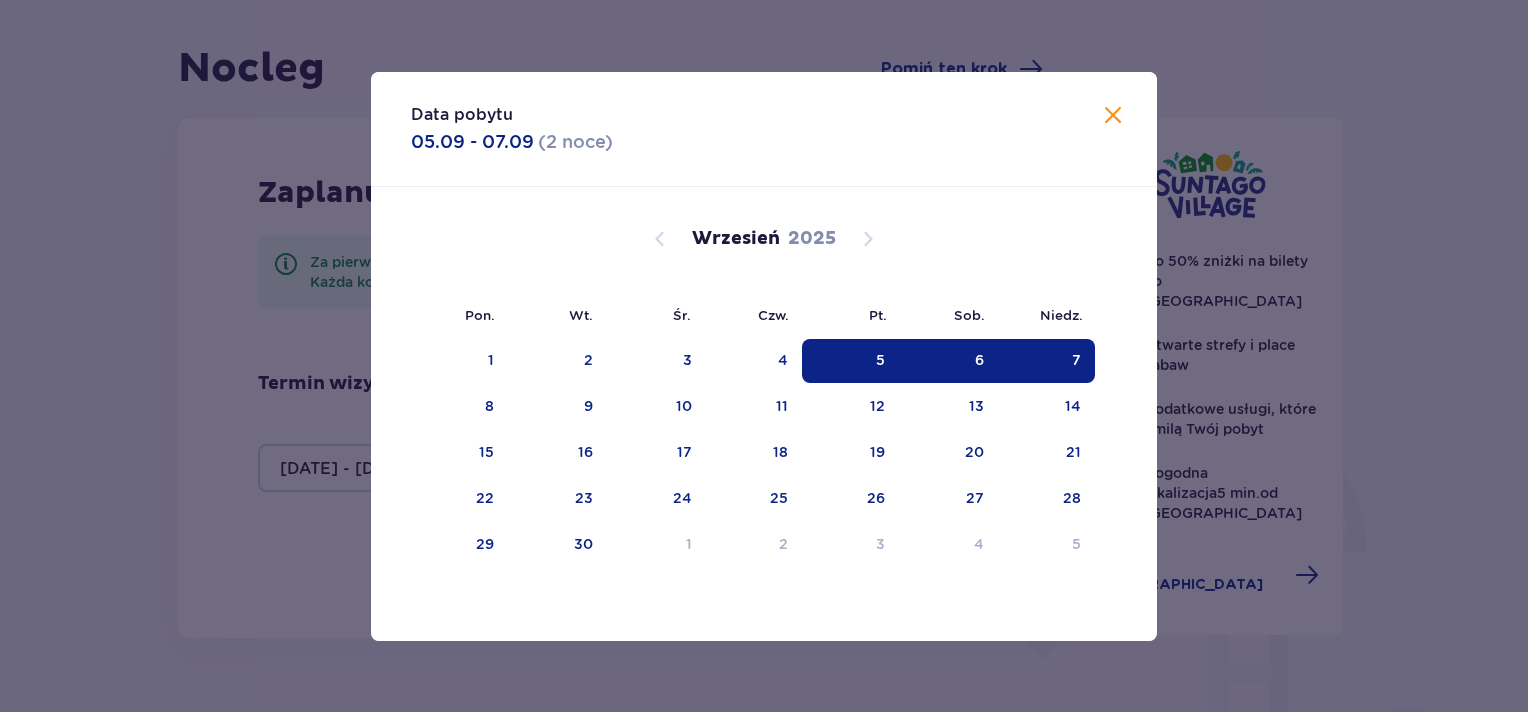 type on "0" 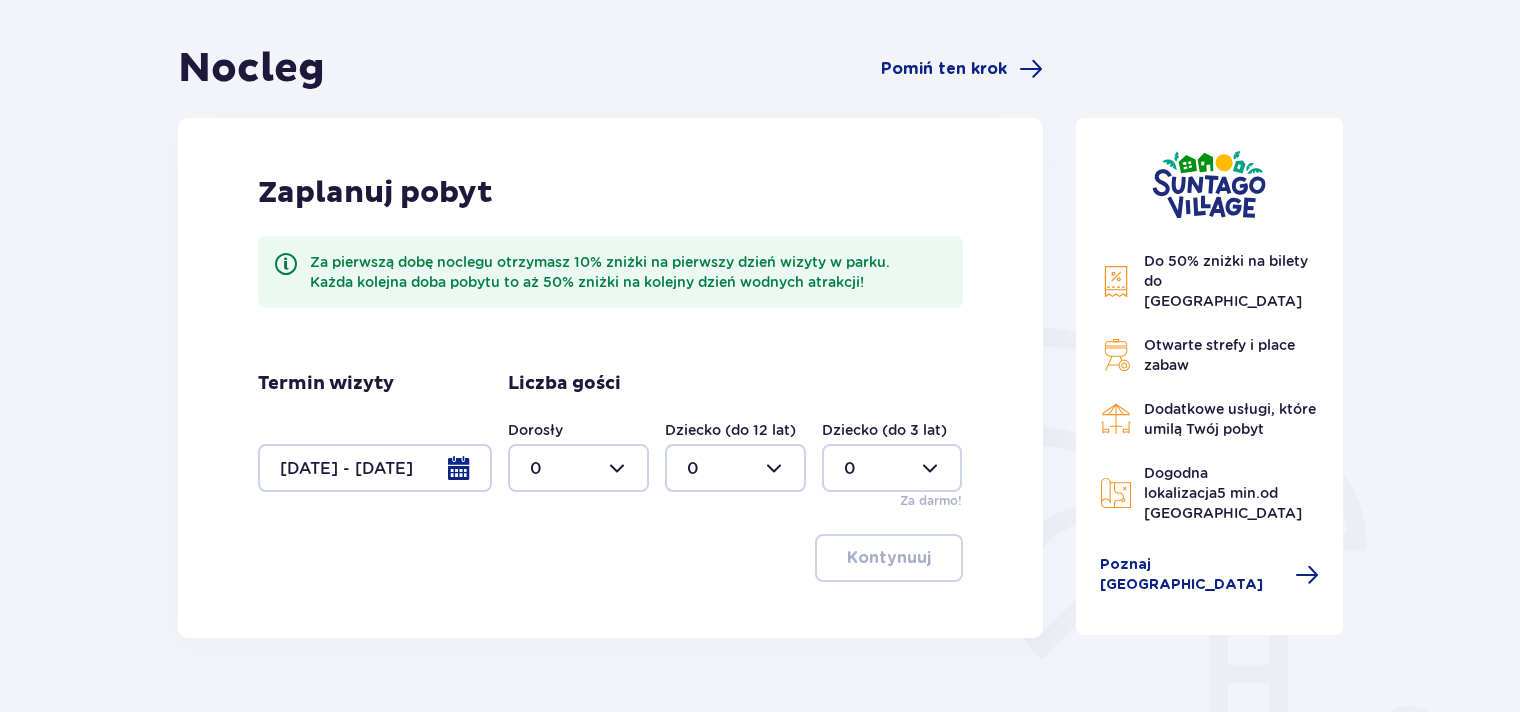 click at bounding box center [578, 468] 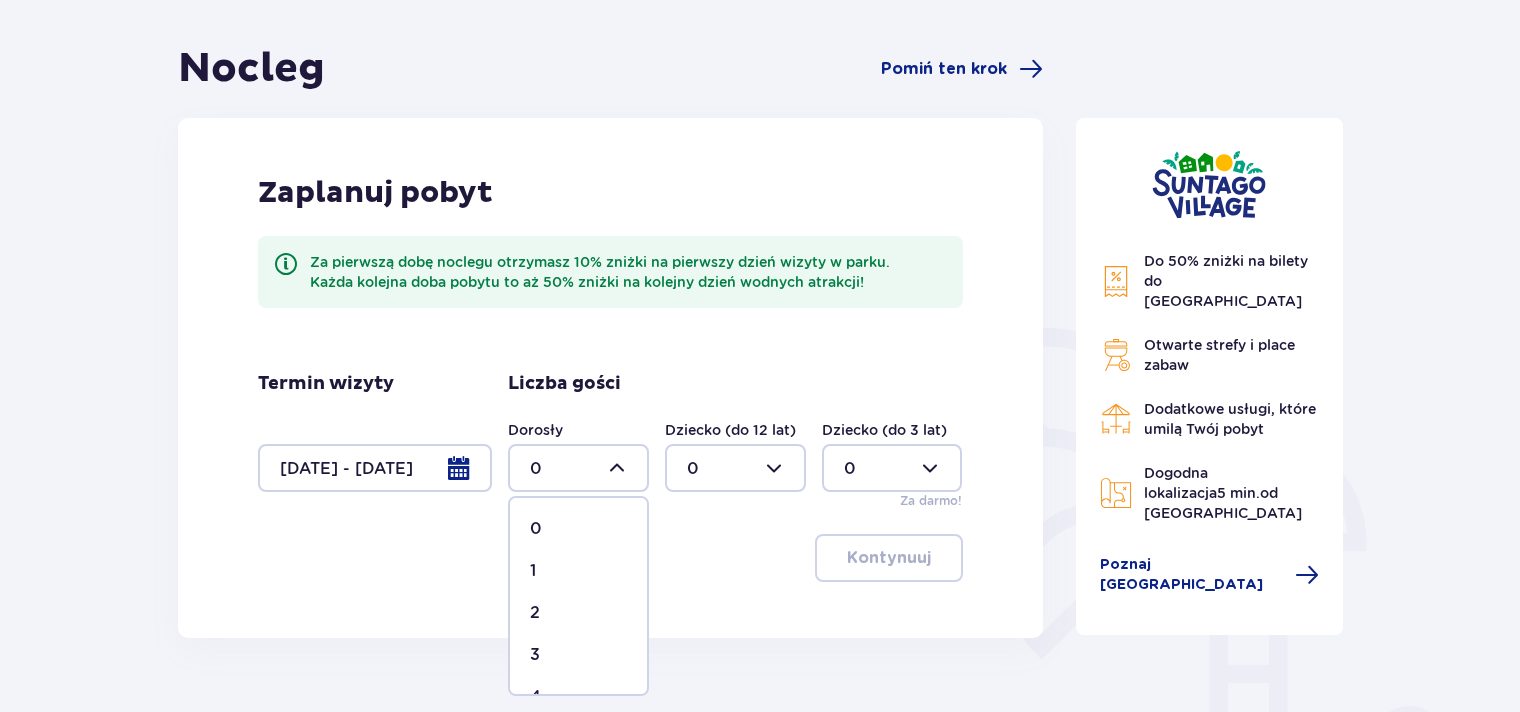 click on "2" at bounding box center [578, 613] 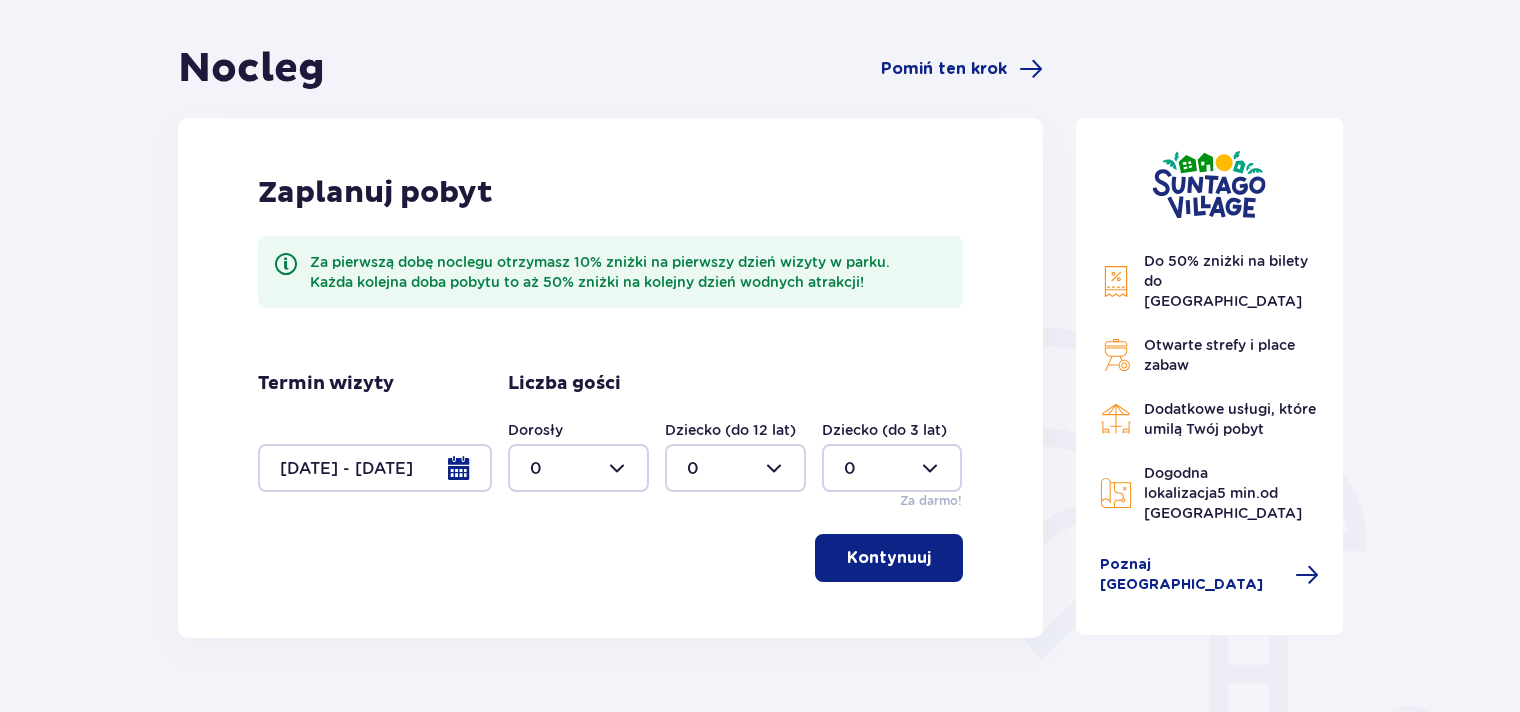 type on "2" 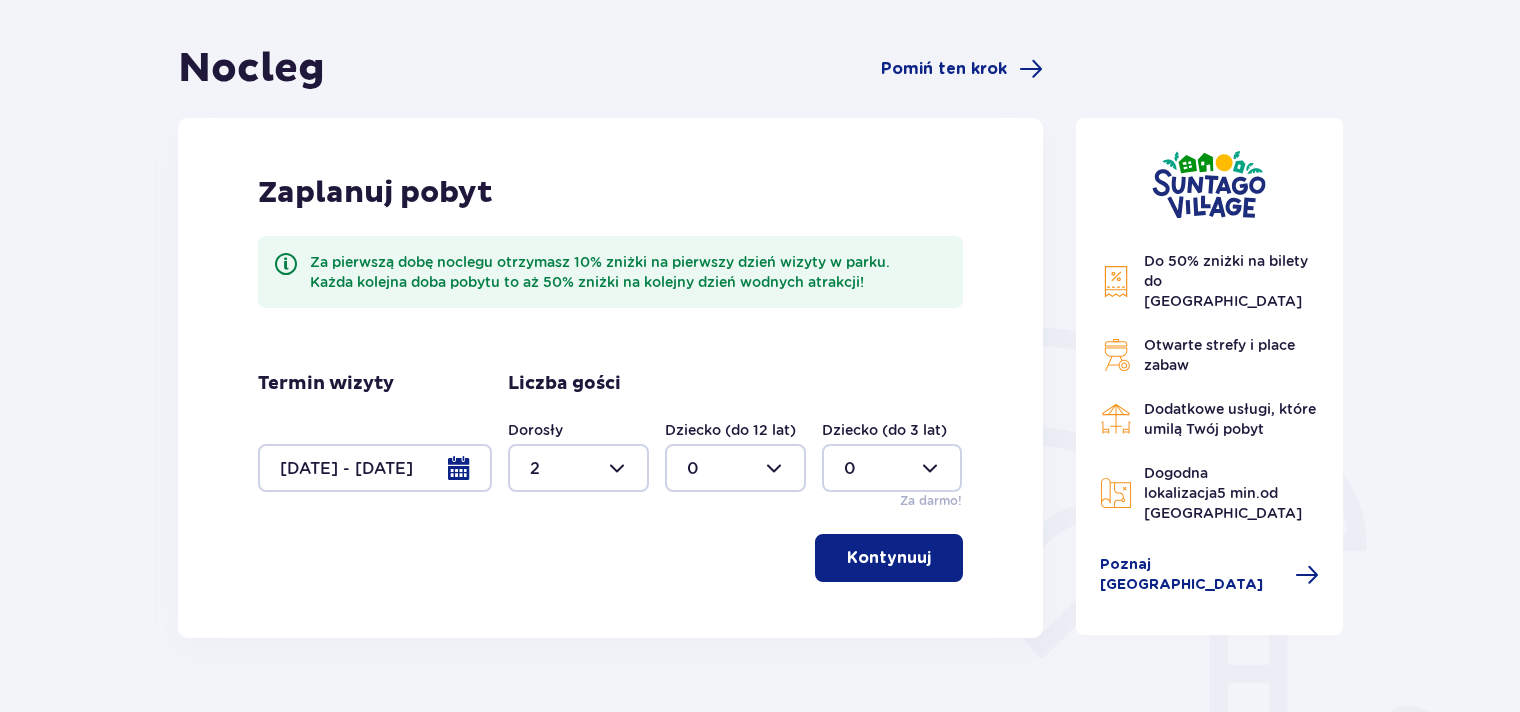 click at bounding box center [735, 468] 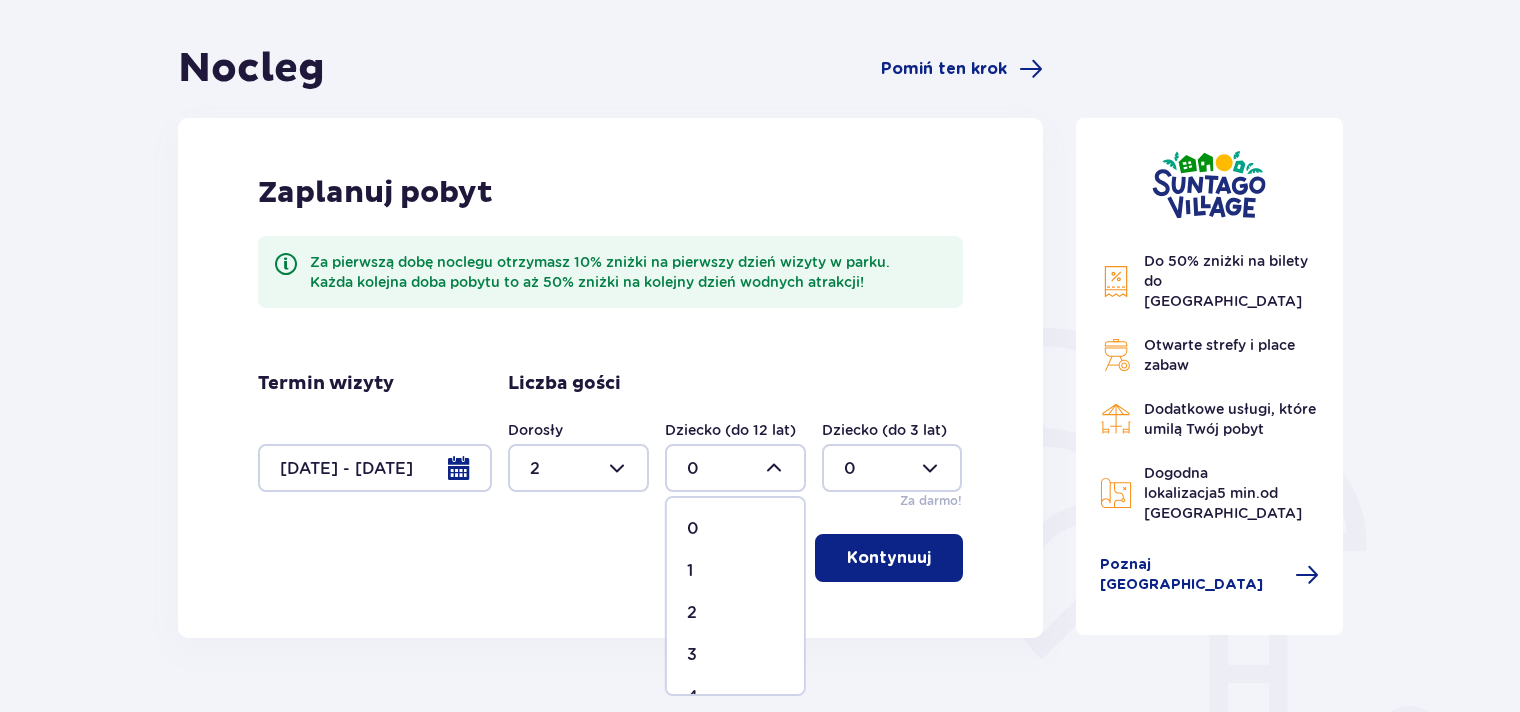 click on "3" at bounding box center (735, 655) 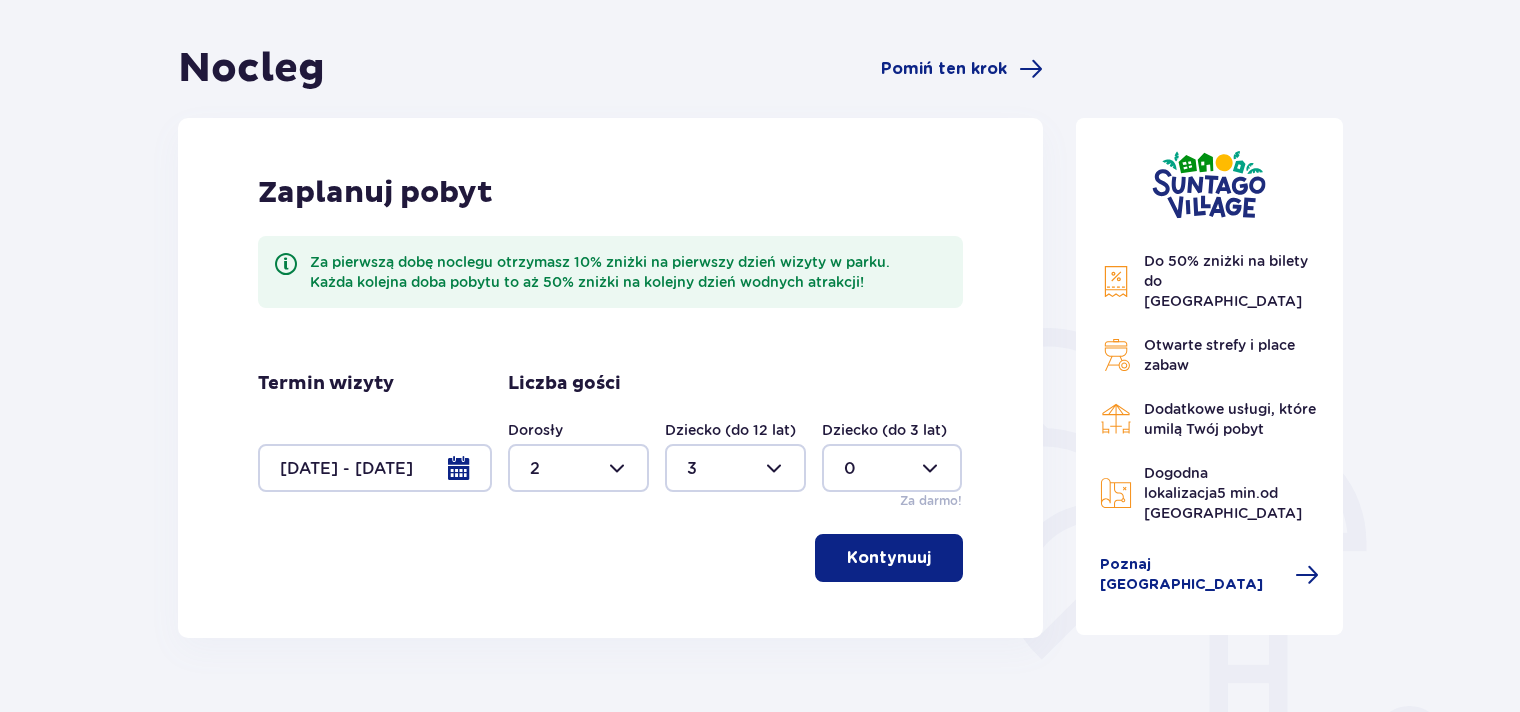 click on "Kontynuuj" at bounding box center (889, 558) 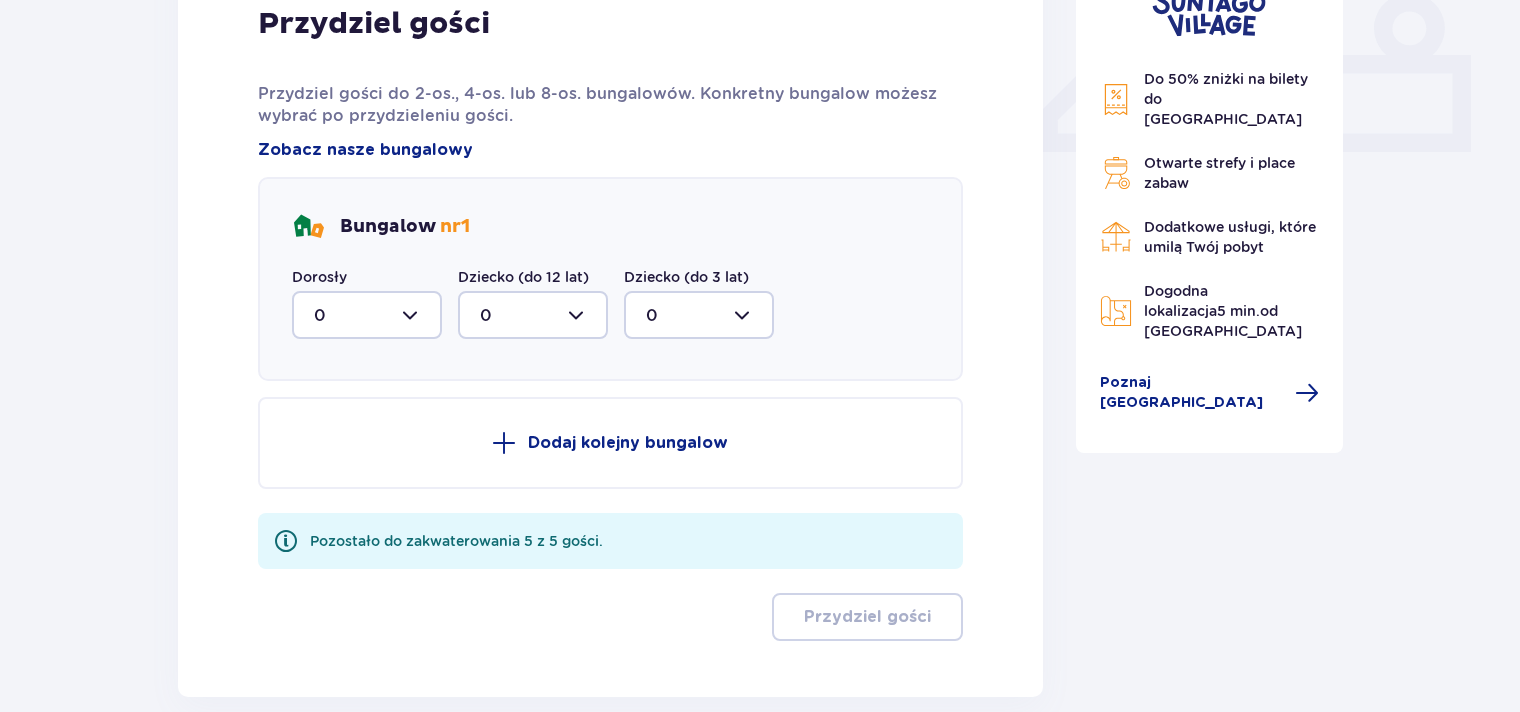 scroll, scrollTop: 891, scrollLeft: 0, axis: vertical 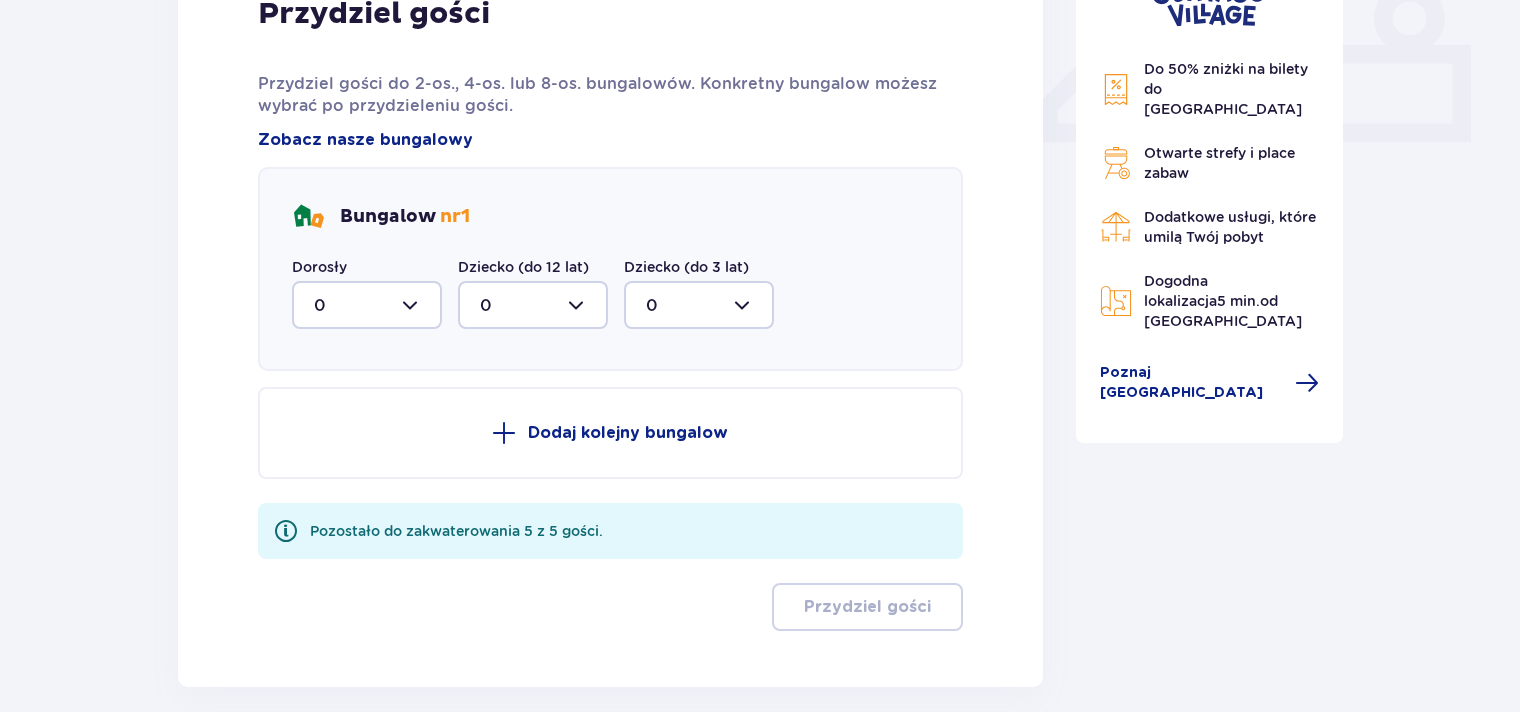 click at bounding box center (367, 305) 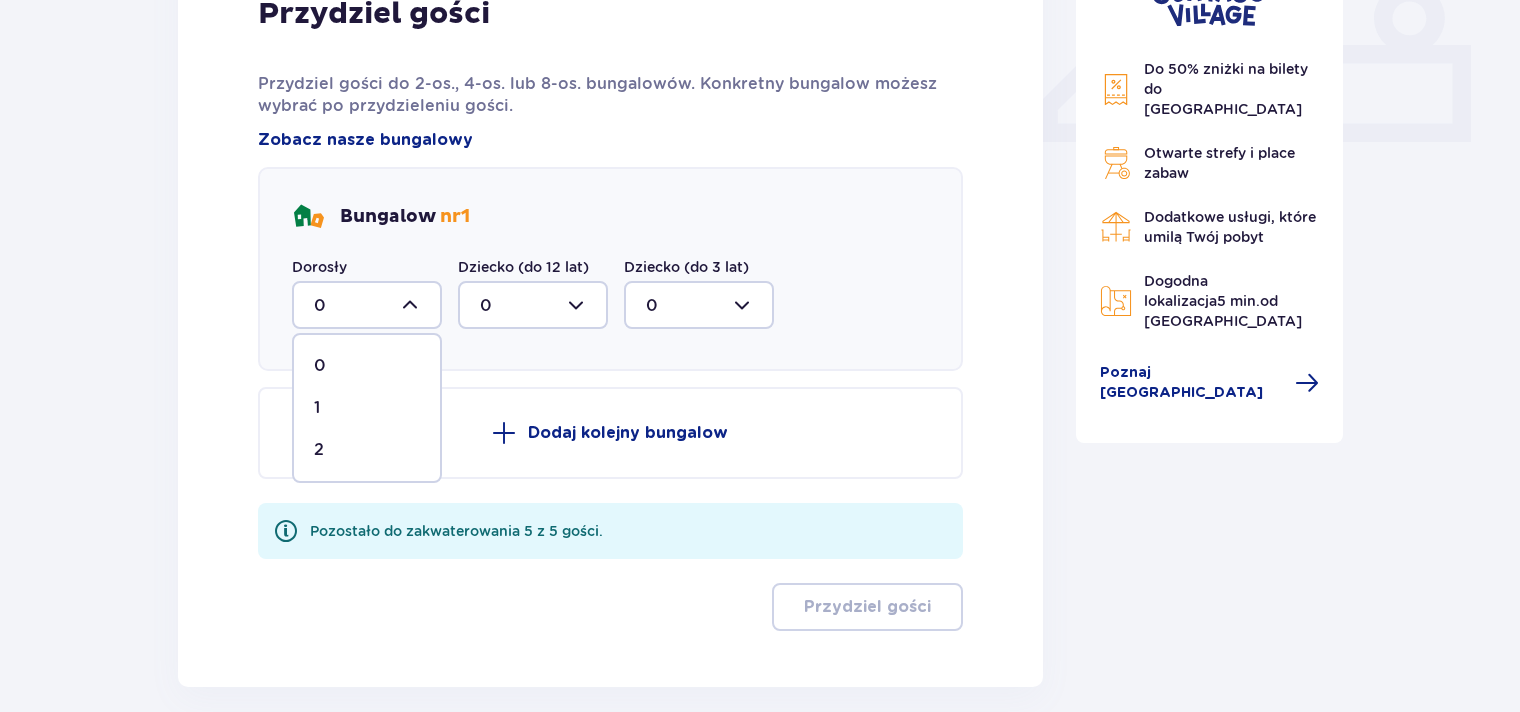 click on "2" at bounding box center (367, 450) 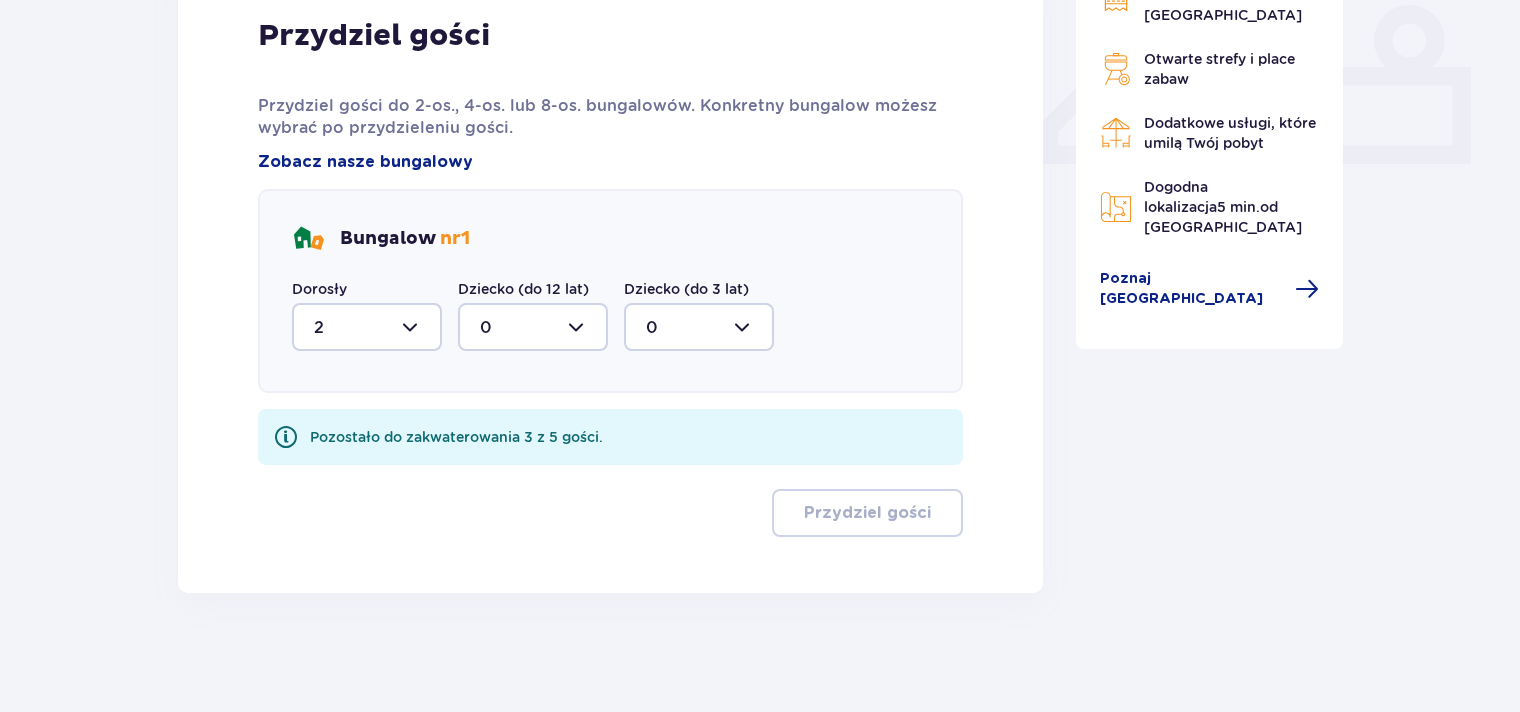 click at bounding box center [533, 327] 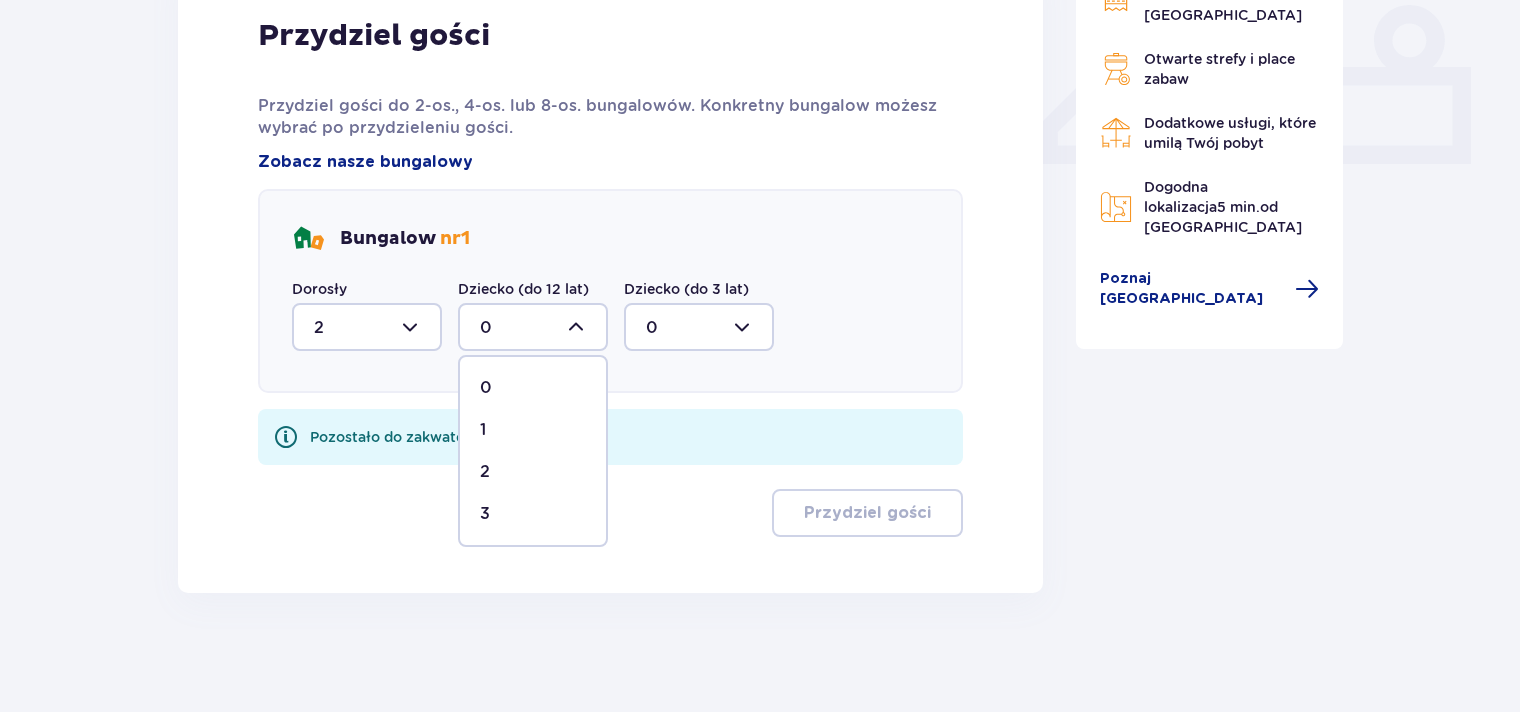 click on "3" at bounding box center [533, 514] 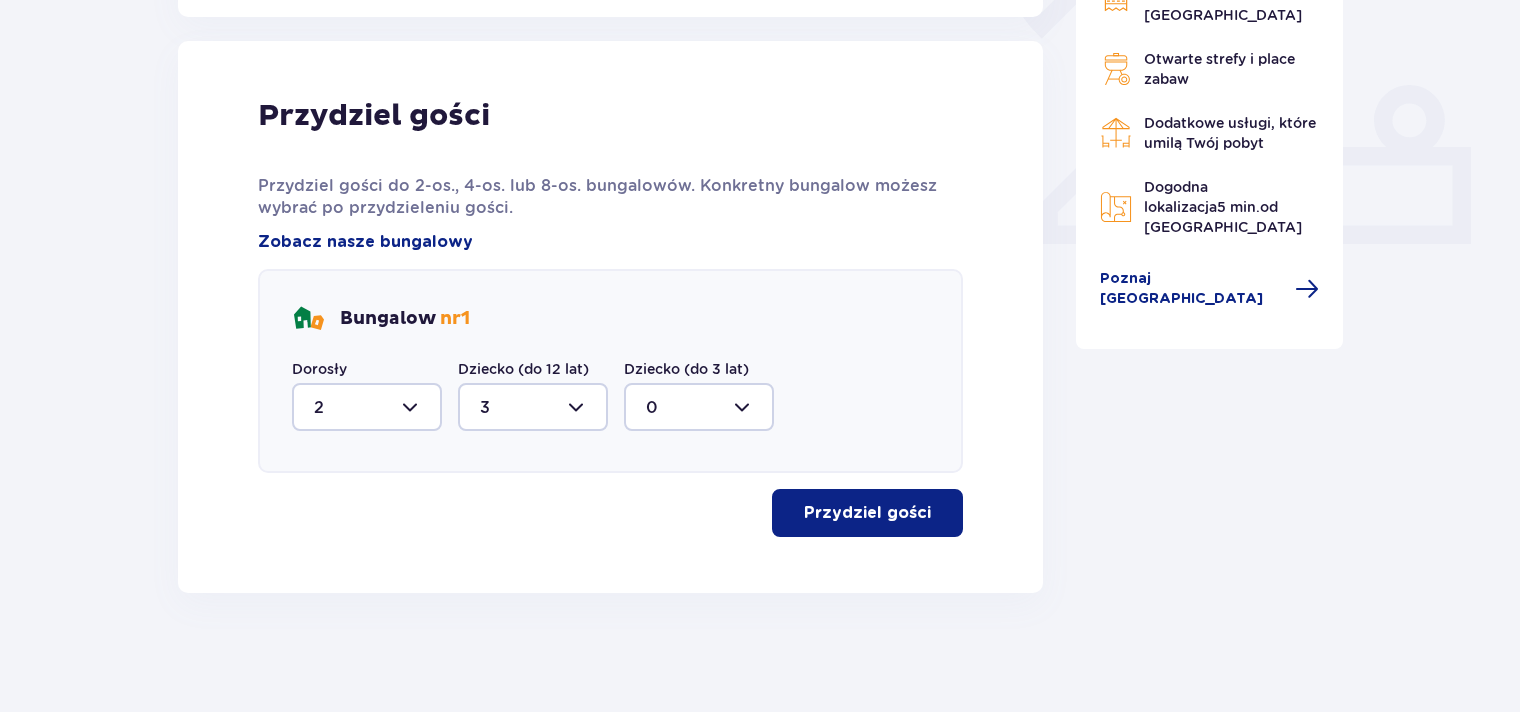 click on "Przydziel gości" at bounding box center [867, 513] 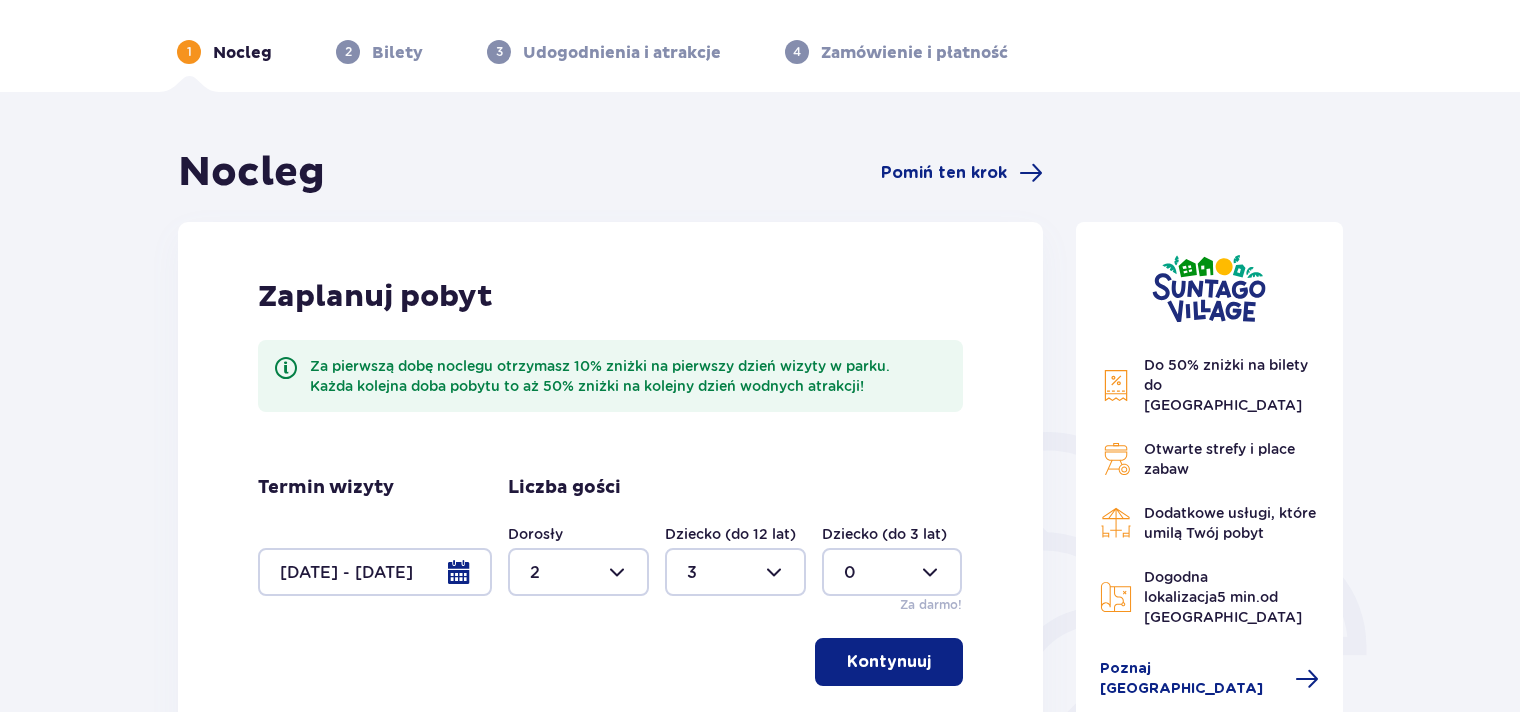 scroll, scrollTop: 59, scrollLeft: 0, axis: vertical 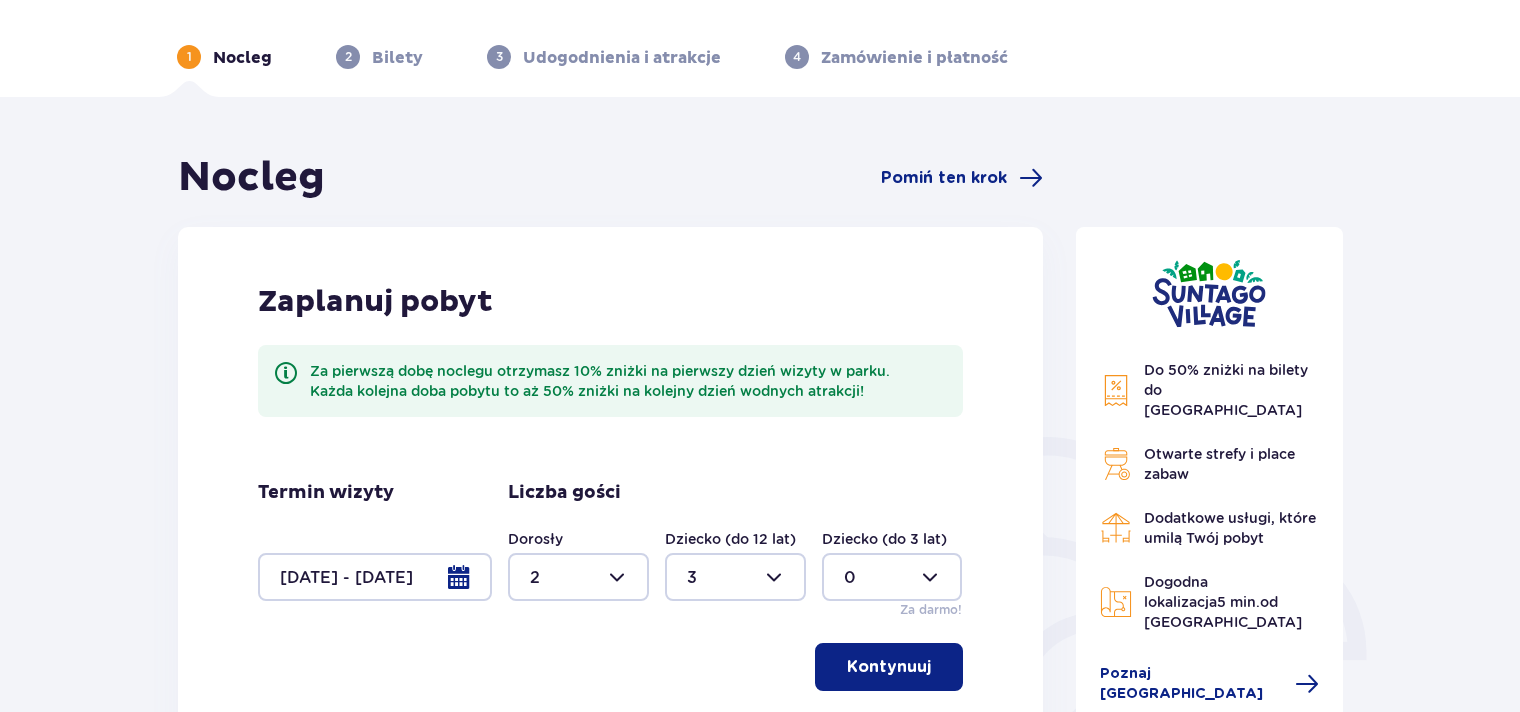 click at bounding box center (375, 577) 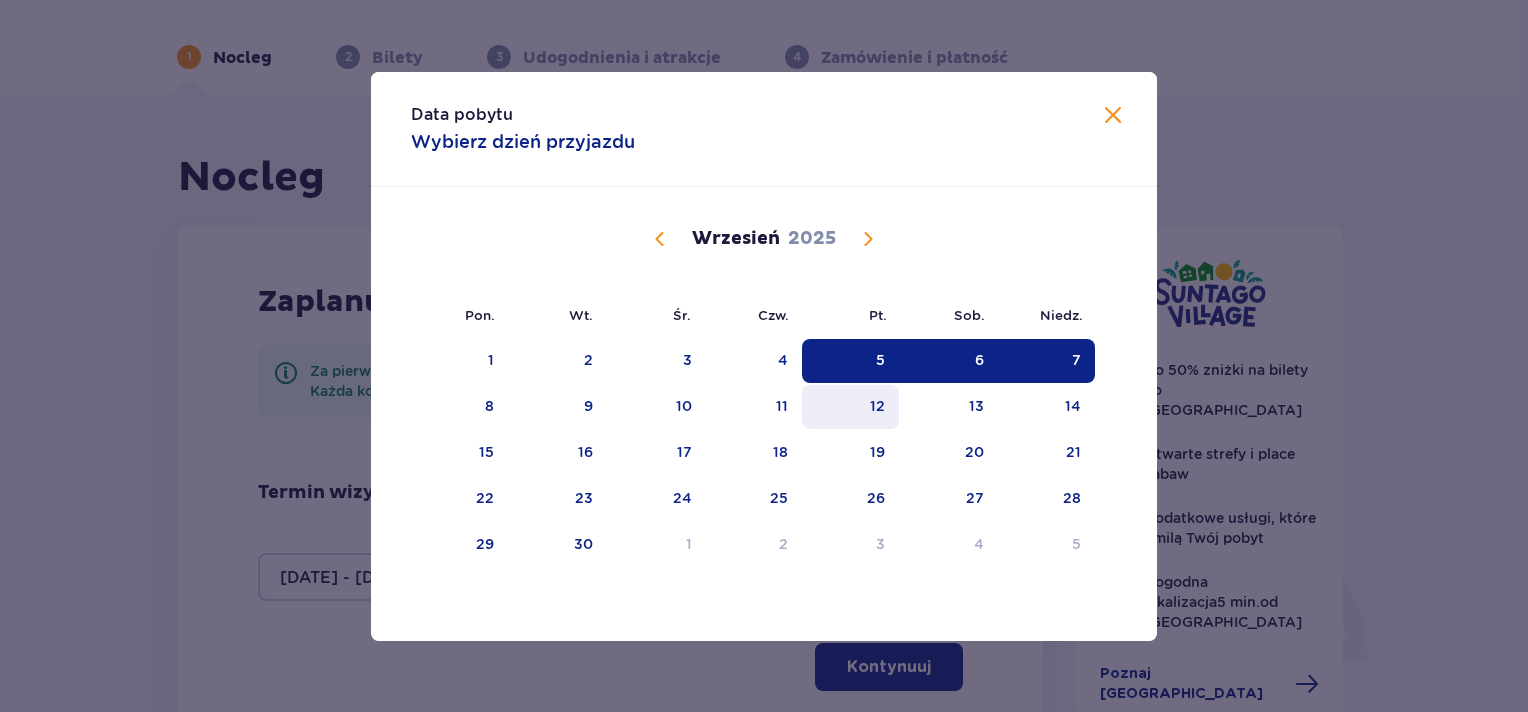 click on "12" at bounding box center [850, 407] 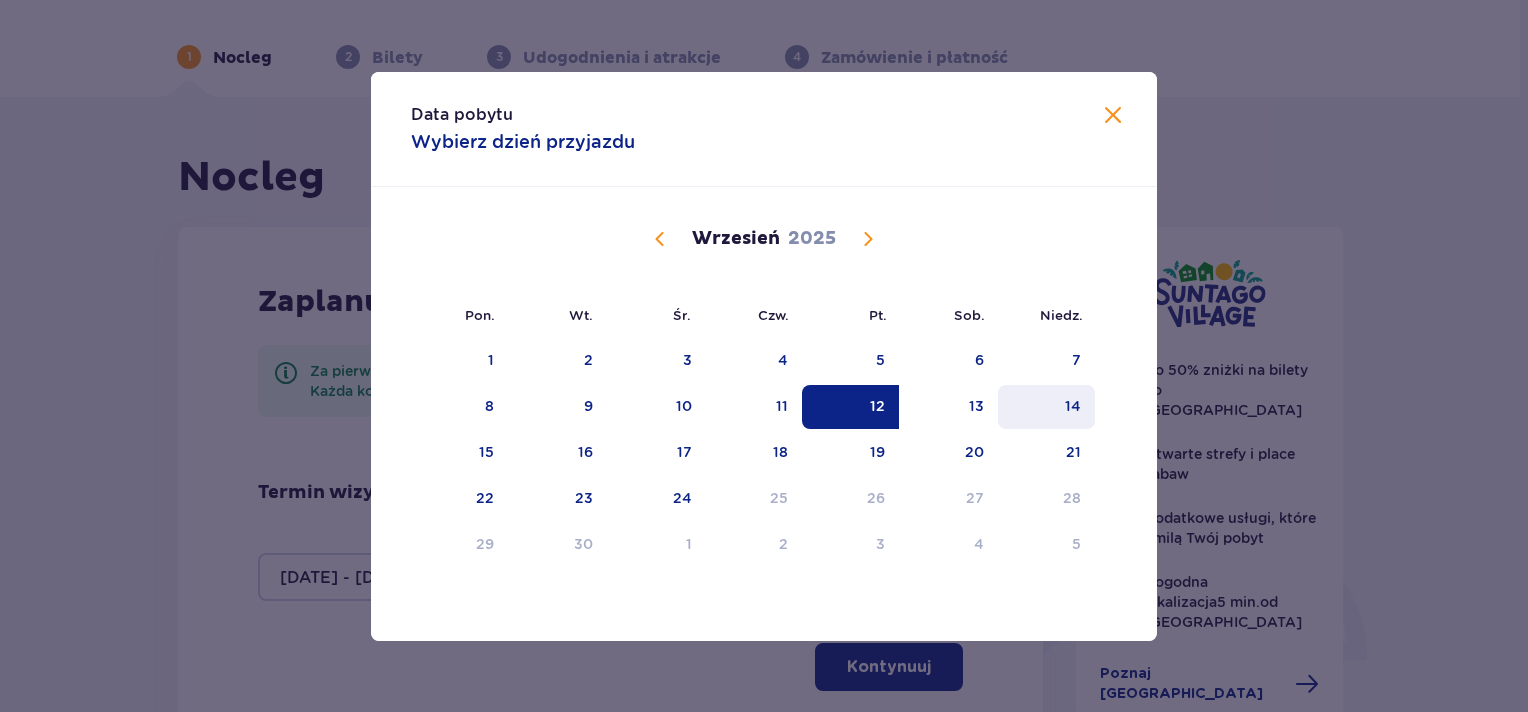 click on "14" at bounding box center (1073, 406) 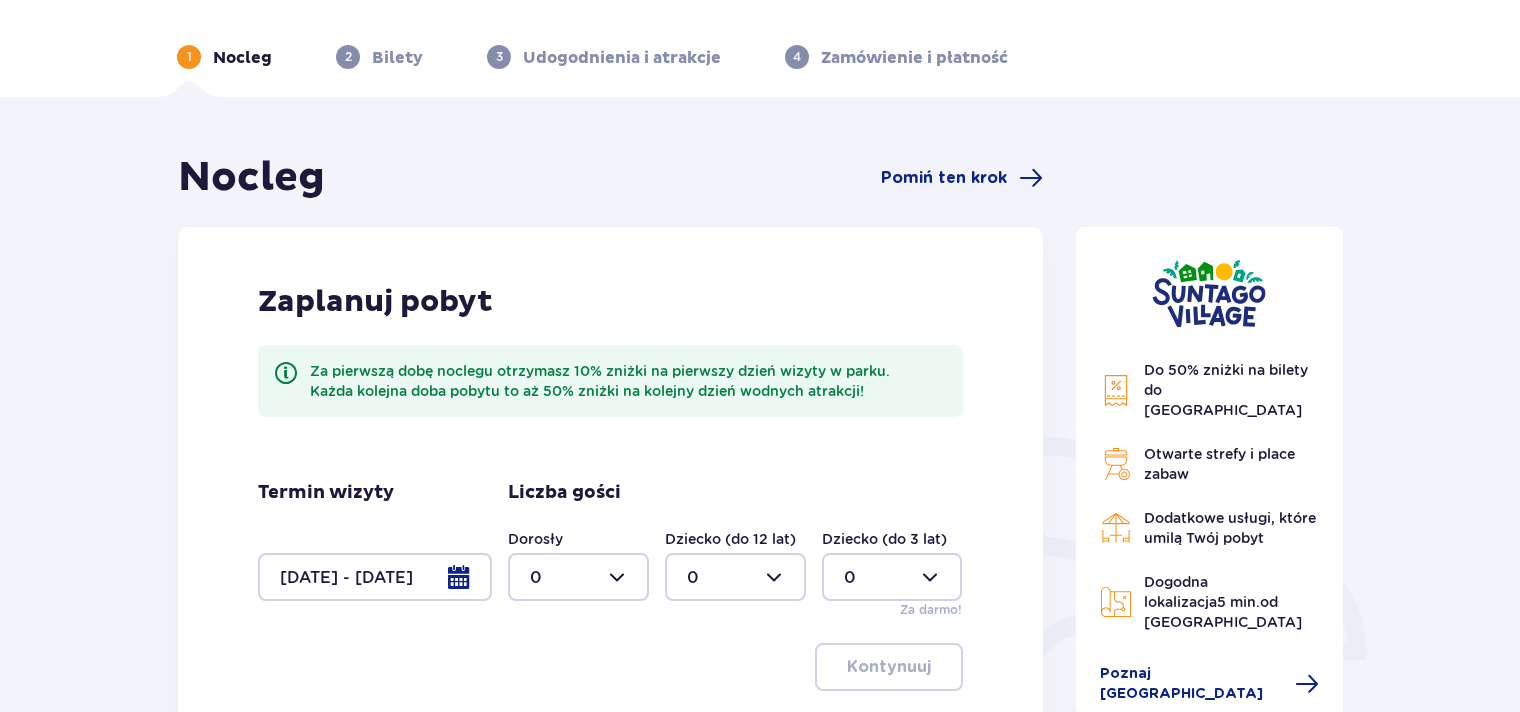 click at bounding box center (578, 577) 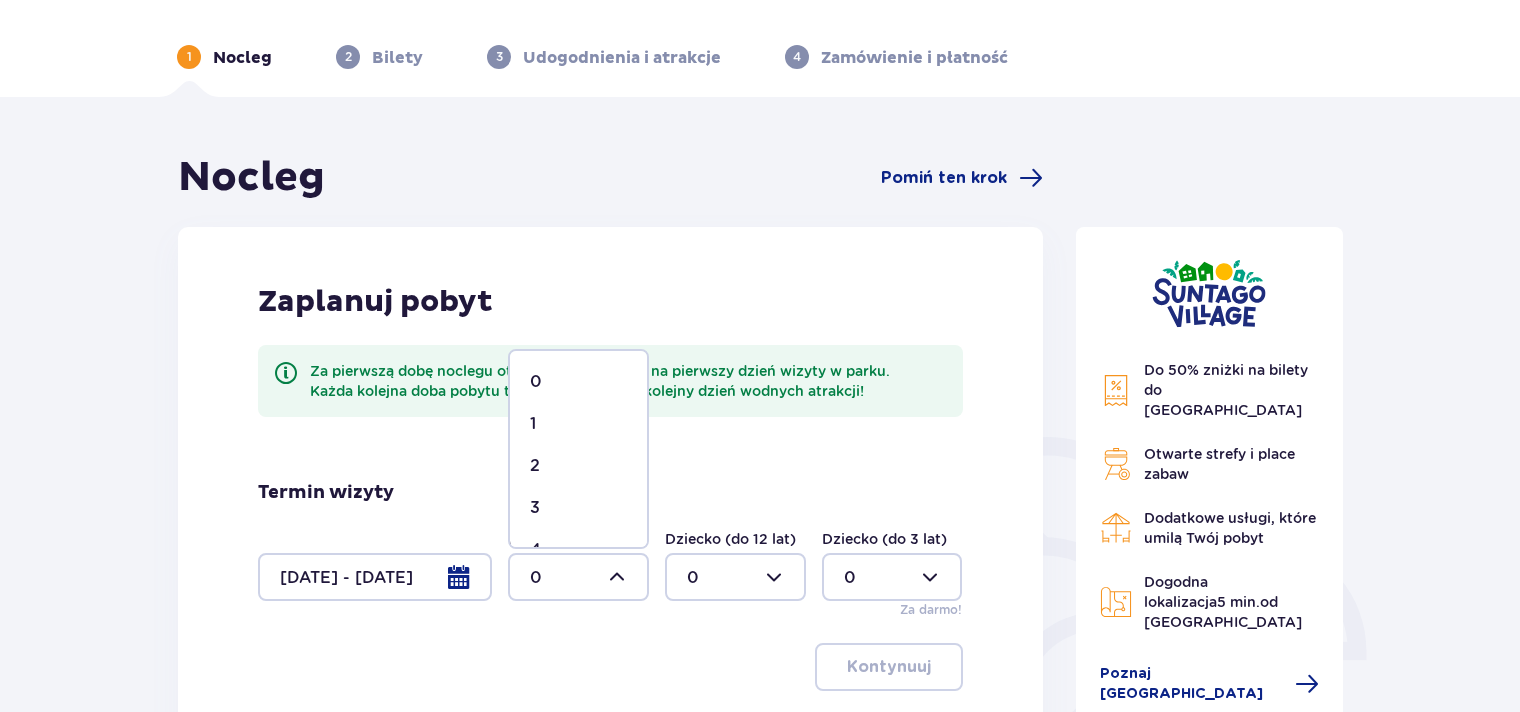 click on "2" at bounding box center [578, 466] 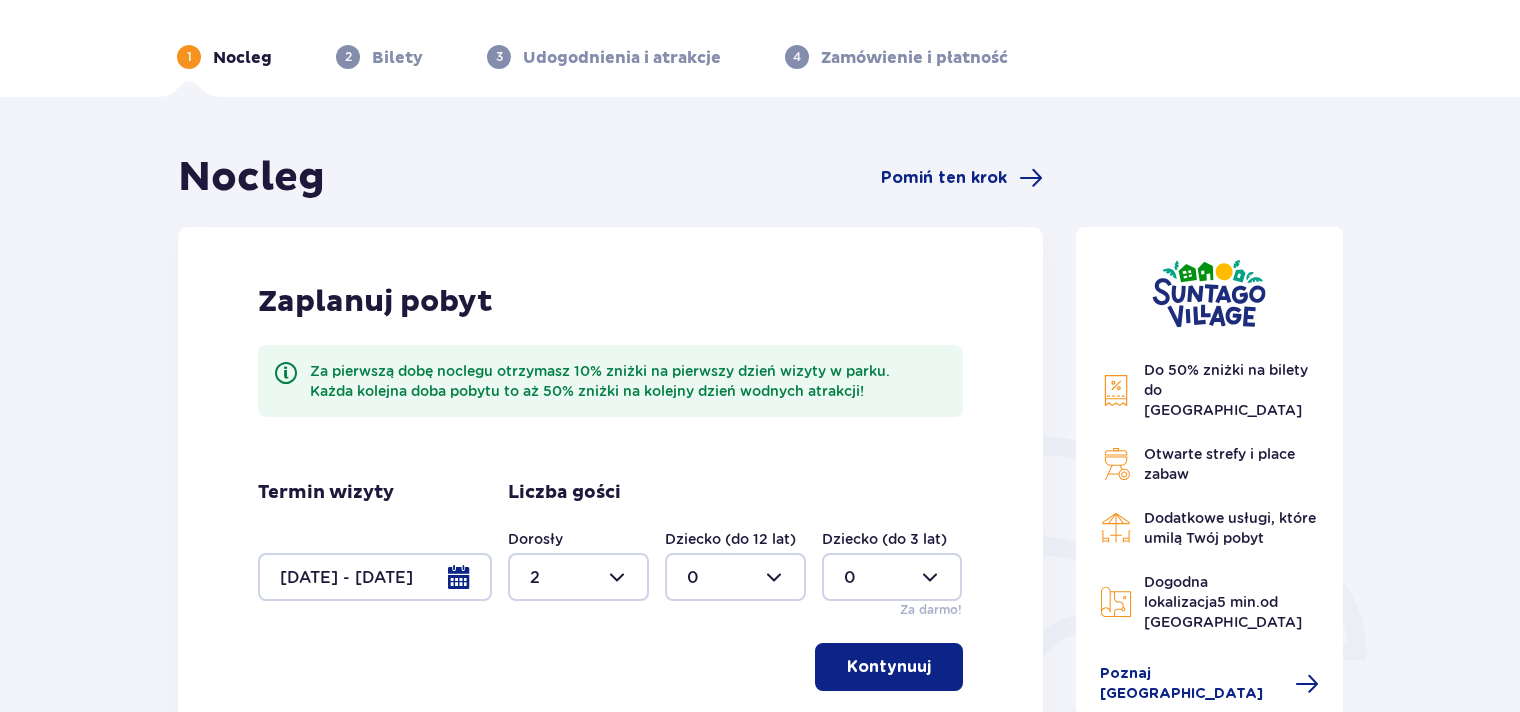 click at bounding box center [735, 577] 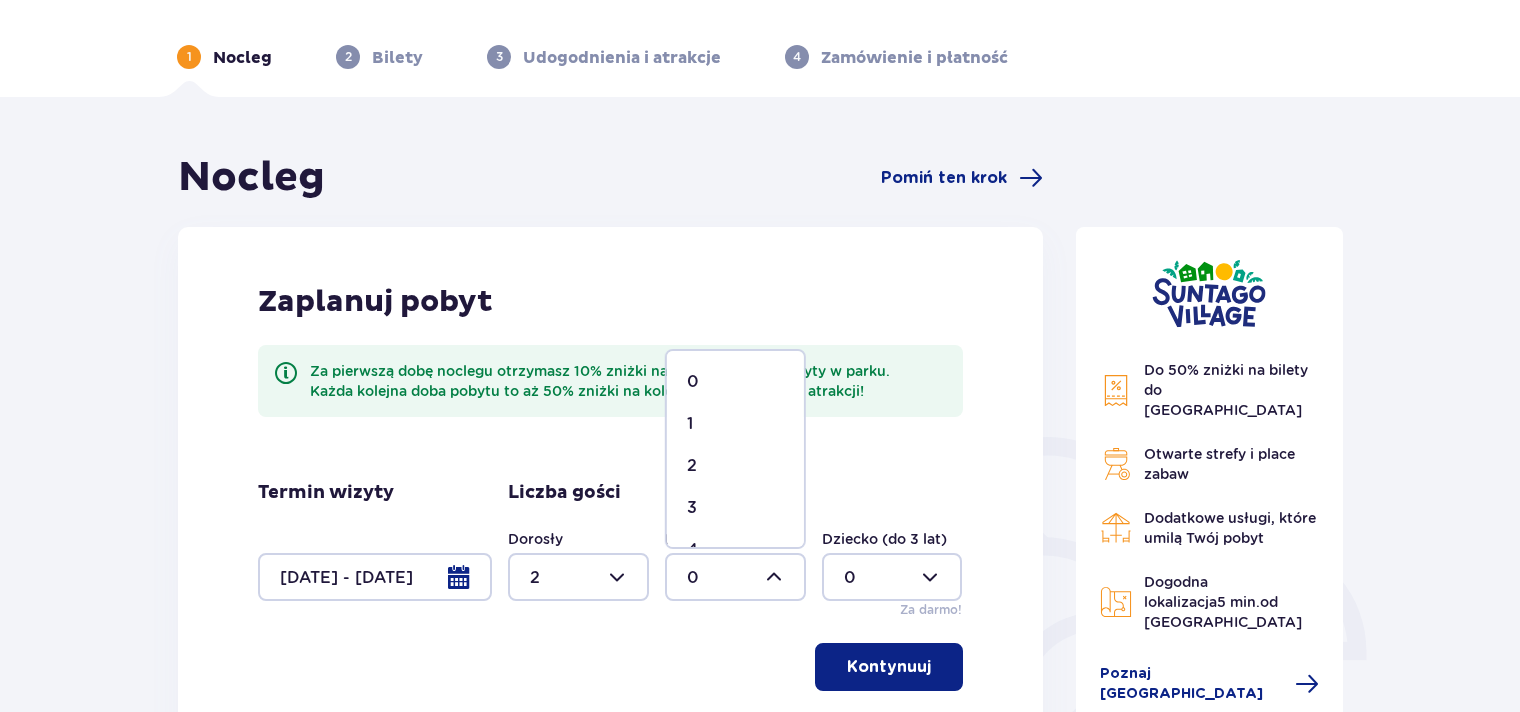click on "3" at bounding box center [735, 508] 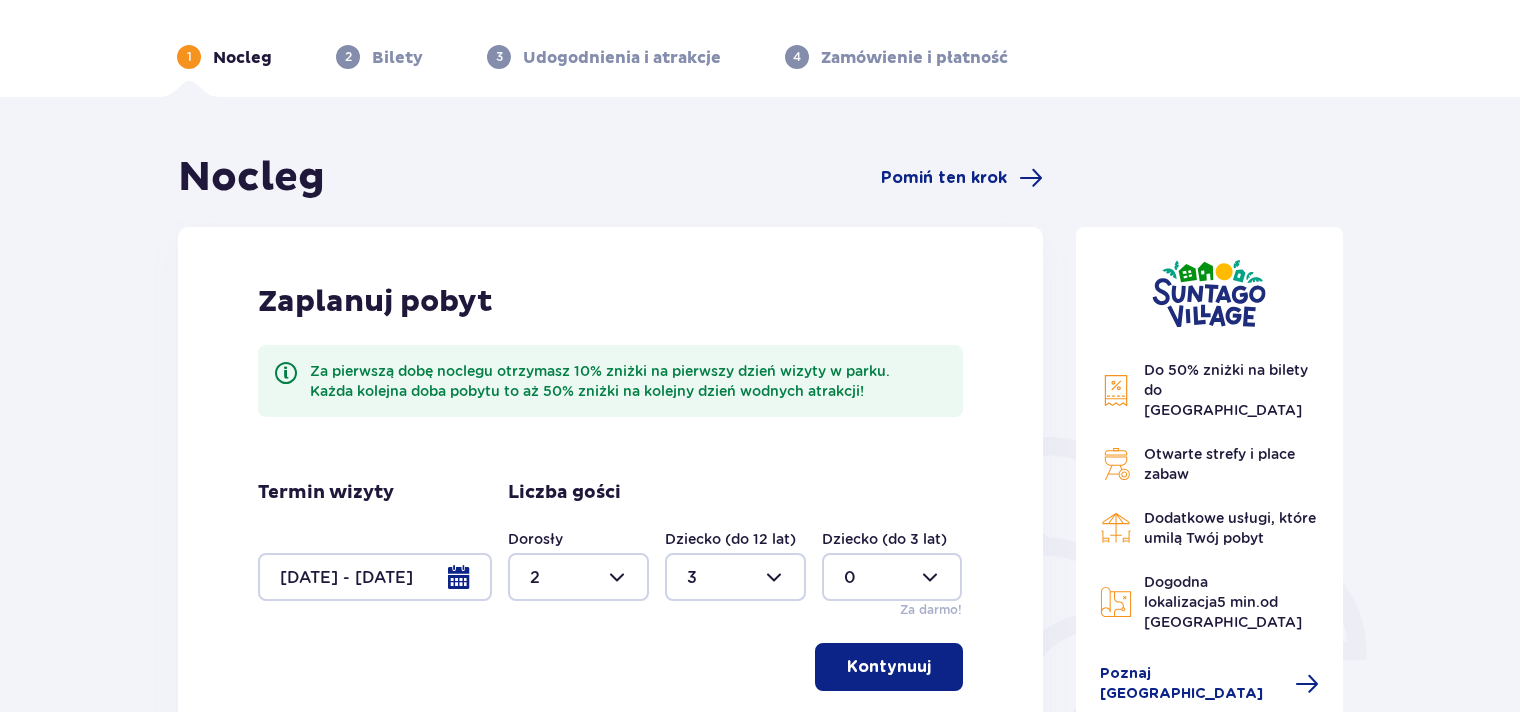 click on "Kontynuuj" at bounding box center [889, 667] 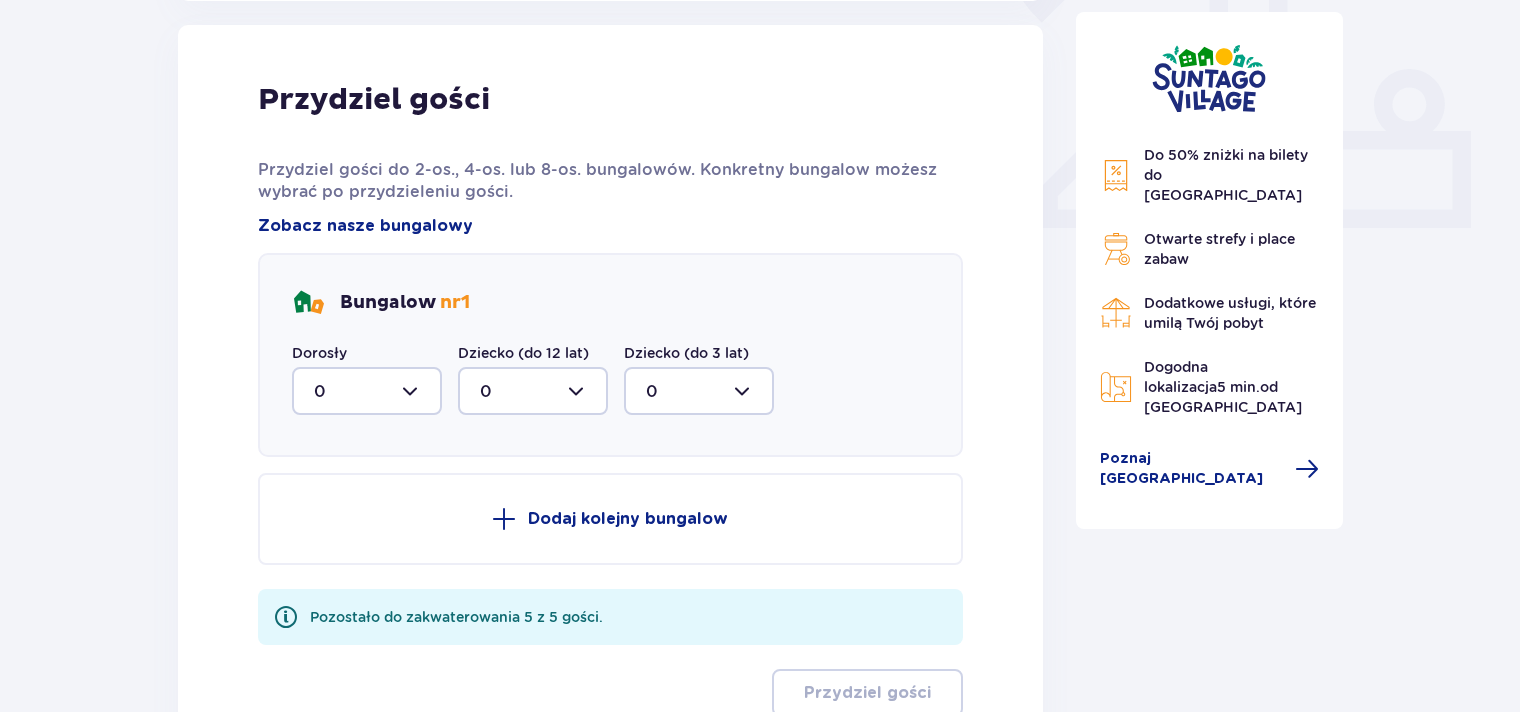 scroll, scrollTop: 806, scrollLeft: 0, axis: vertical 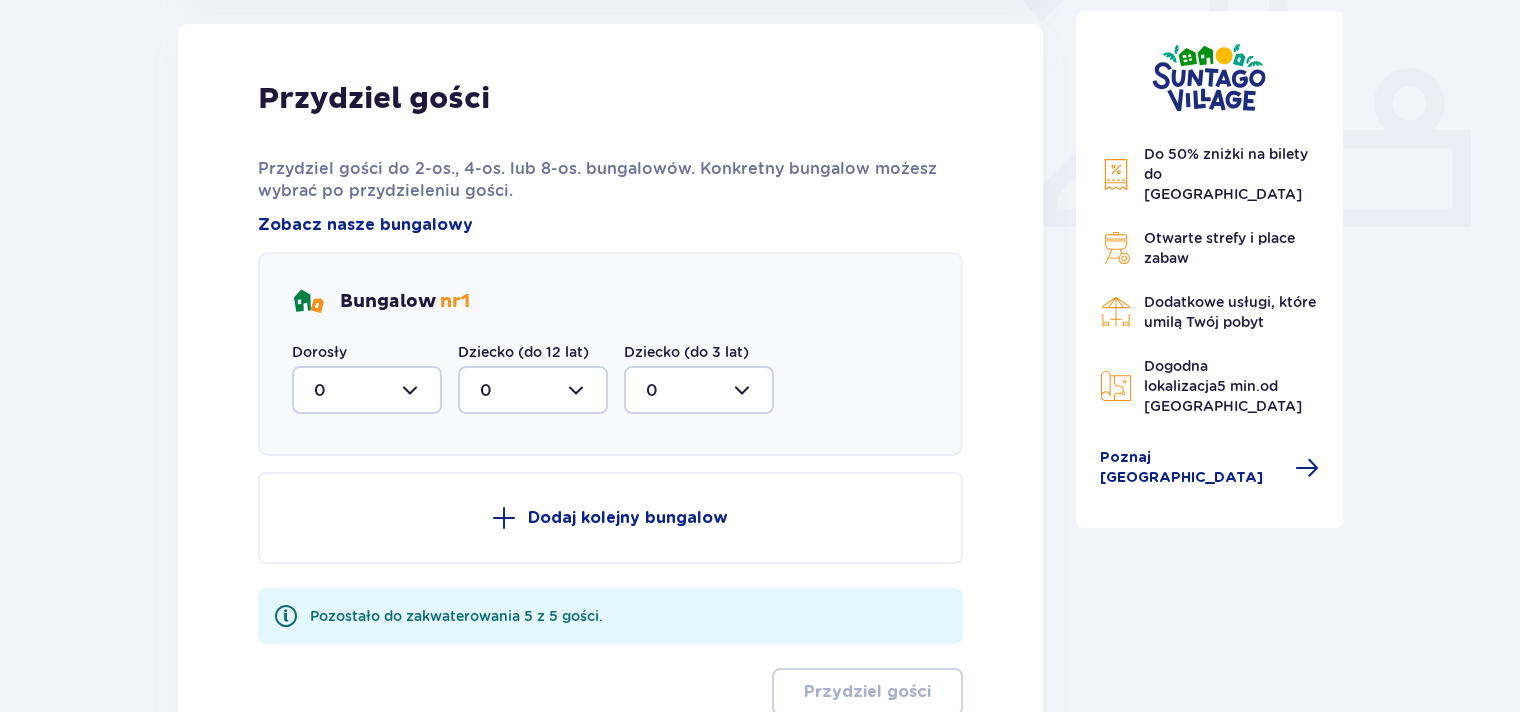 click at bounding box center [367, 390] 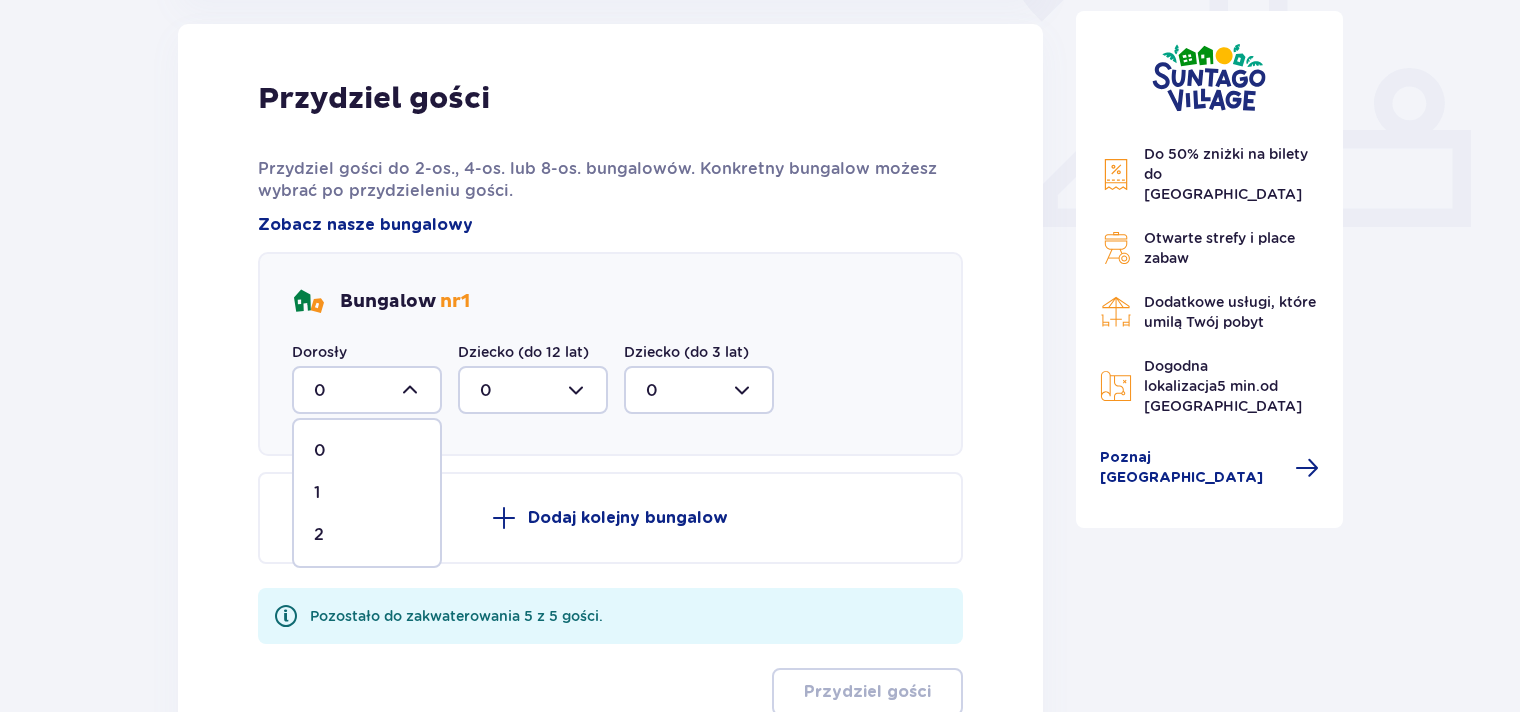 click on "2" at bounding box center (367, 535) 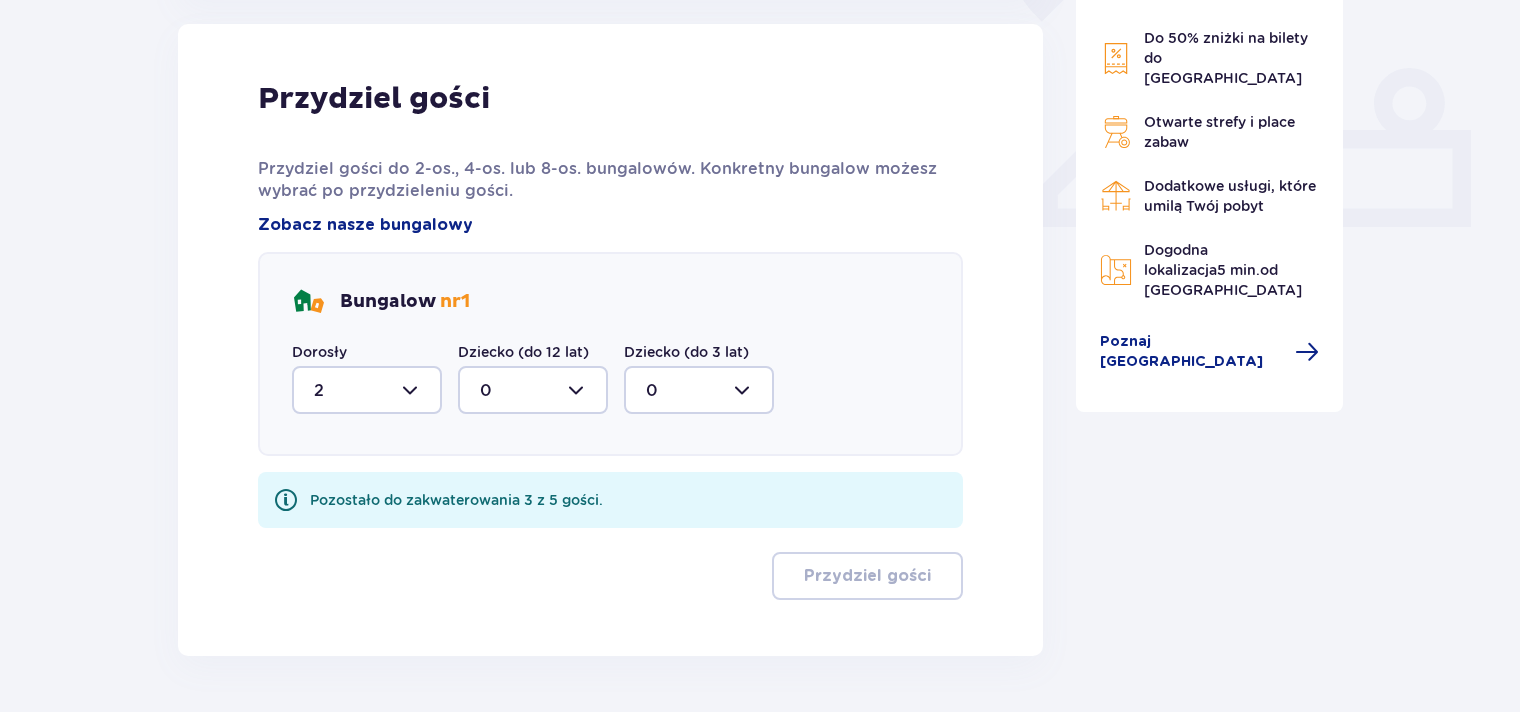 click at bounding box center [533, 390] 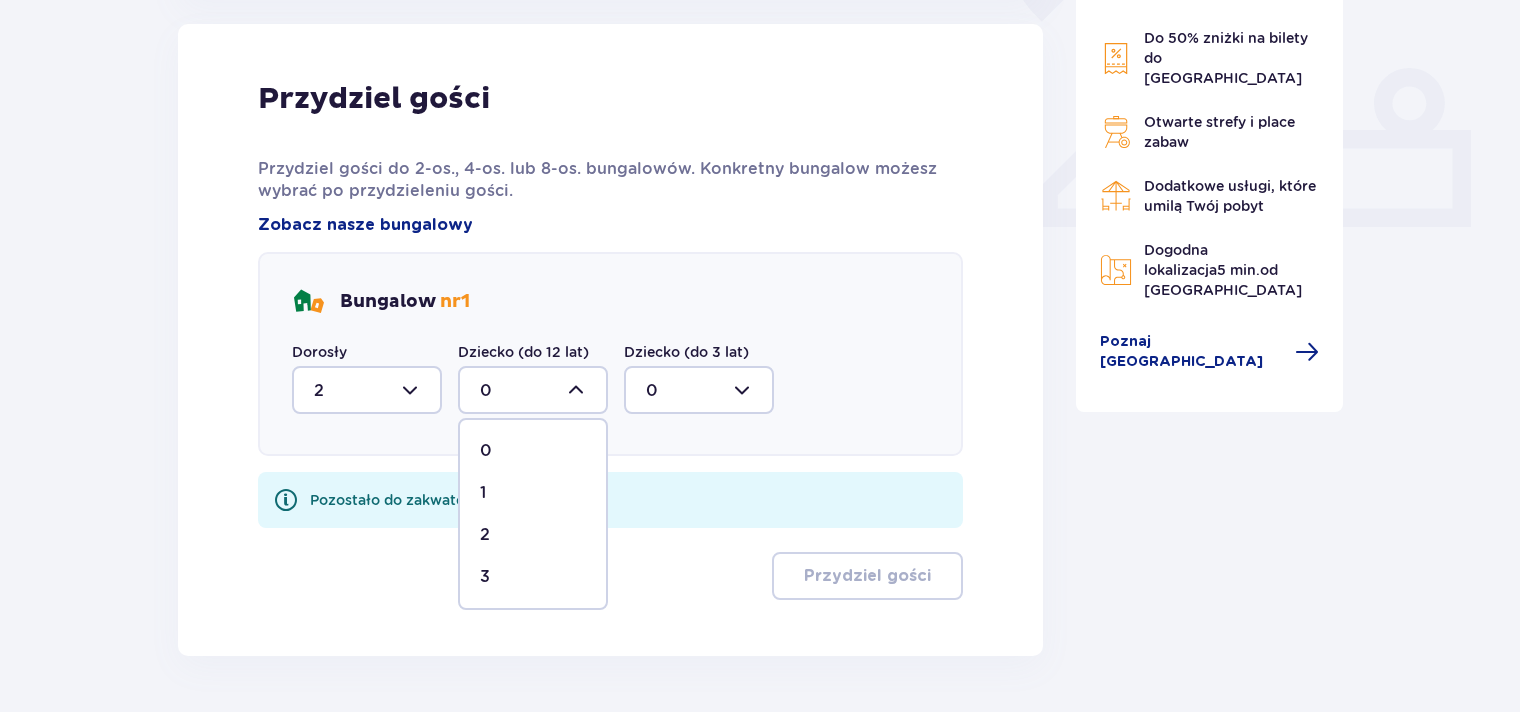click on "3" at bounding box center (533, 577) 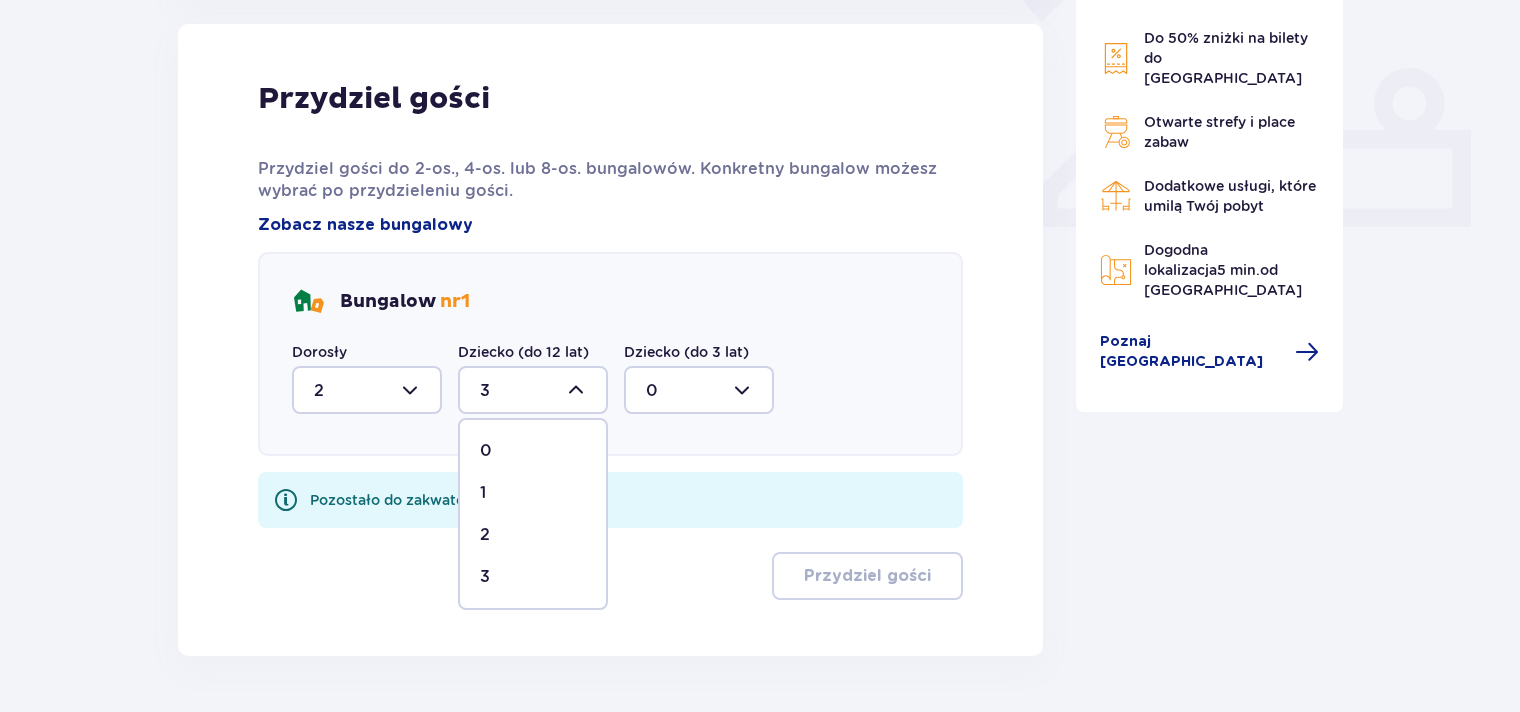scroll, scrollTop: 789, scrollLeft: 0, axis: vertical 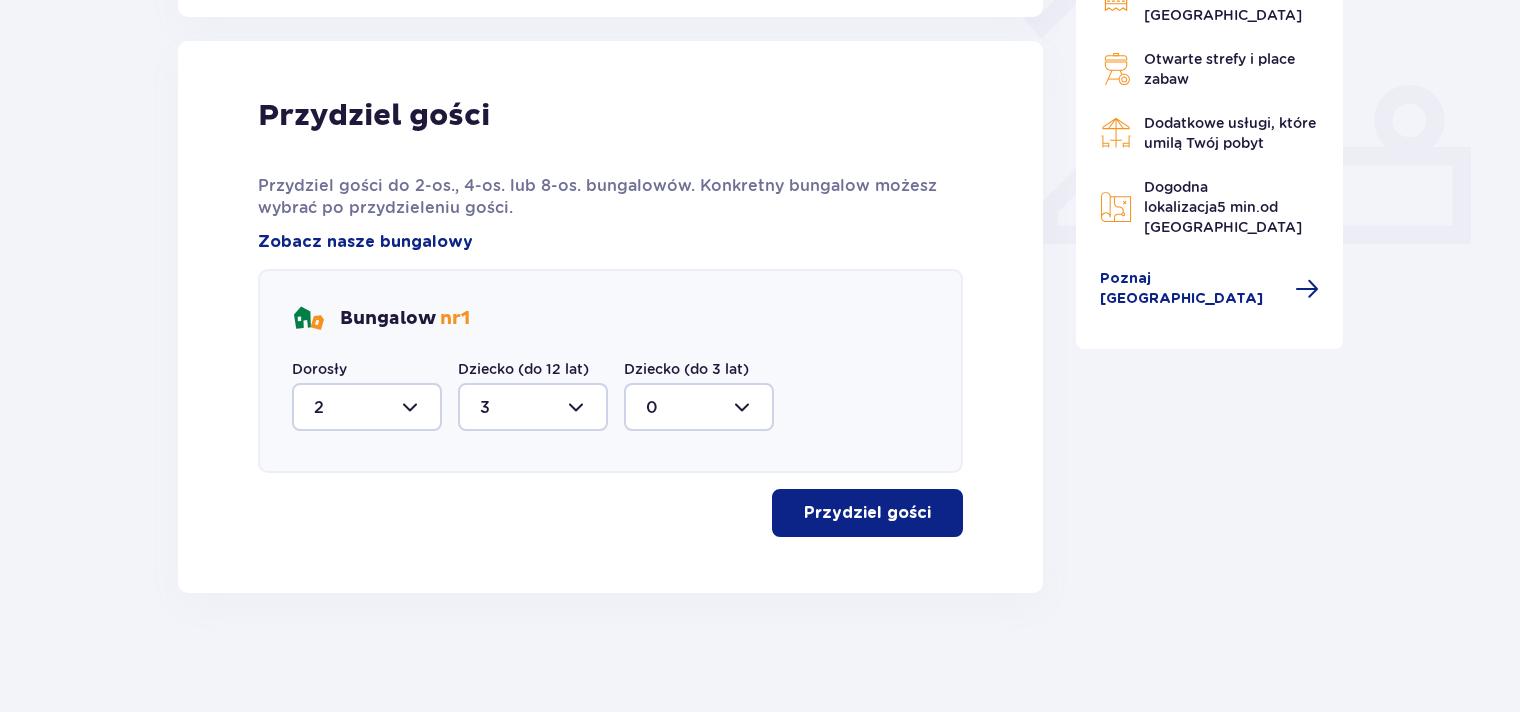click on "Przydziel gości" at bounding box center [867, 513] 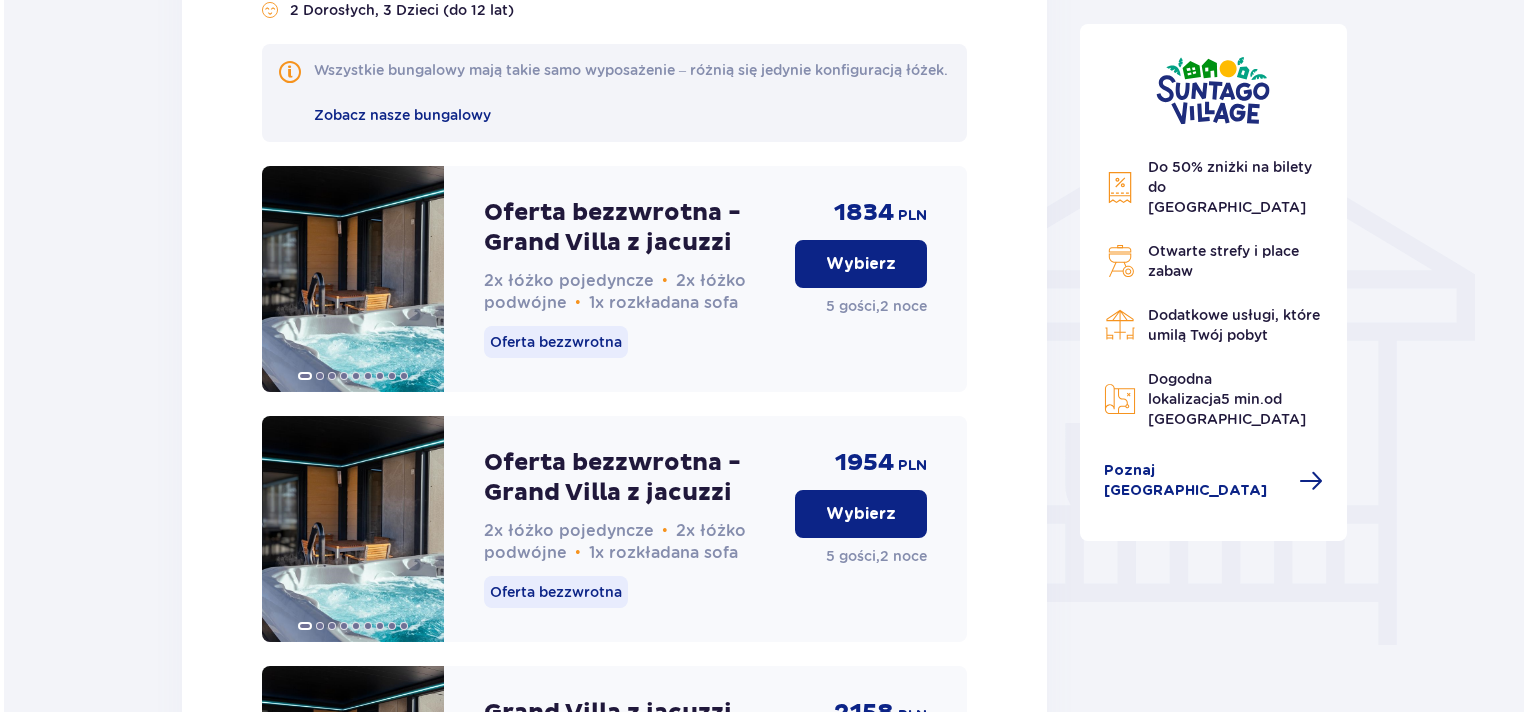 scroll, scrollTop: 1507, scrollLeft: 0, axis: vertical 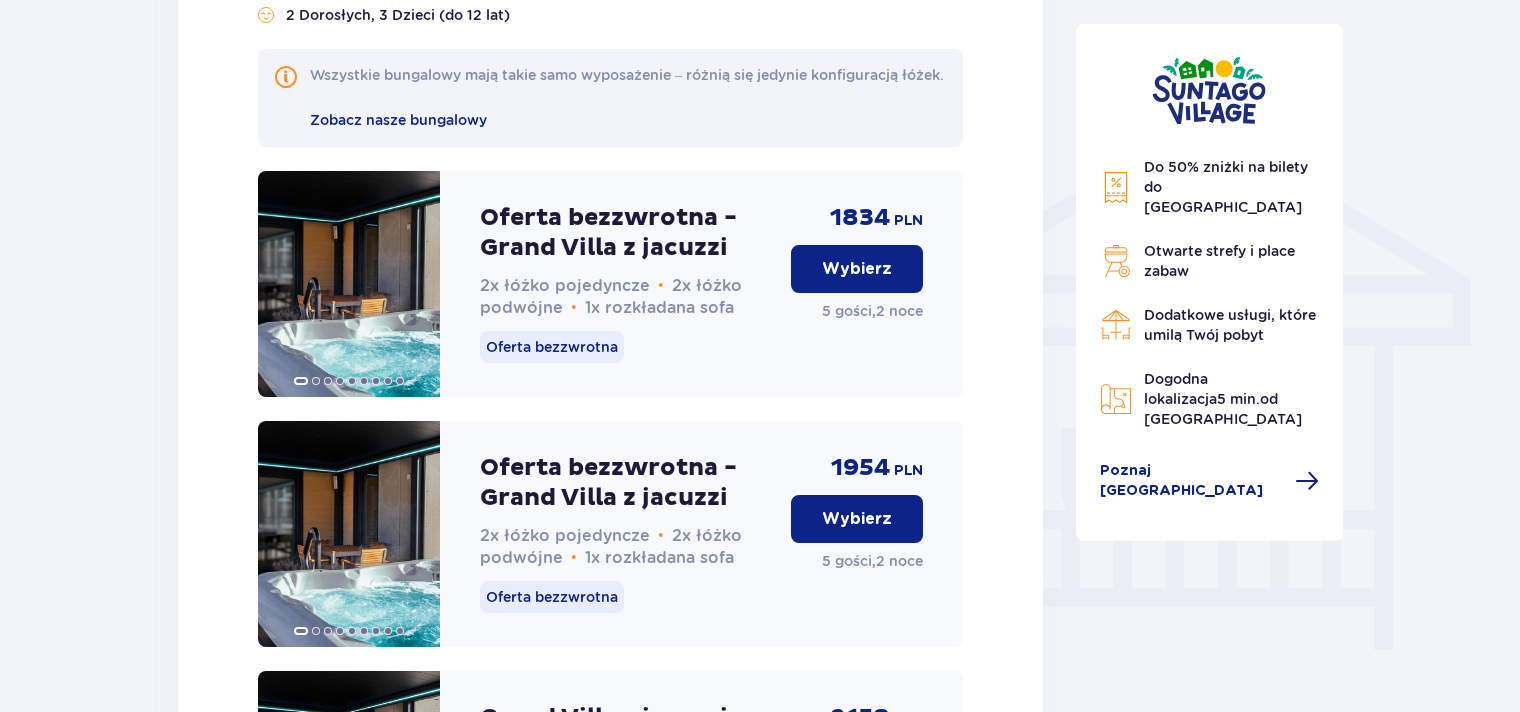 click at bounding box center [349, 284] 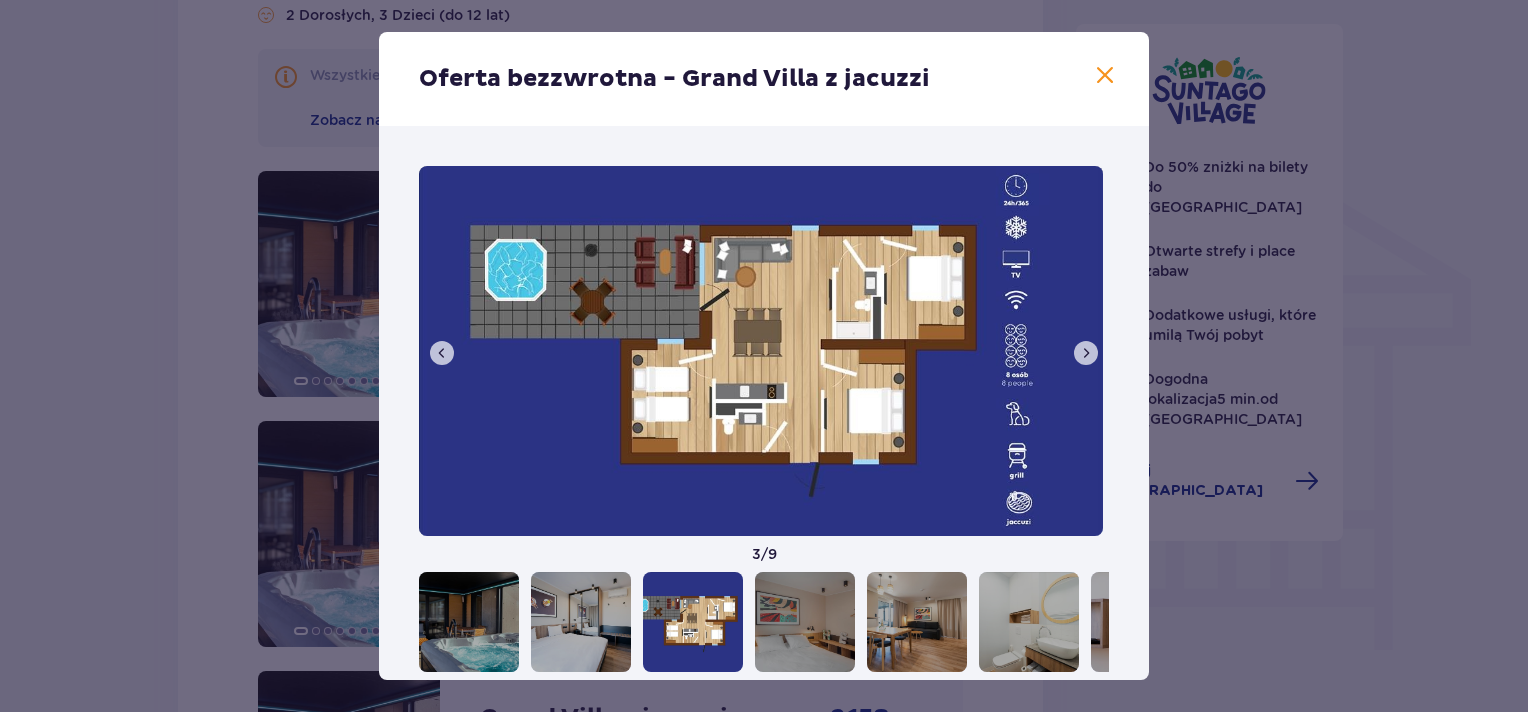 click at bounding box center (442, 353) 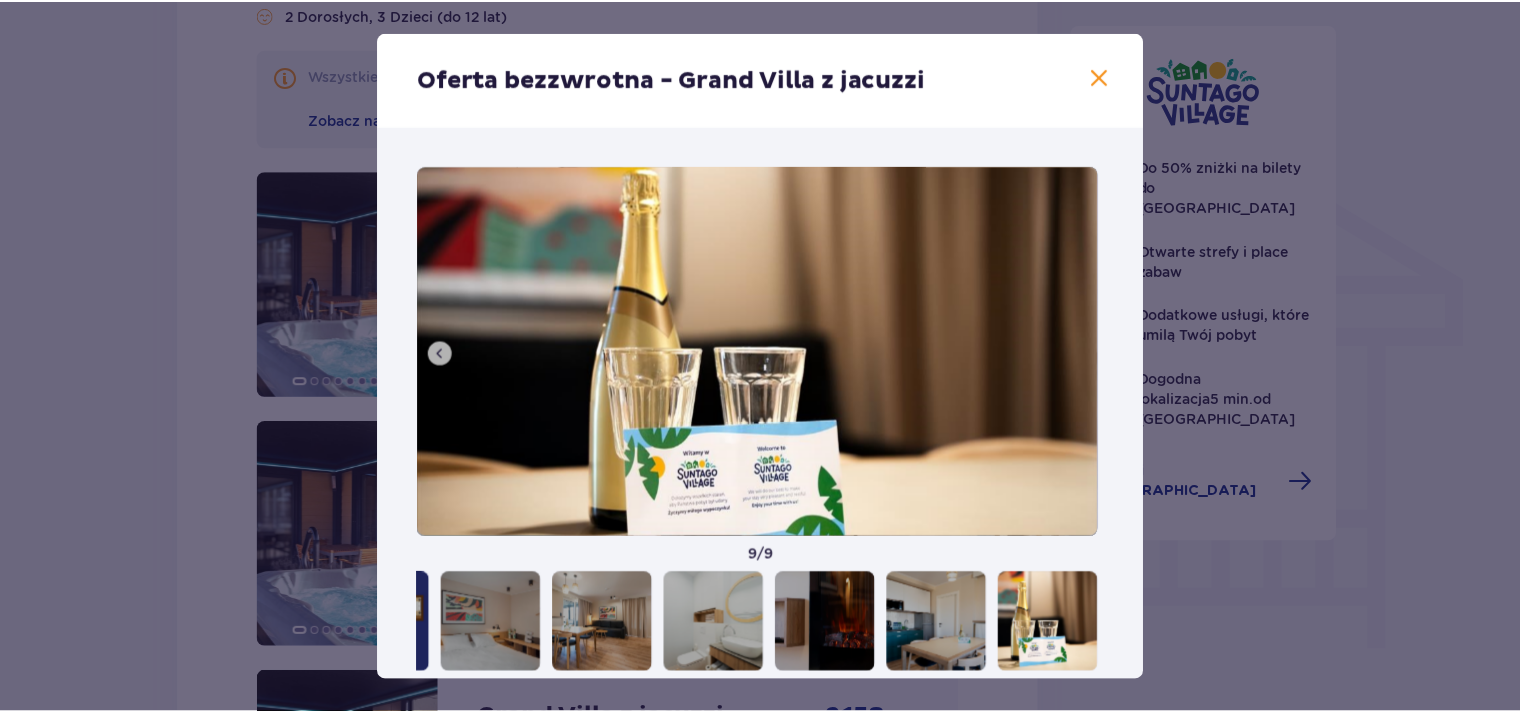 scroll, scrollTop: 32, scrollLeft: 0, axis: vertical 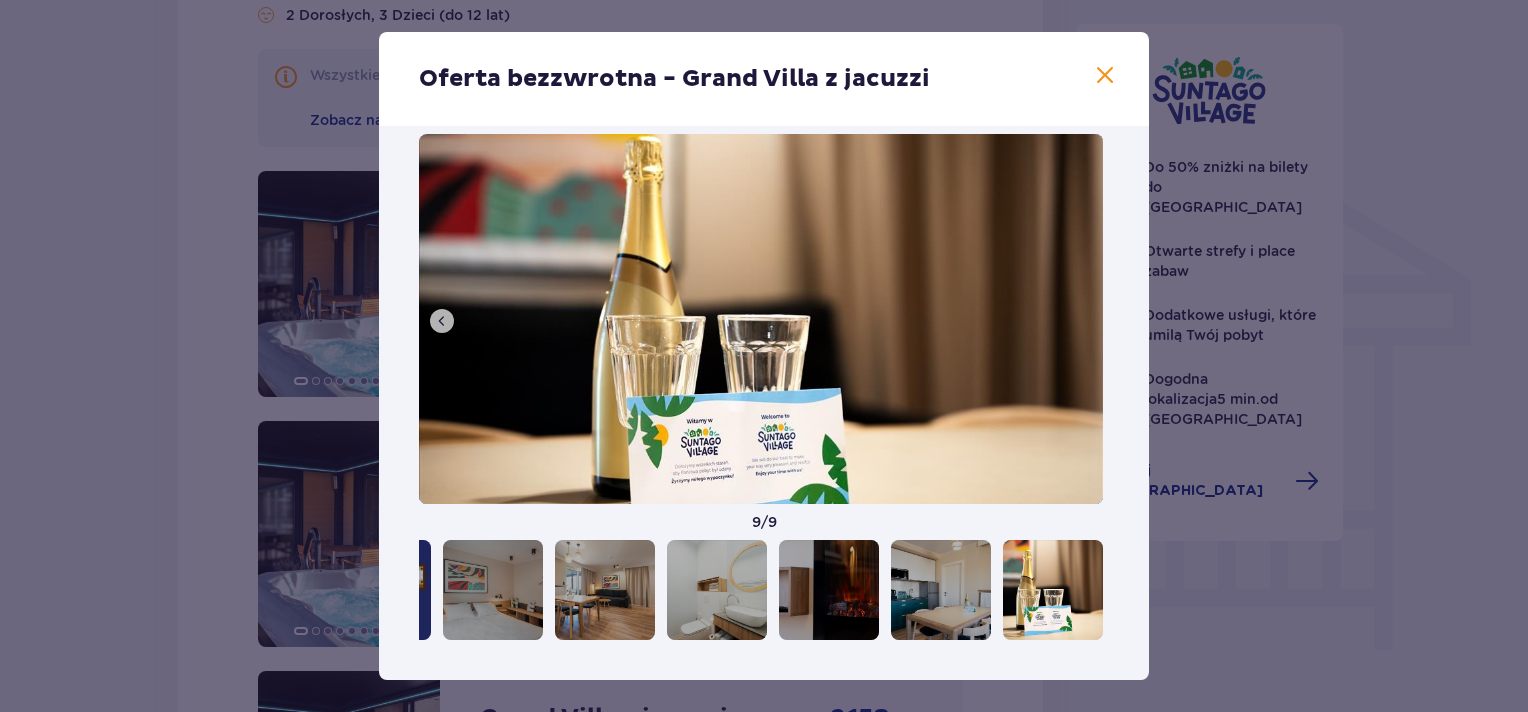 click at bounding box center (1105, 76) 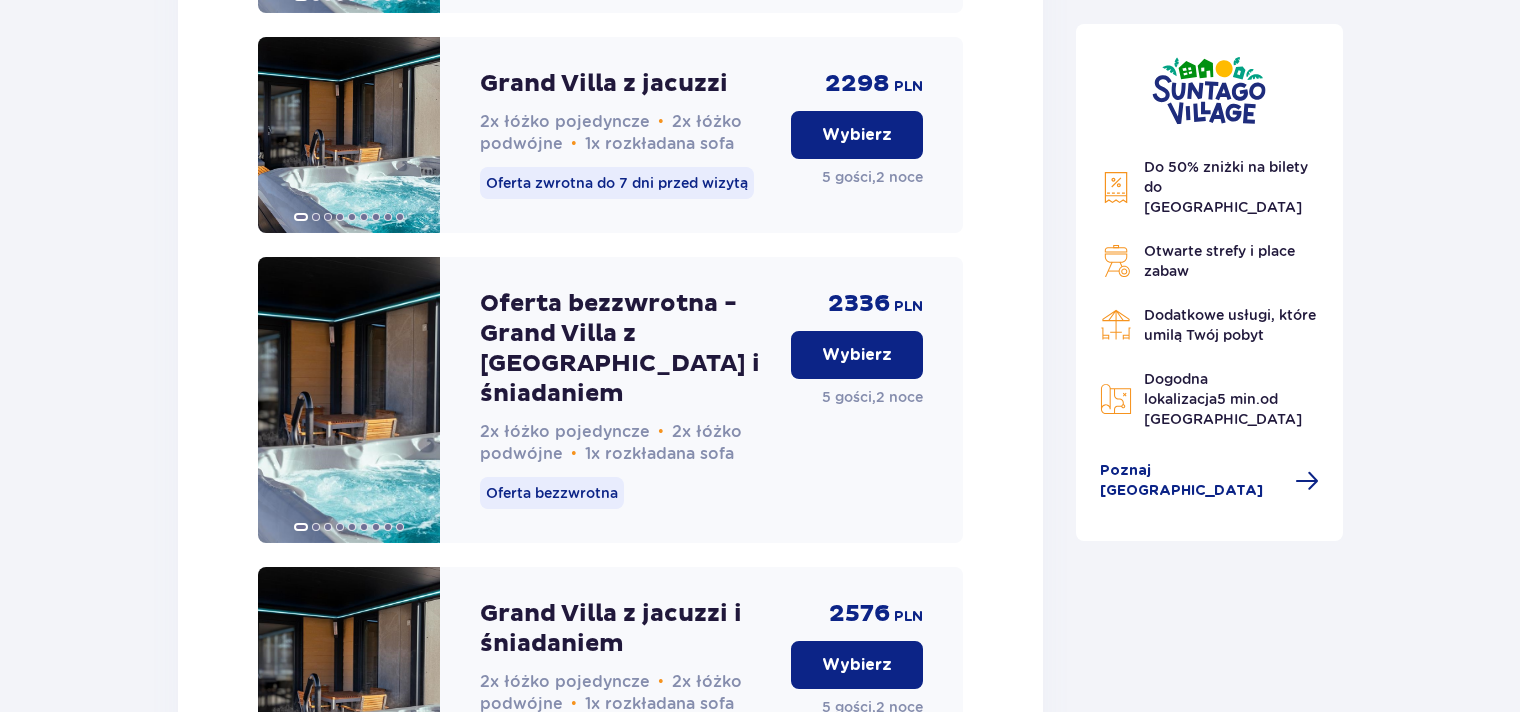 scroll, scrollTop: 2679, scrollLeft: 0, axis: vertical 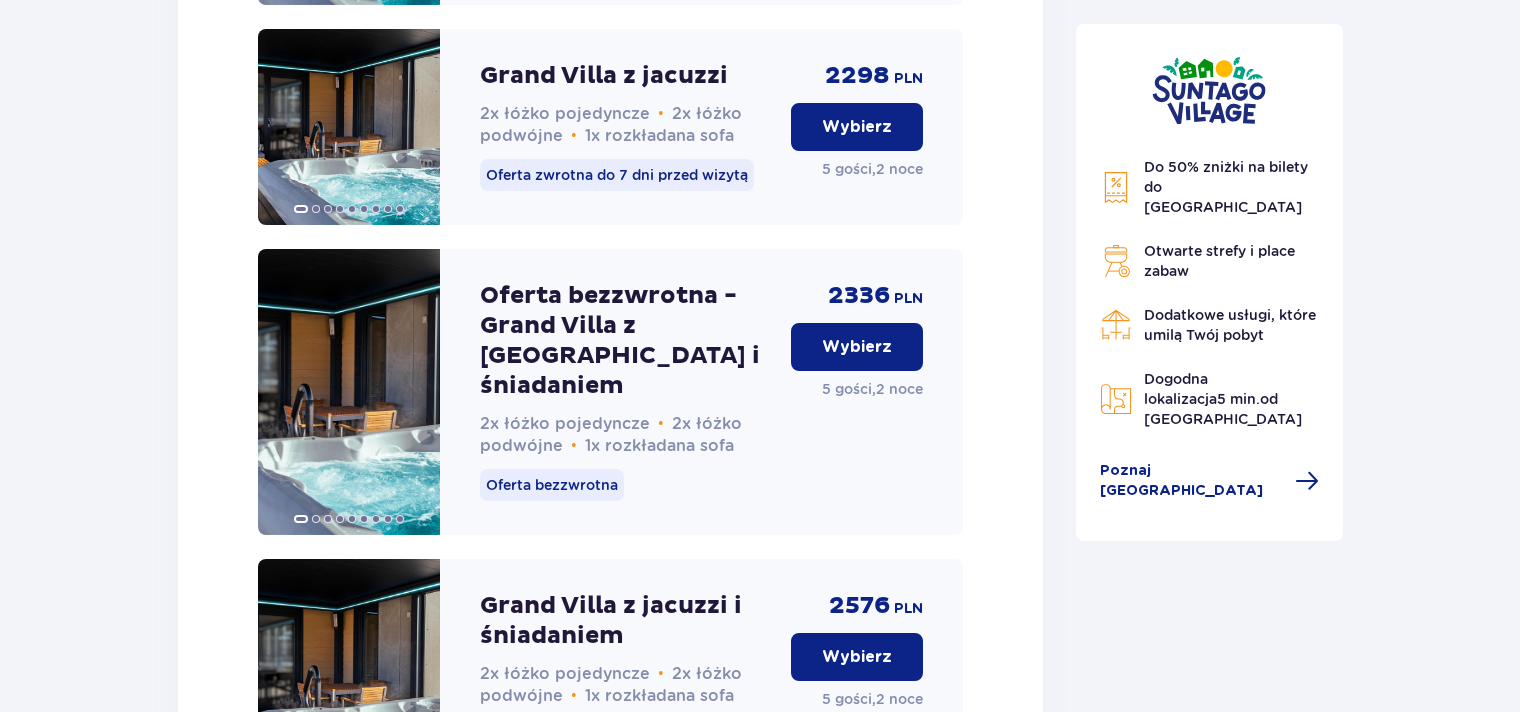 click at bounding box center [1116, 325] 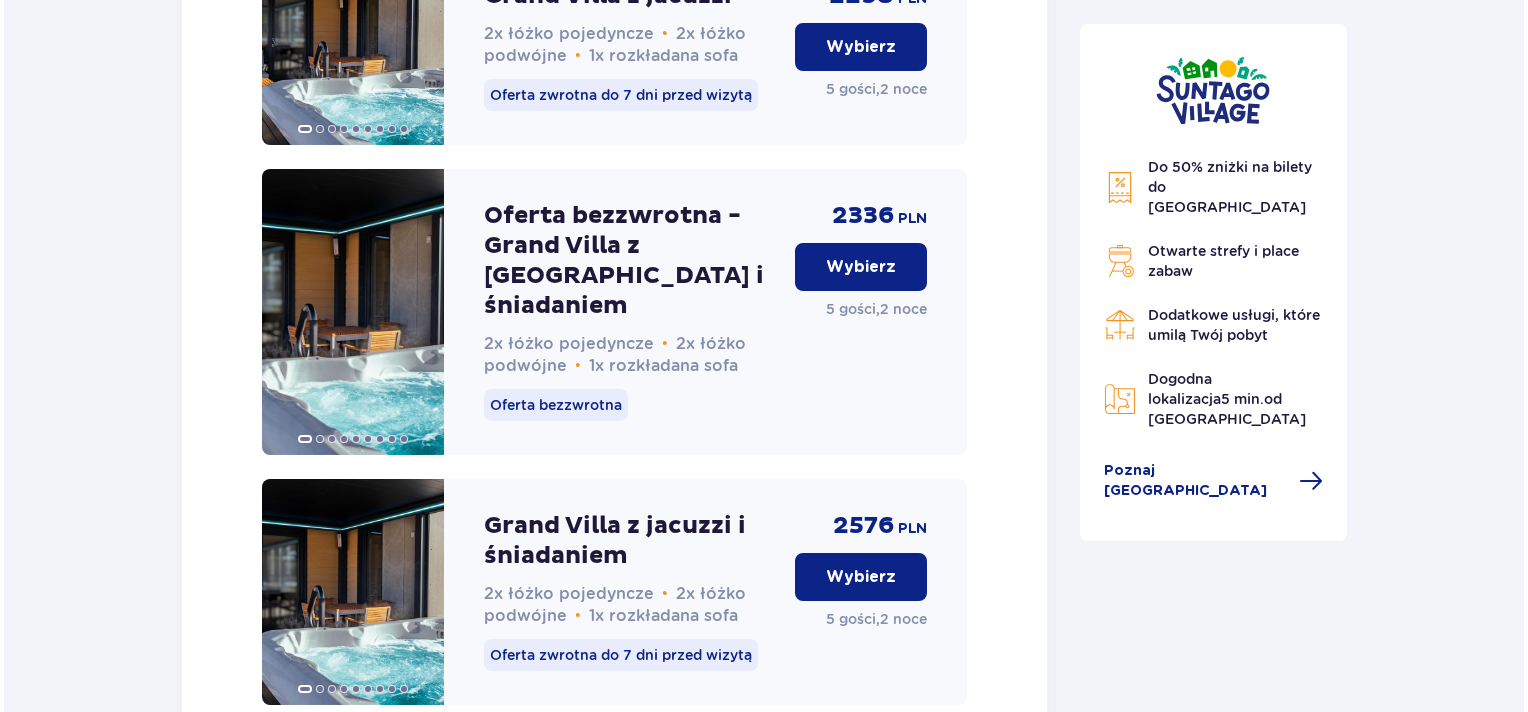 scroll, scrollTop: 2764, scrollLeft: 0, axis: vertical 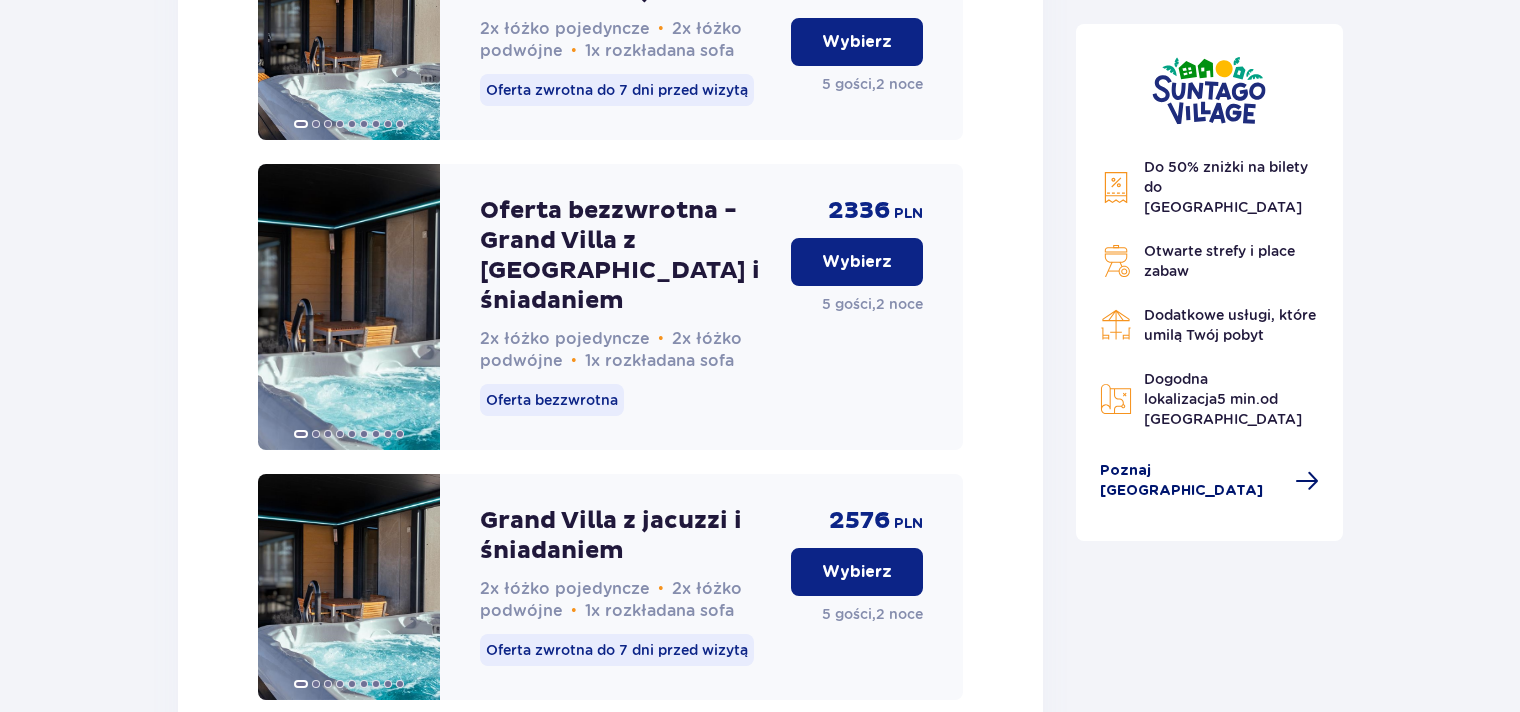 click on "Poznaj Suntago Village" at bounding box center [1192, 481] 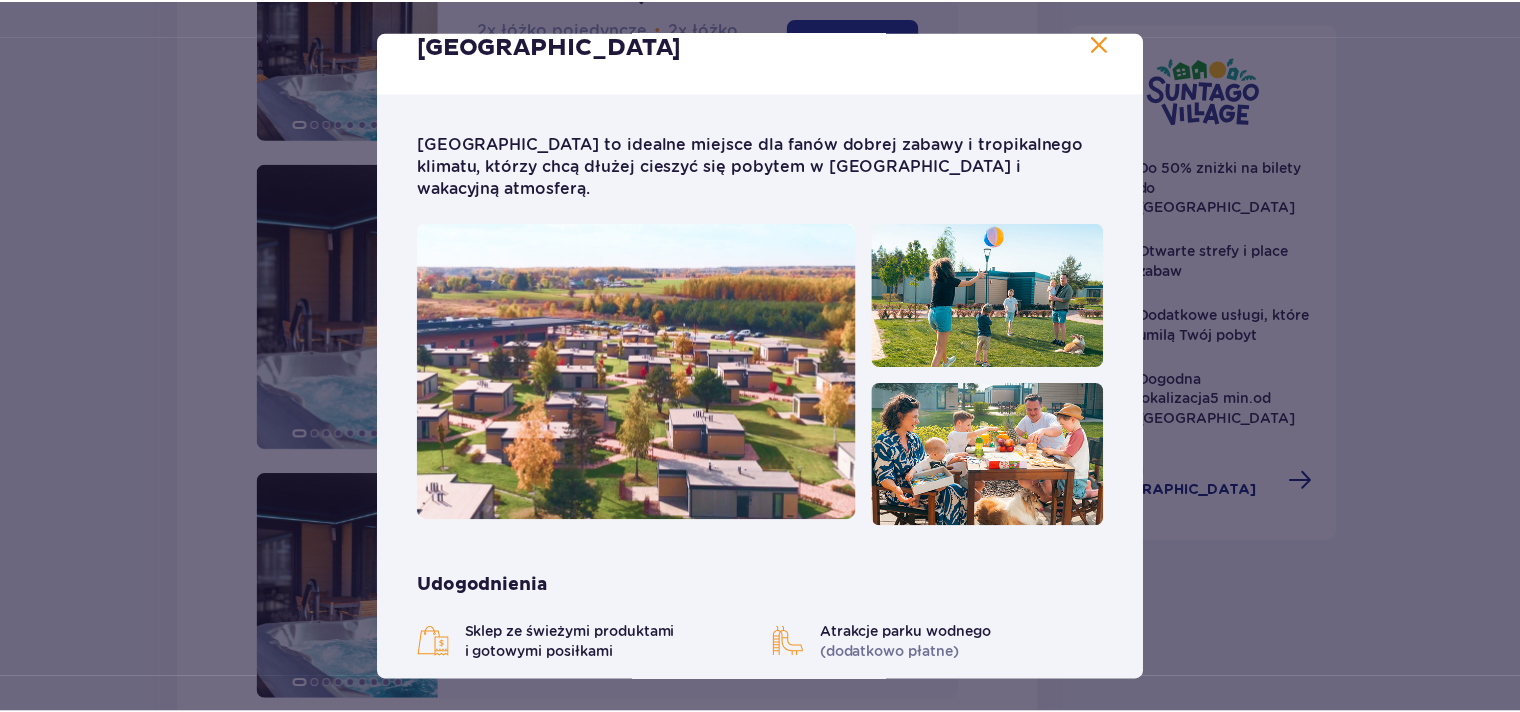 scroll, scrollTop: 0, scrollLeft: 0, axis: both 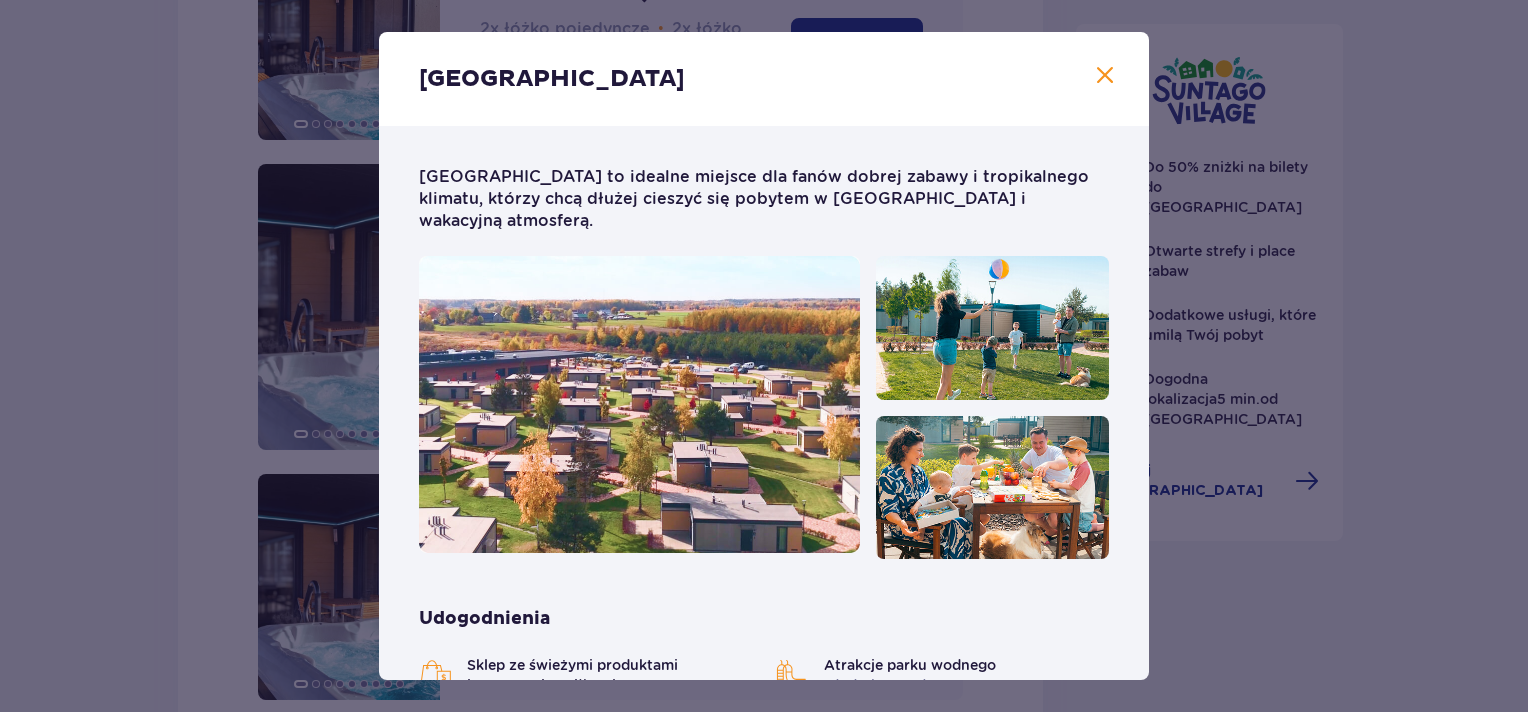 click at bounding box center [1105, 76] 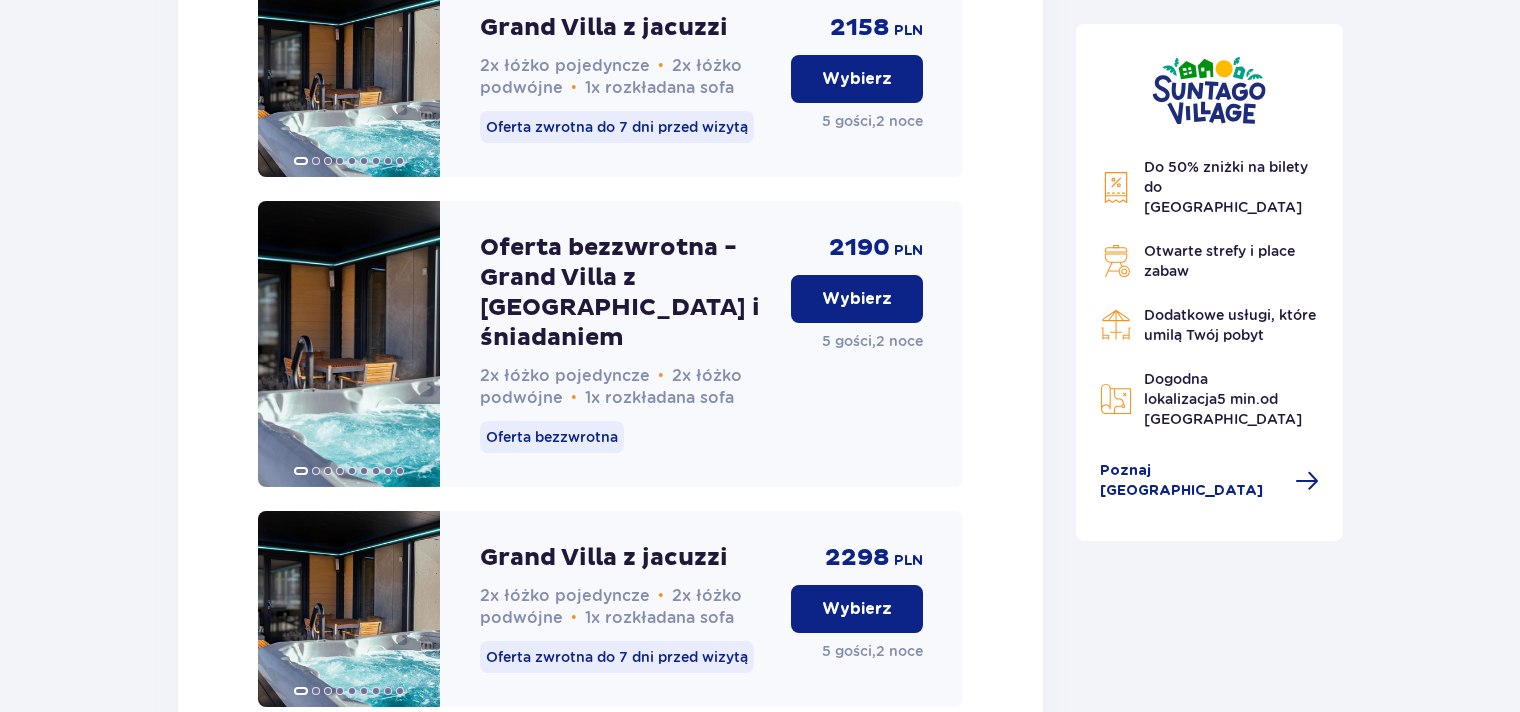 scroll, scrollTop: 2199, scrollLeft: 0, axis: vertical 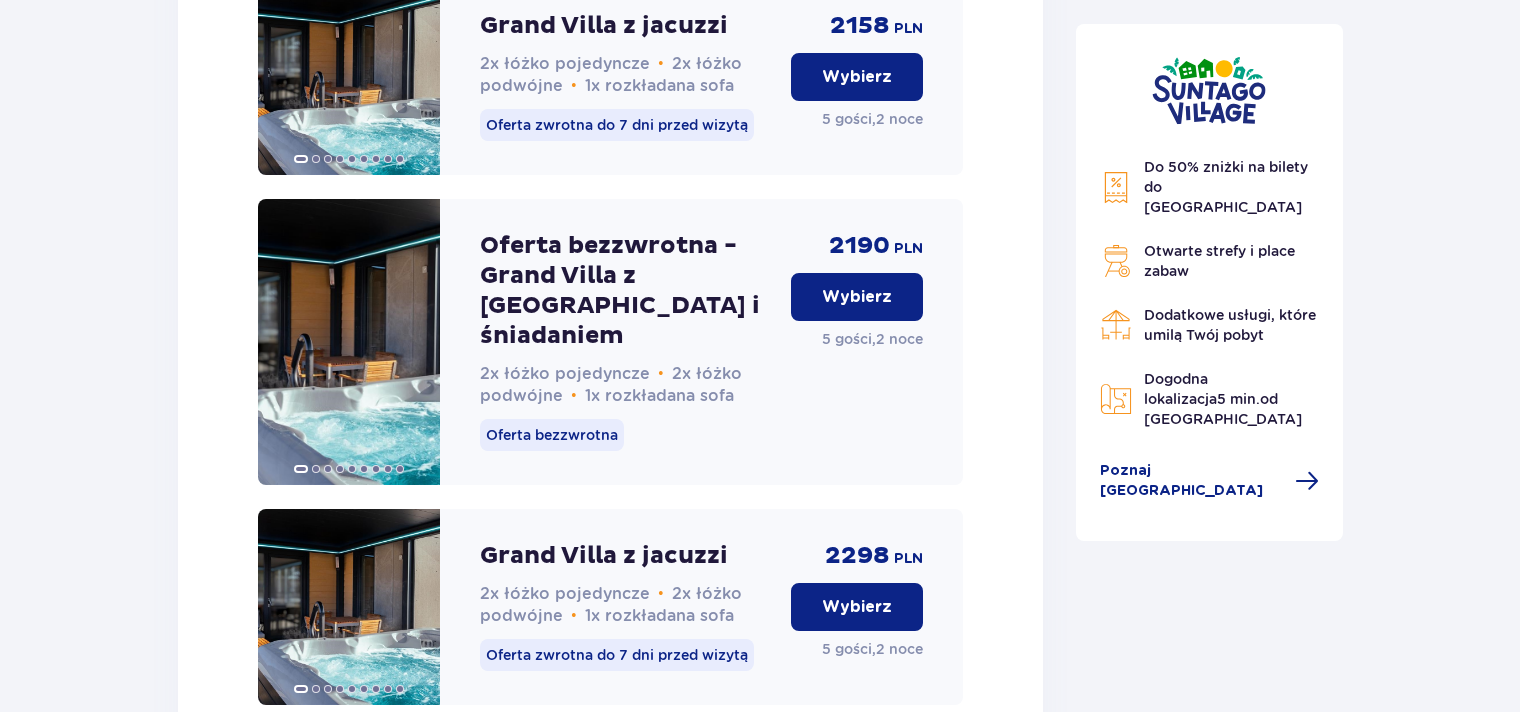click on "Wybierz" at bounding box center [857, 297] 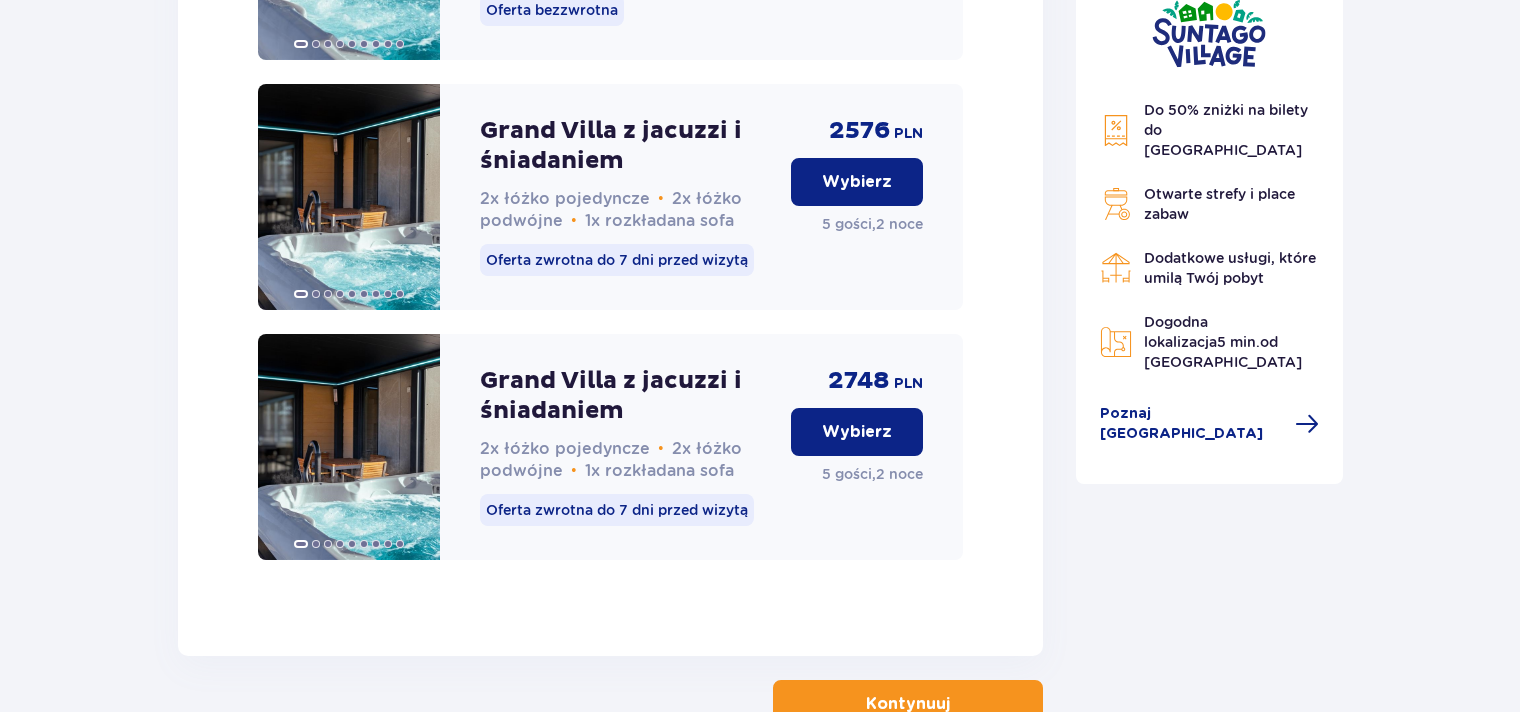 scroll, scrollTop: 3262, scrollLeft: 0, axis: vertical 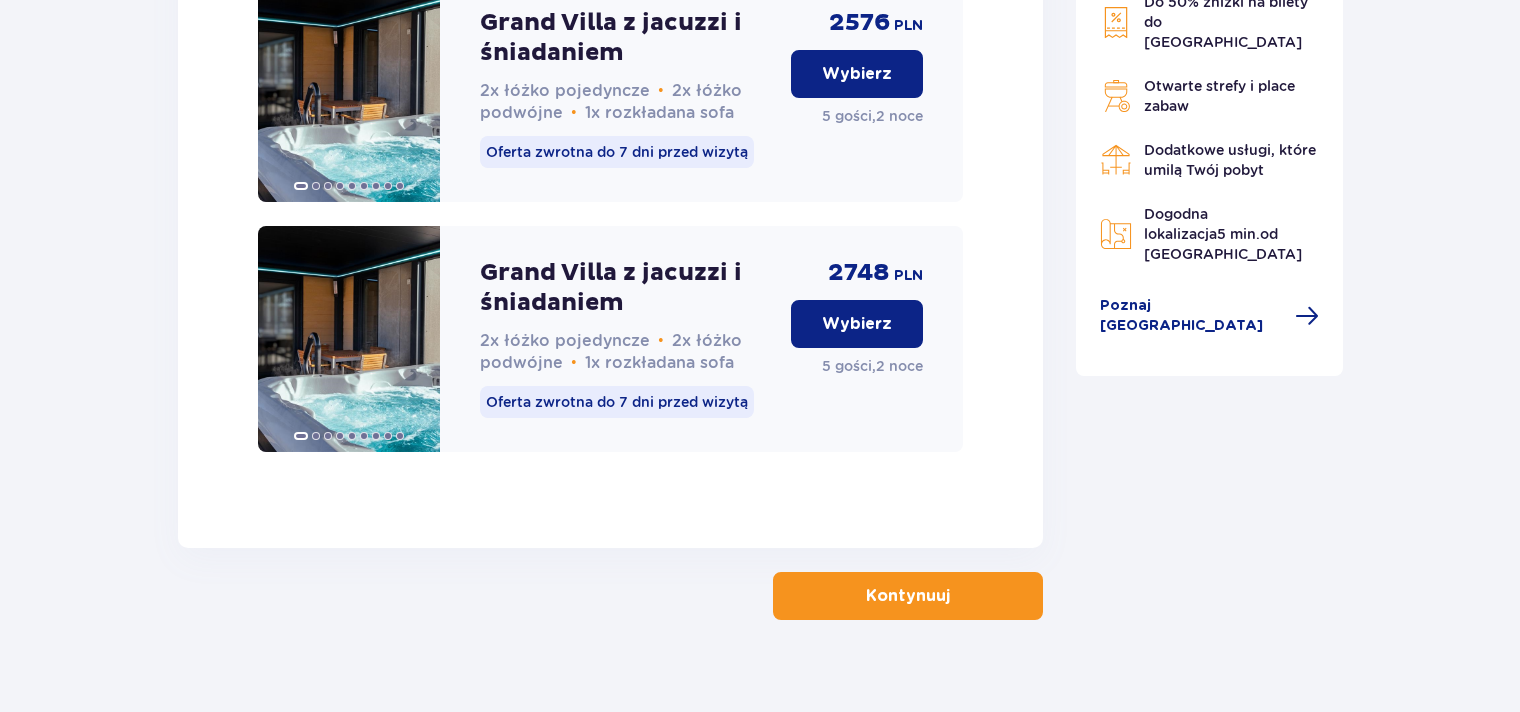 click on "Kontynuuj" at bounding box center [908, 596] 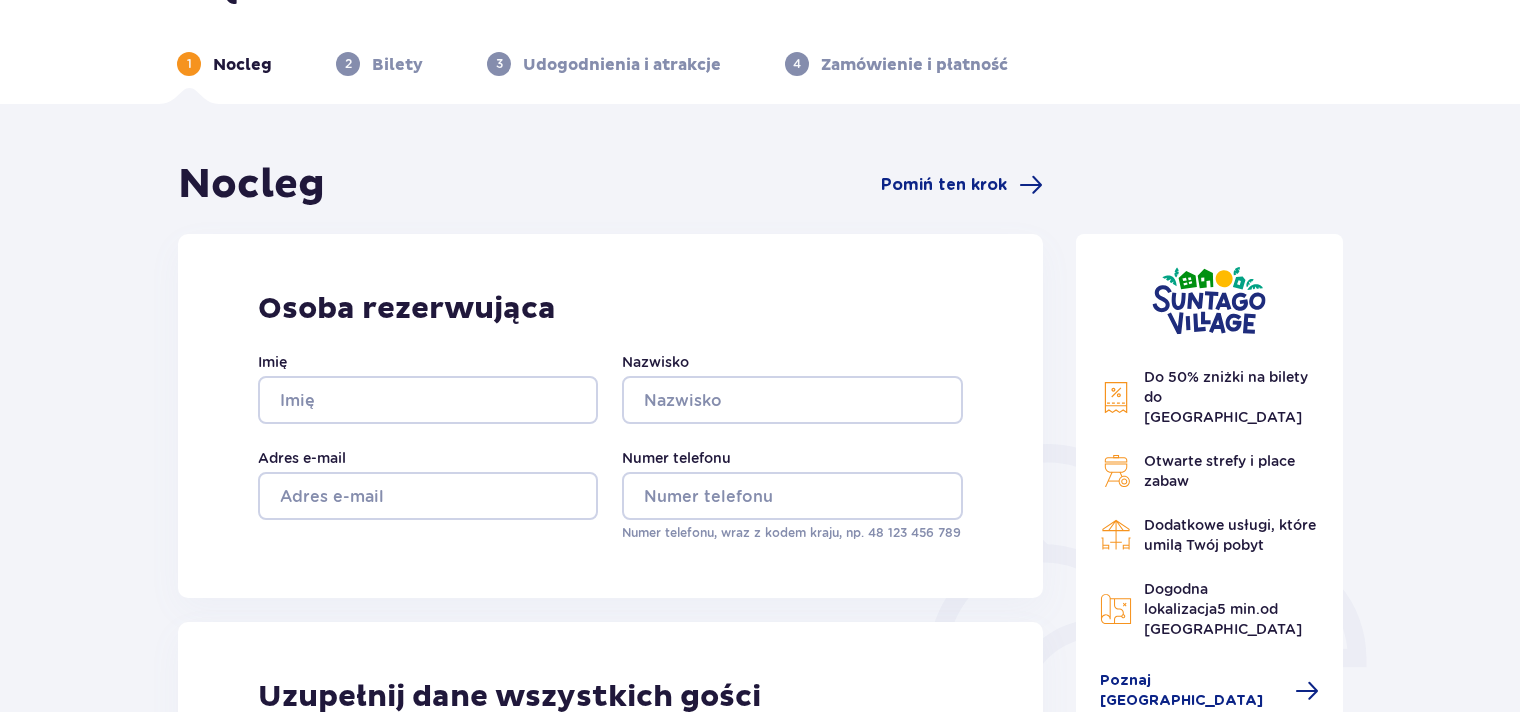 scroll, scrollTop: 0, scrollLeft: 0, axis: both 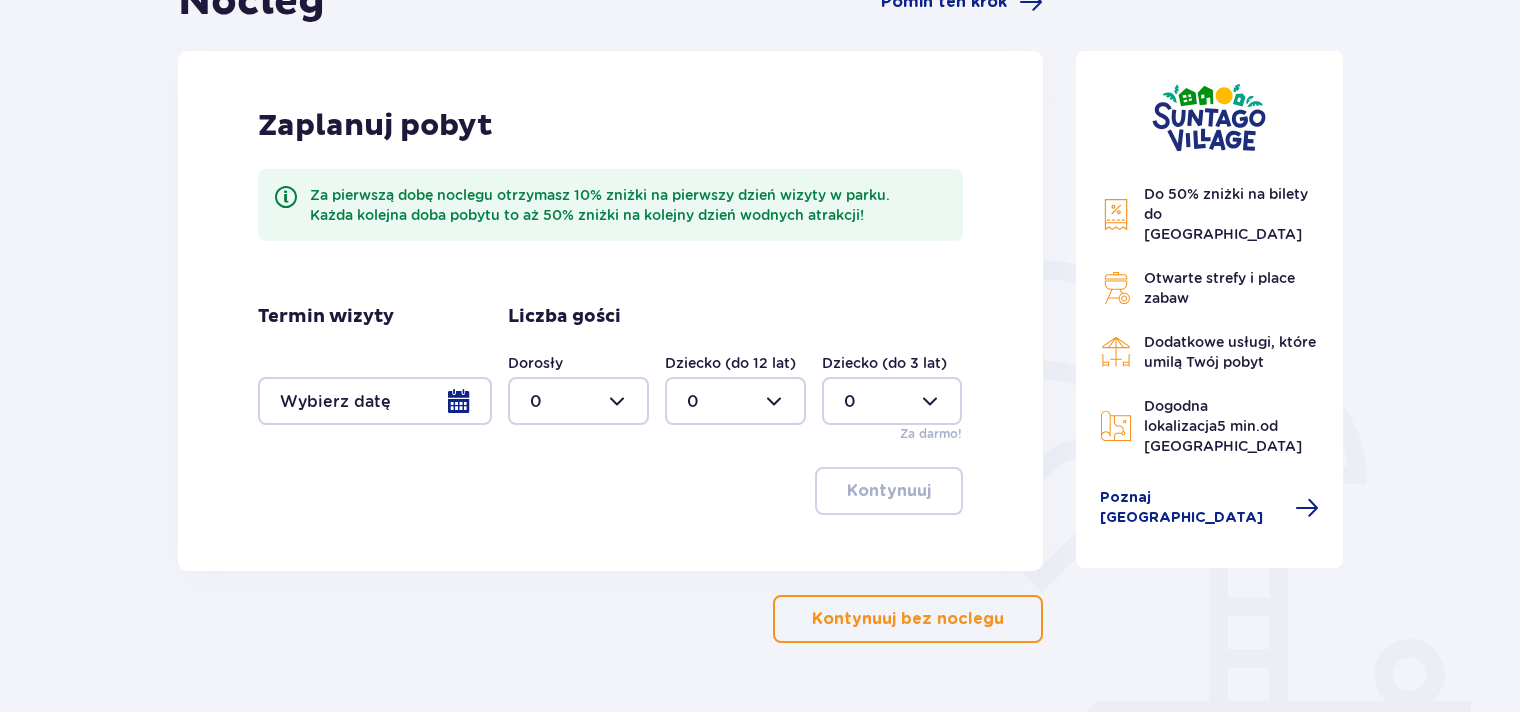 click at bounding box center [578, 401] 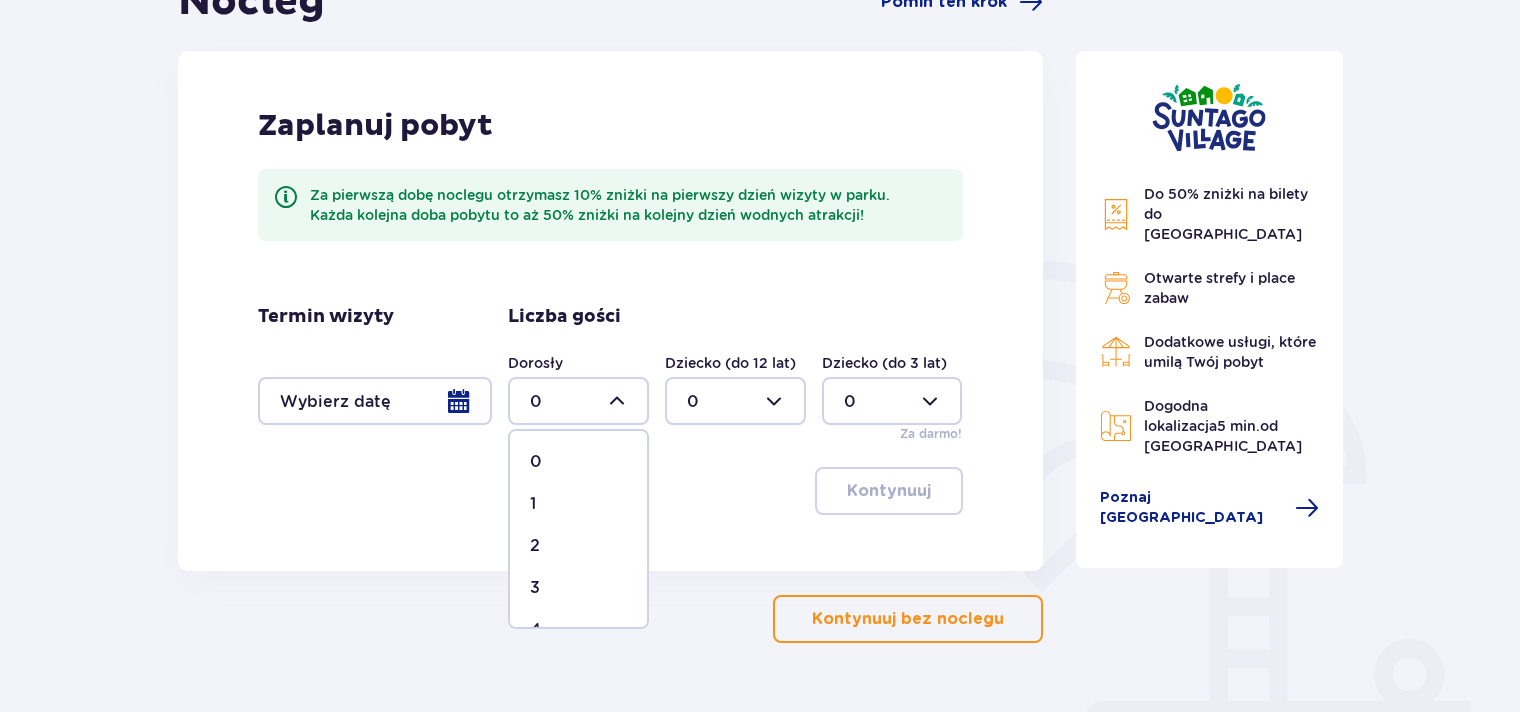 click on "3" at bounding box center [578, 588] 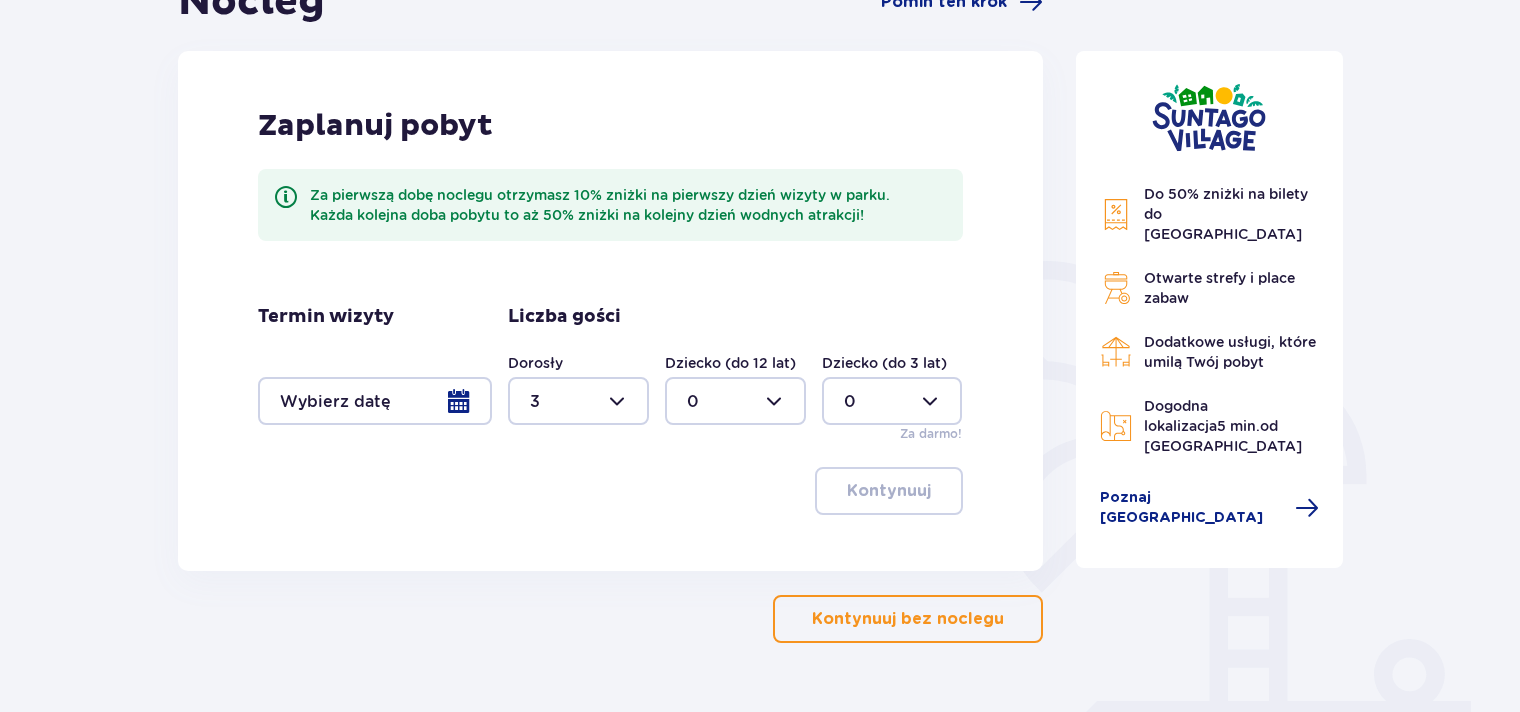 click at bounding box center [735, 401] 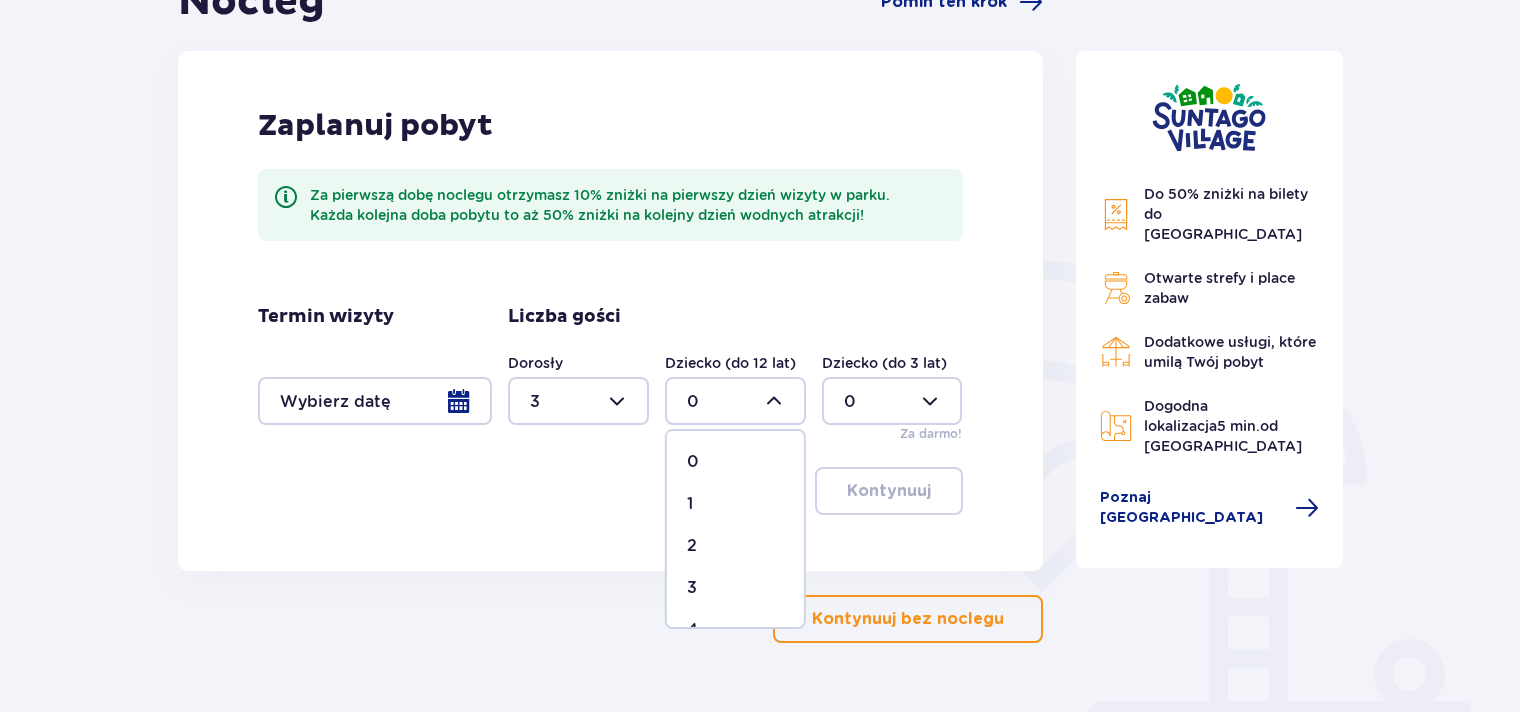 click on "2" at bounding box center [735, 546] 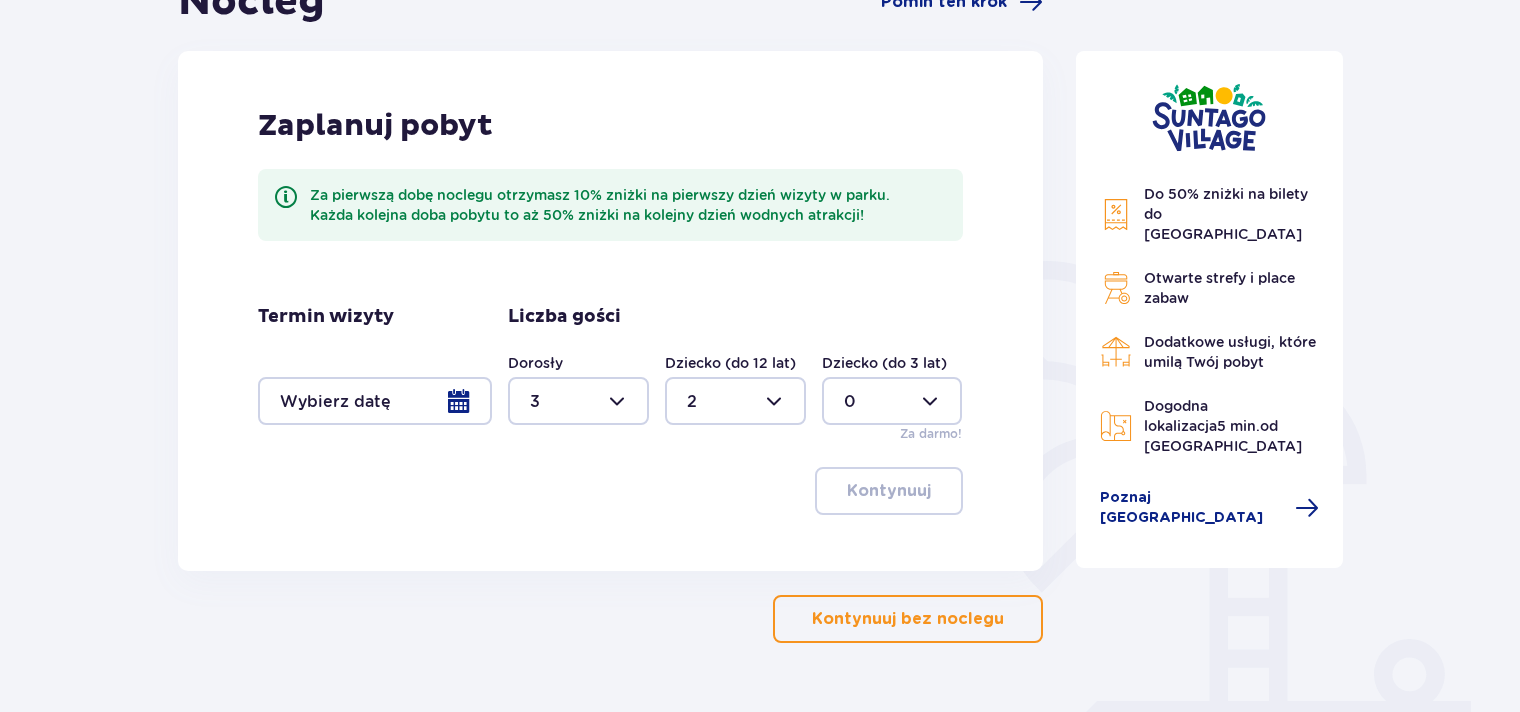 click on "Kontynuuj bez noclegu" at bounding box center [908, 619] 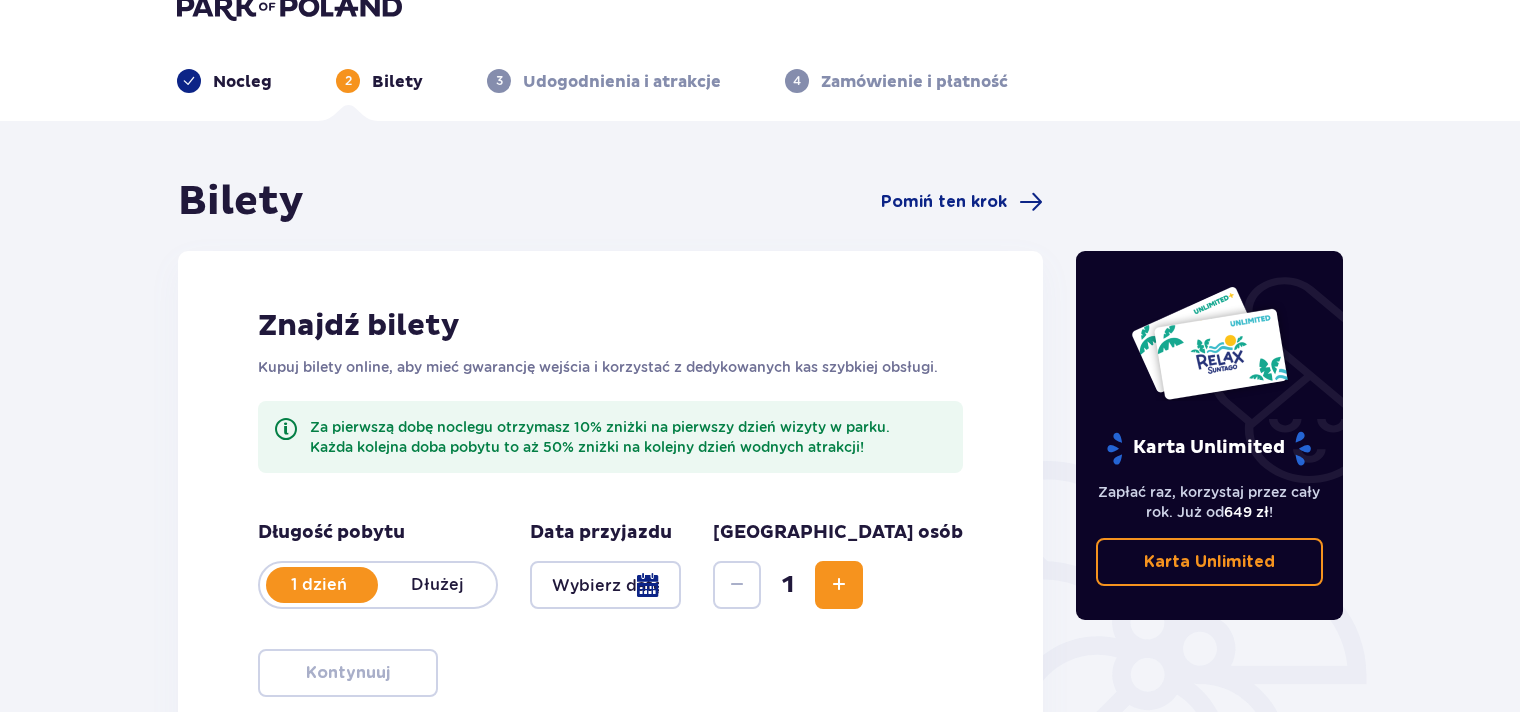 scroll, scrollTop: 0, scrollLeft: 0, axis: both 